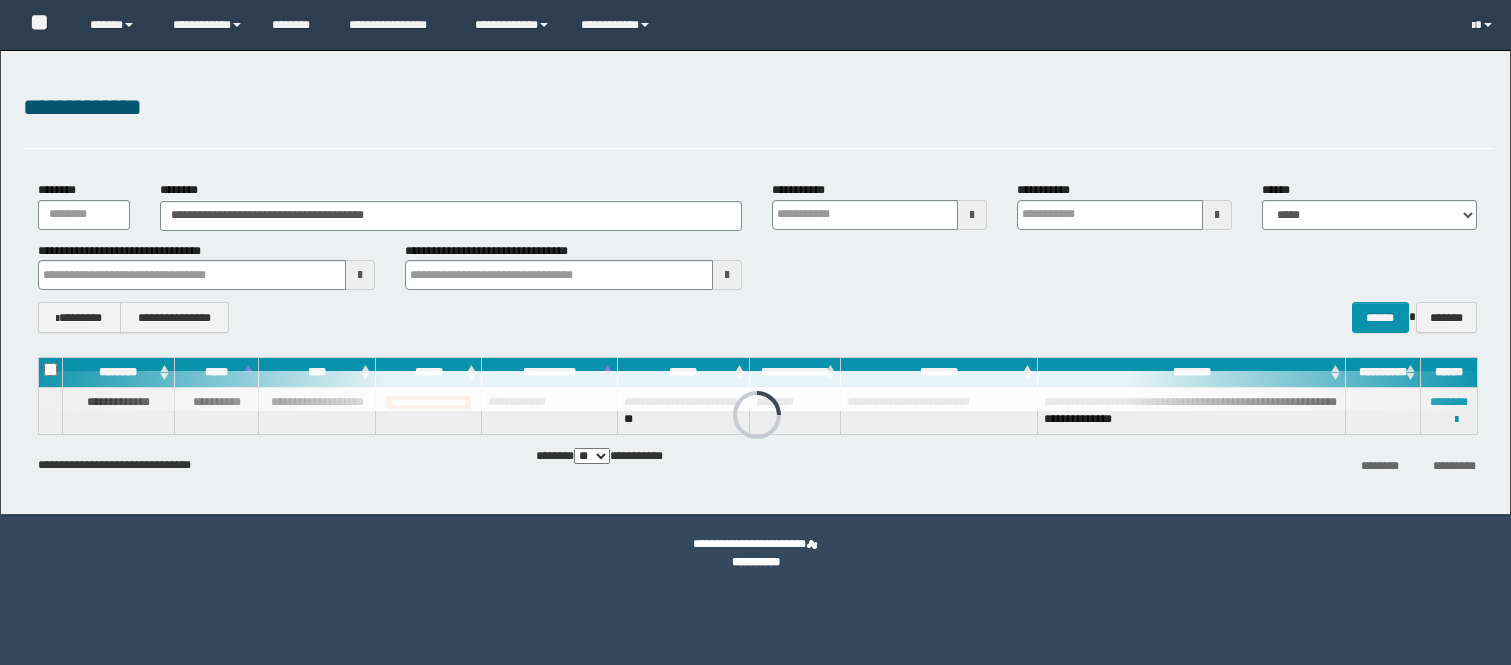 scroll, scrollTop: 0, scrollLeft: 0, axis: both 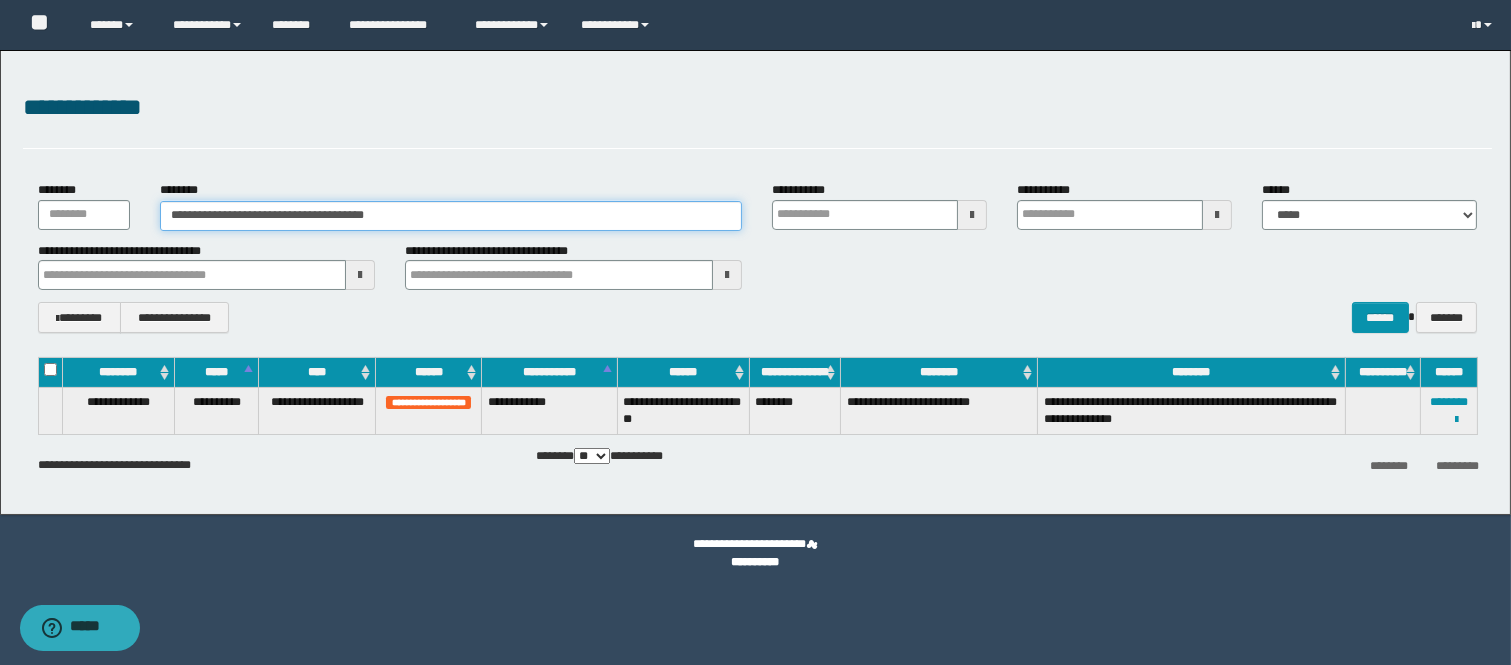 drag, startPoint x: 393, startPoint y: 202, endPoint x: 47, endPoint y: 182, distance: 346.57755 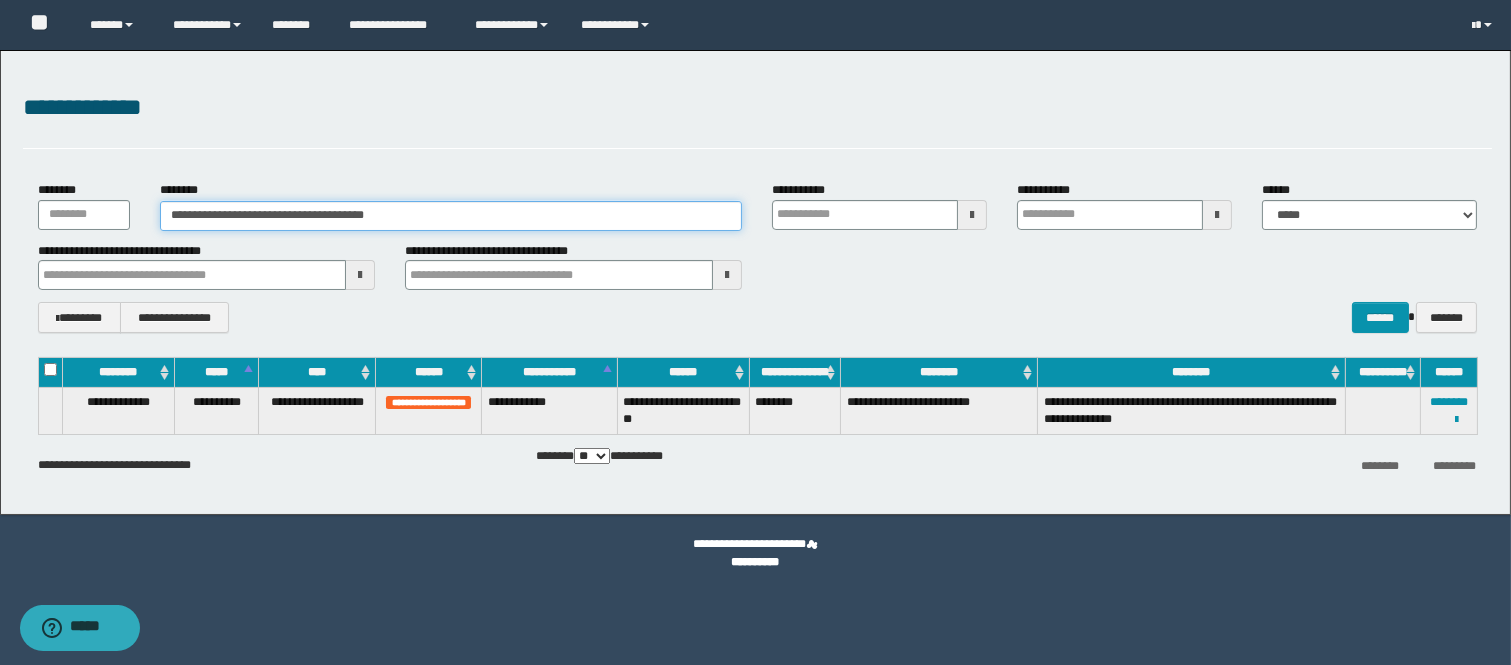 paste 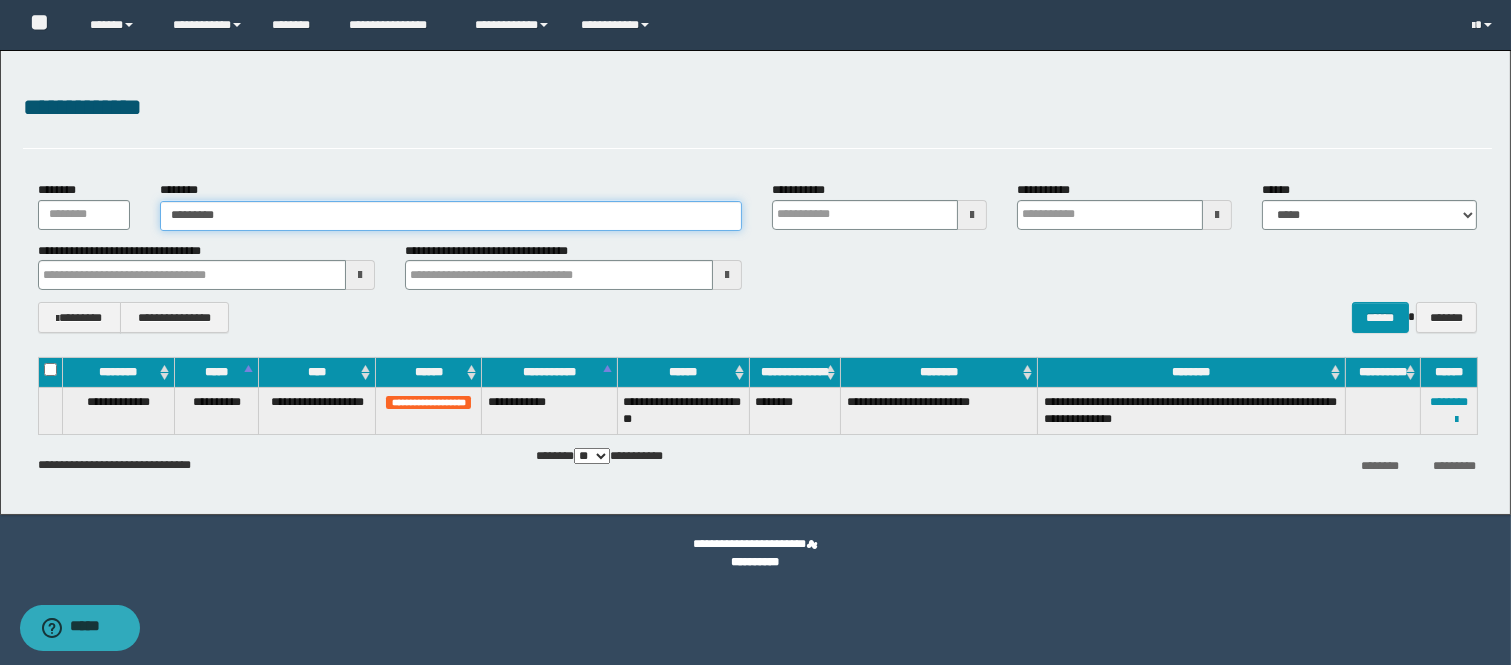 click on "********" at bounding box center (451, 216) 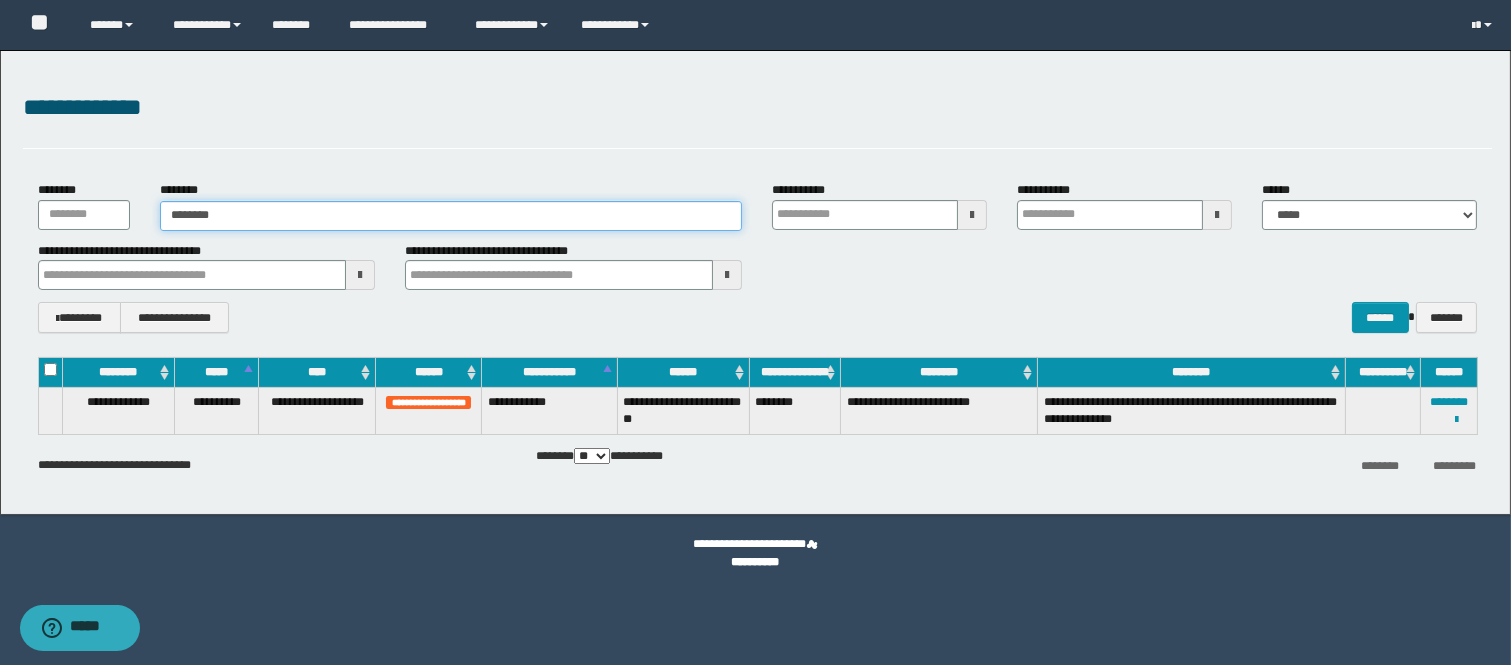 click on "********" at bounding box center (451, 216) 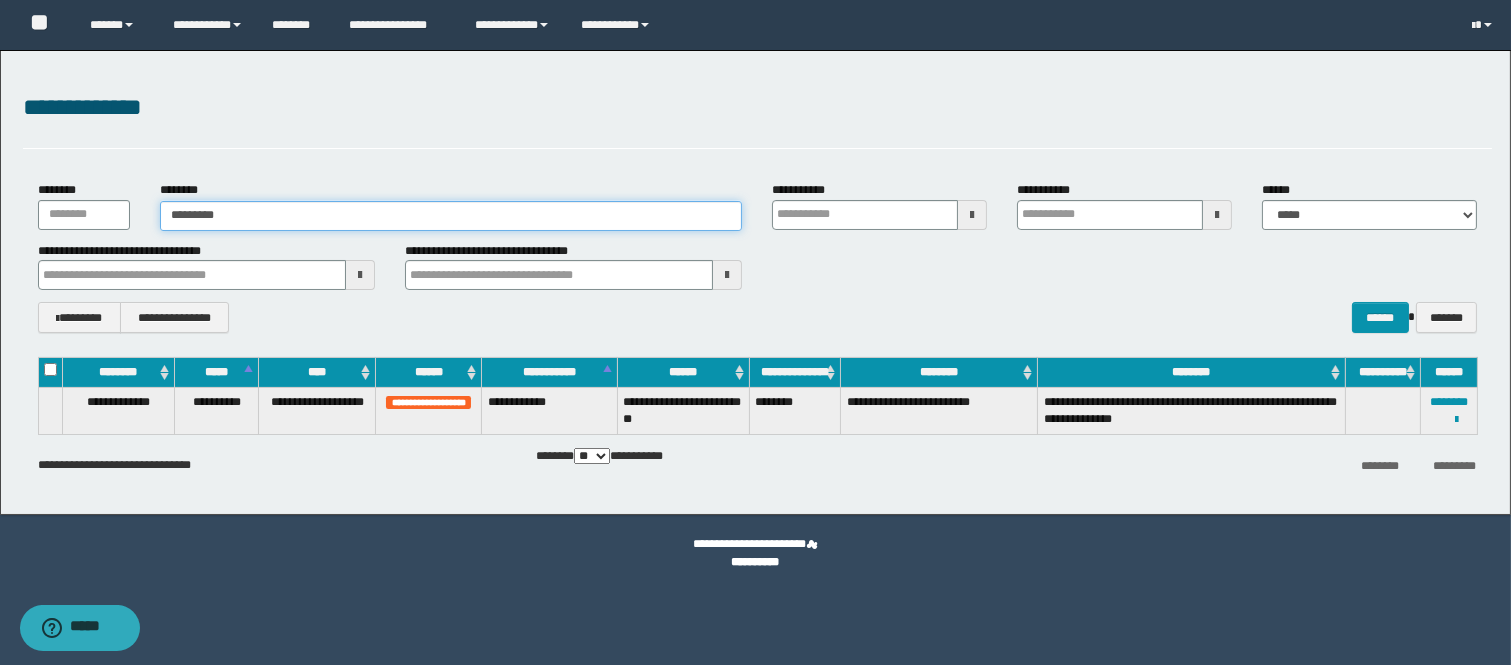 click on "********" at bounding box center (451, 216) 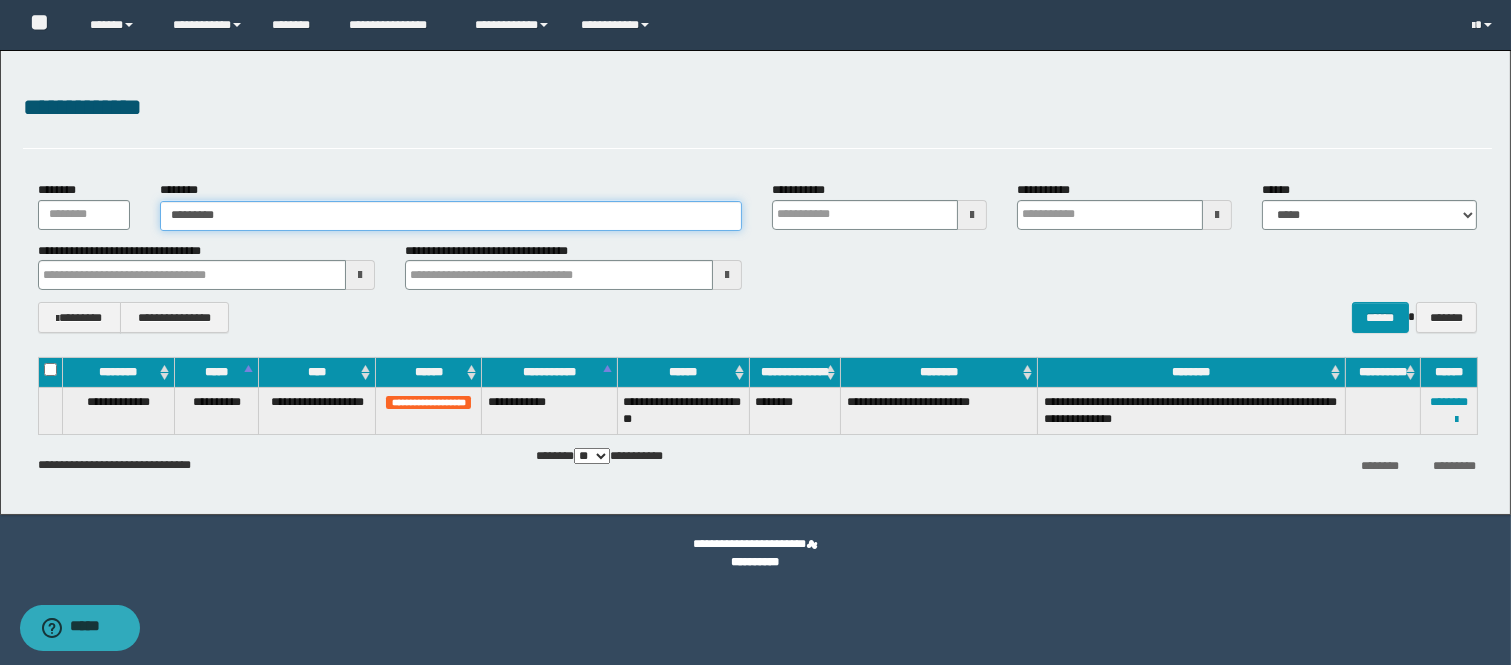 drag, startPoint x: 260, startPoint y: 217, endPoint x: 116, endPoint y: 217, distance: 144 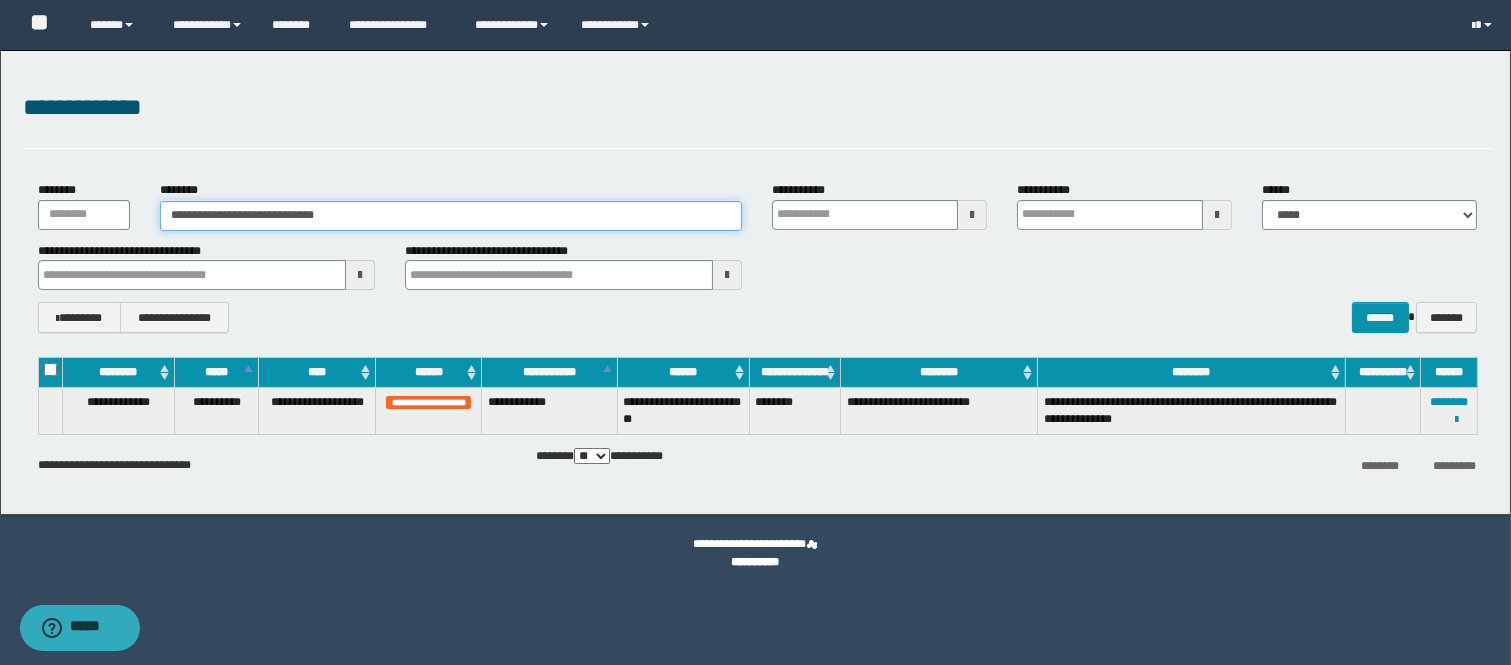 type on "**********" 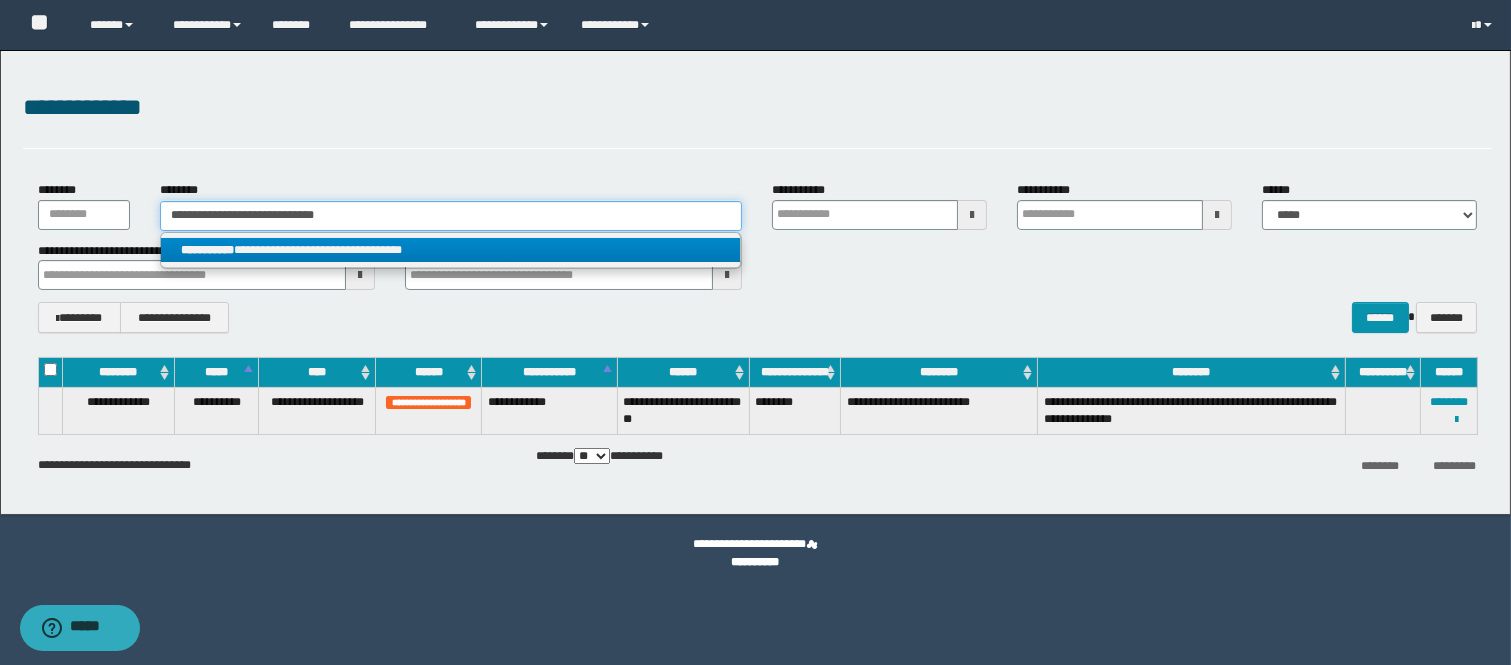 type on "**********" 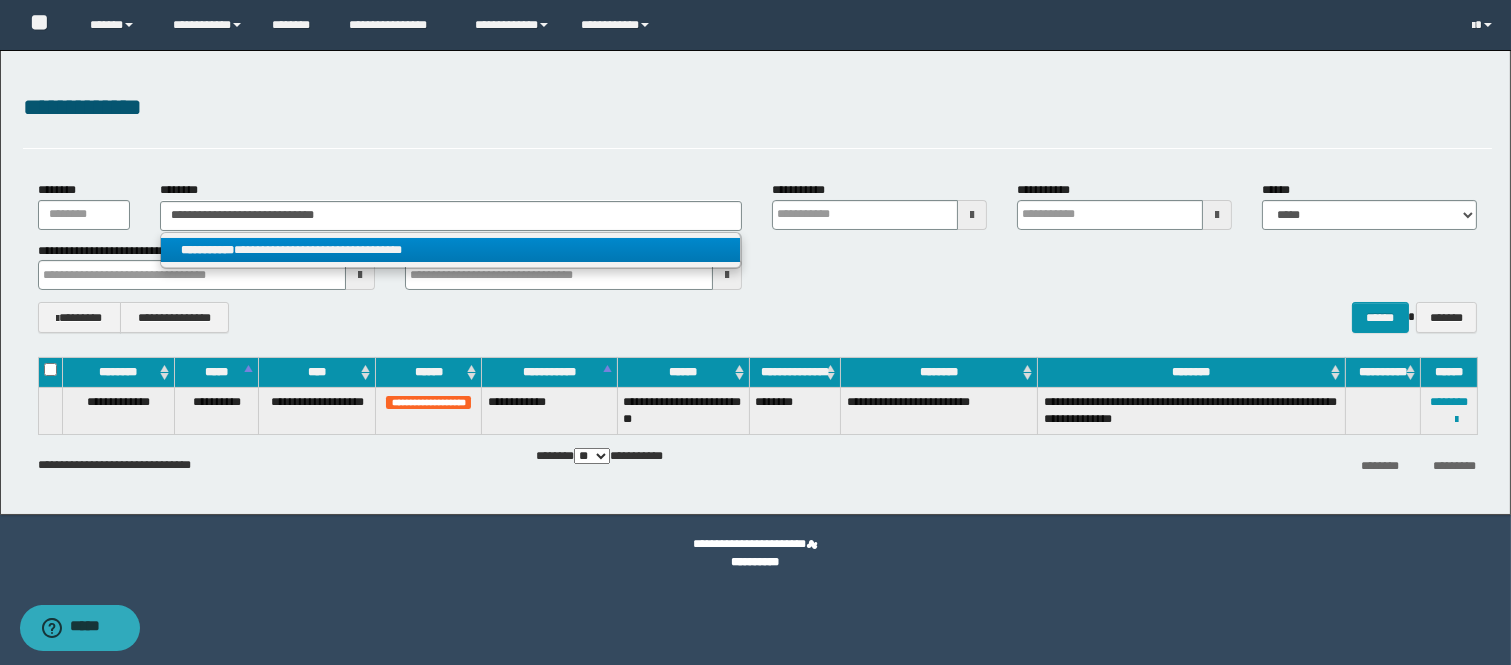click on "**********" at bounding box center [451, 250] 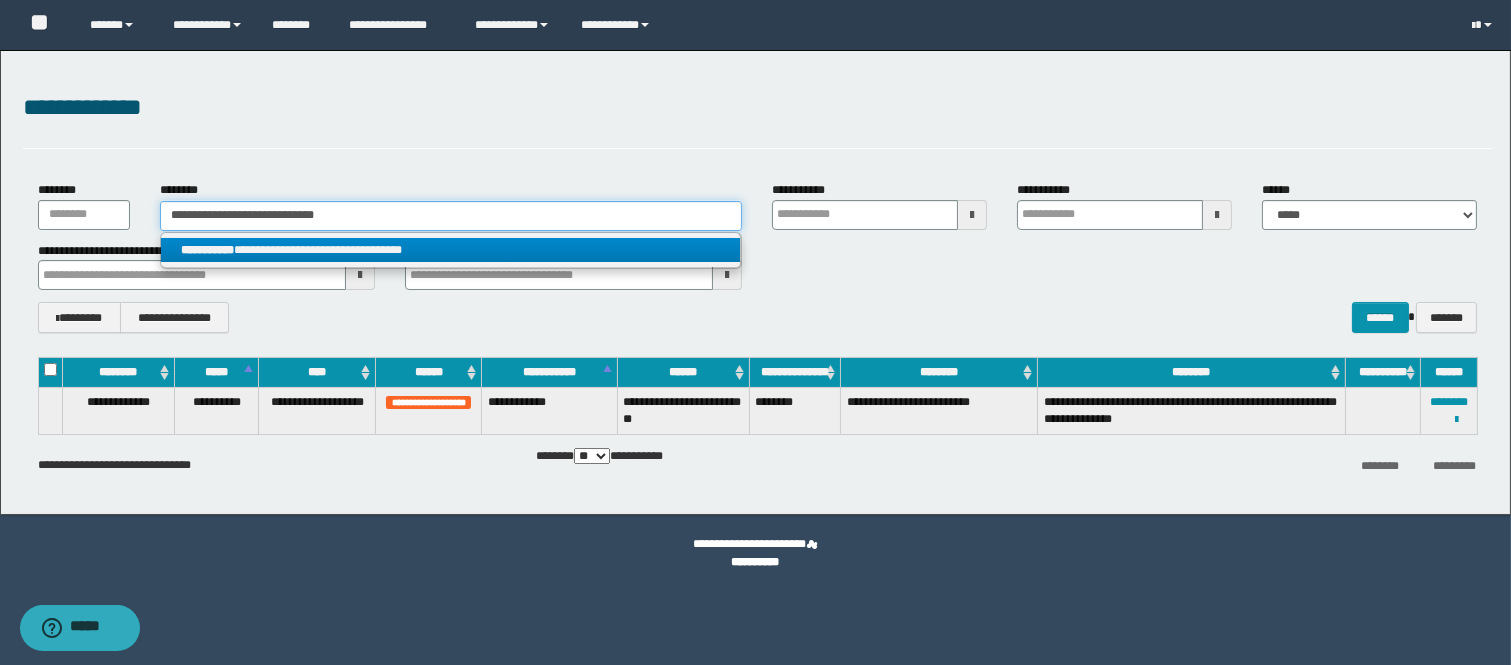type 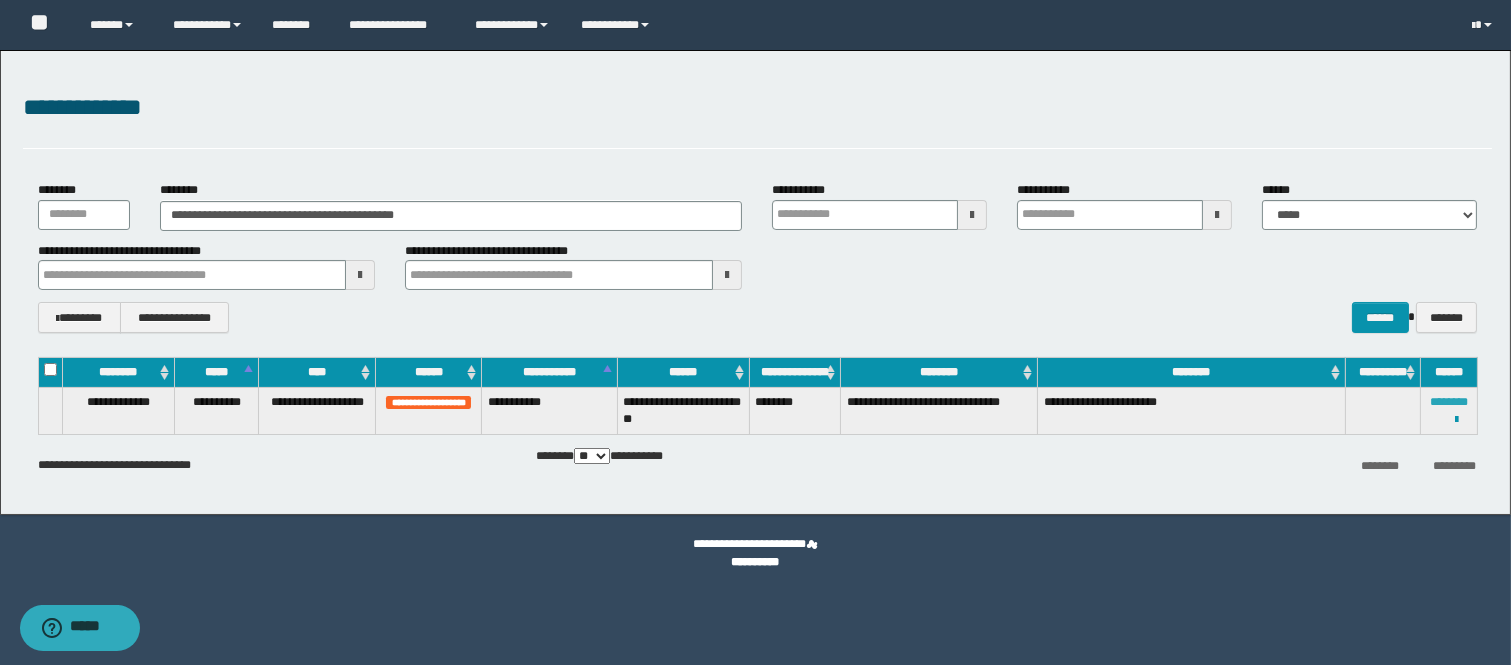 click on "********" at bounding box center [1449, 402] 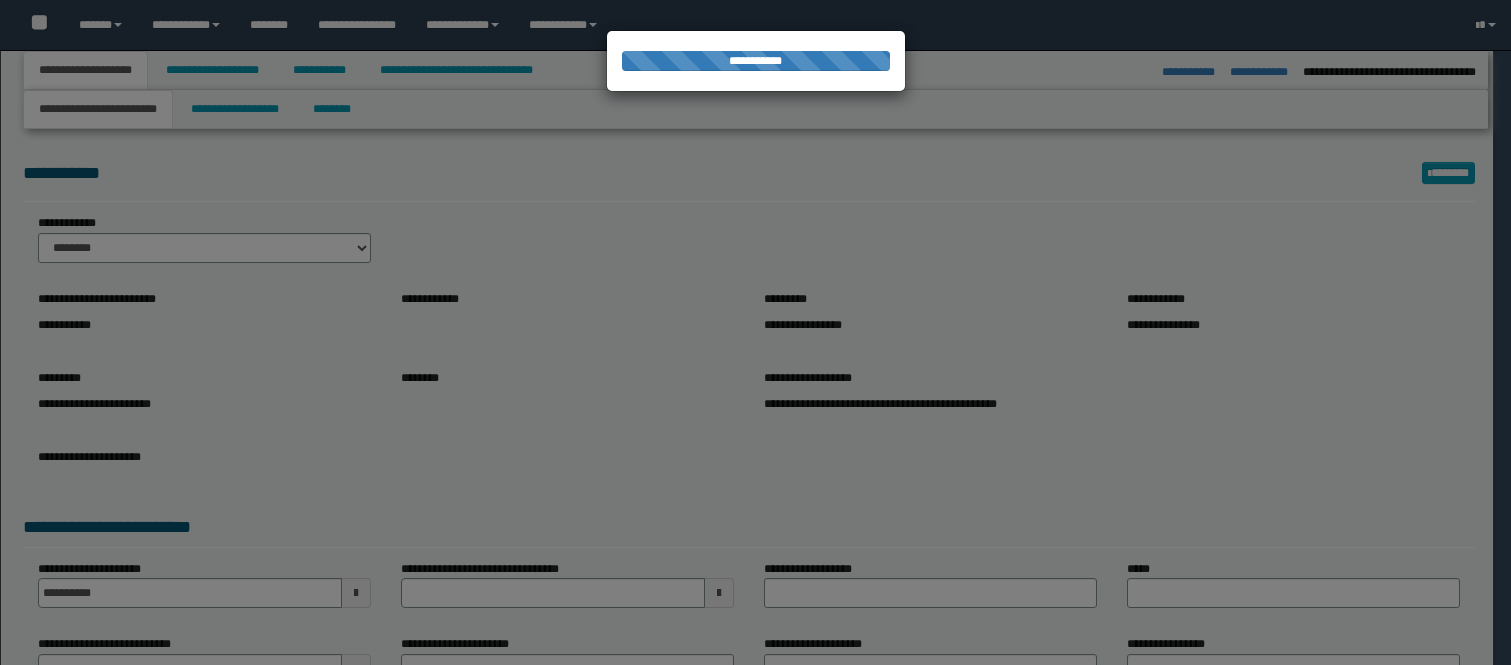 select on "*" 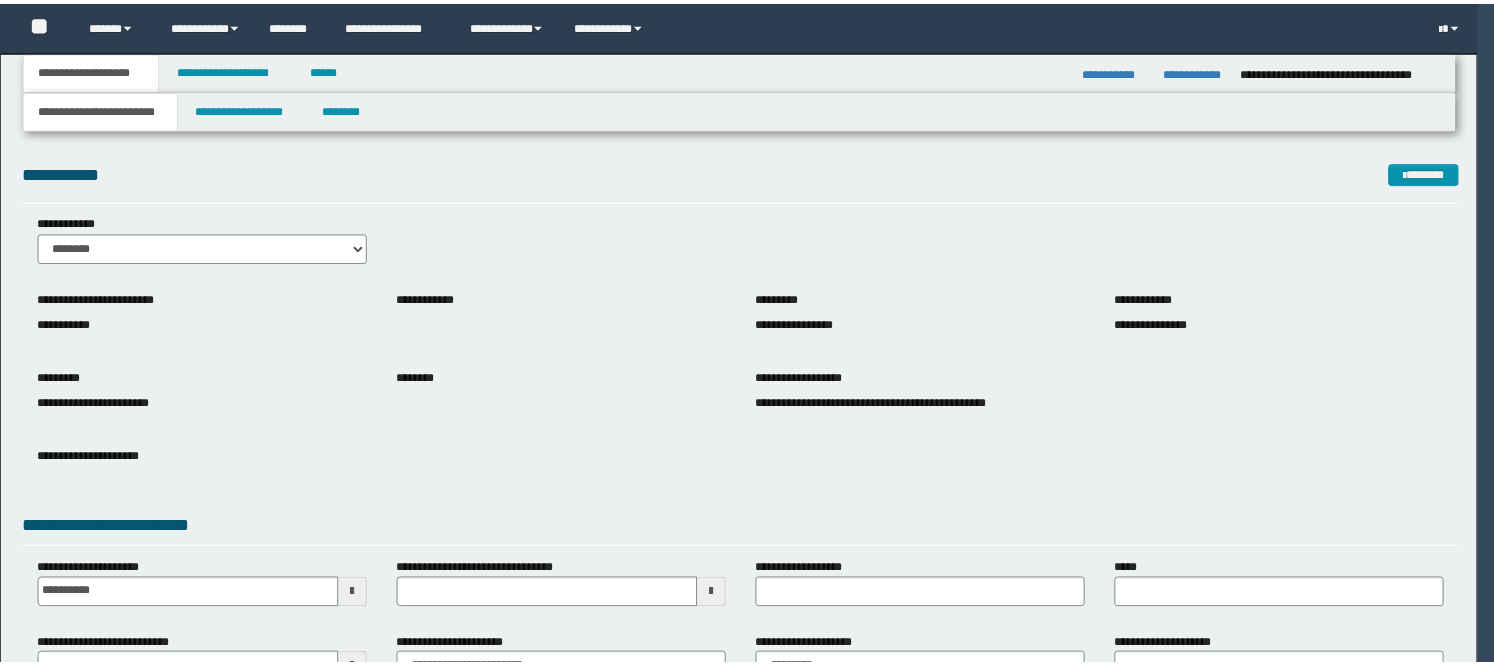 scroll, scrollTop: 0, scrollLeft: 0, axis: both 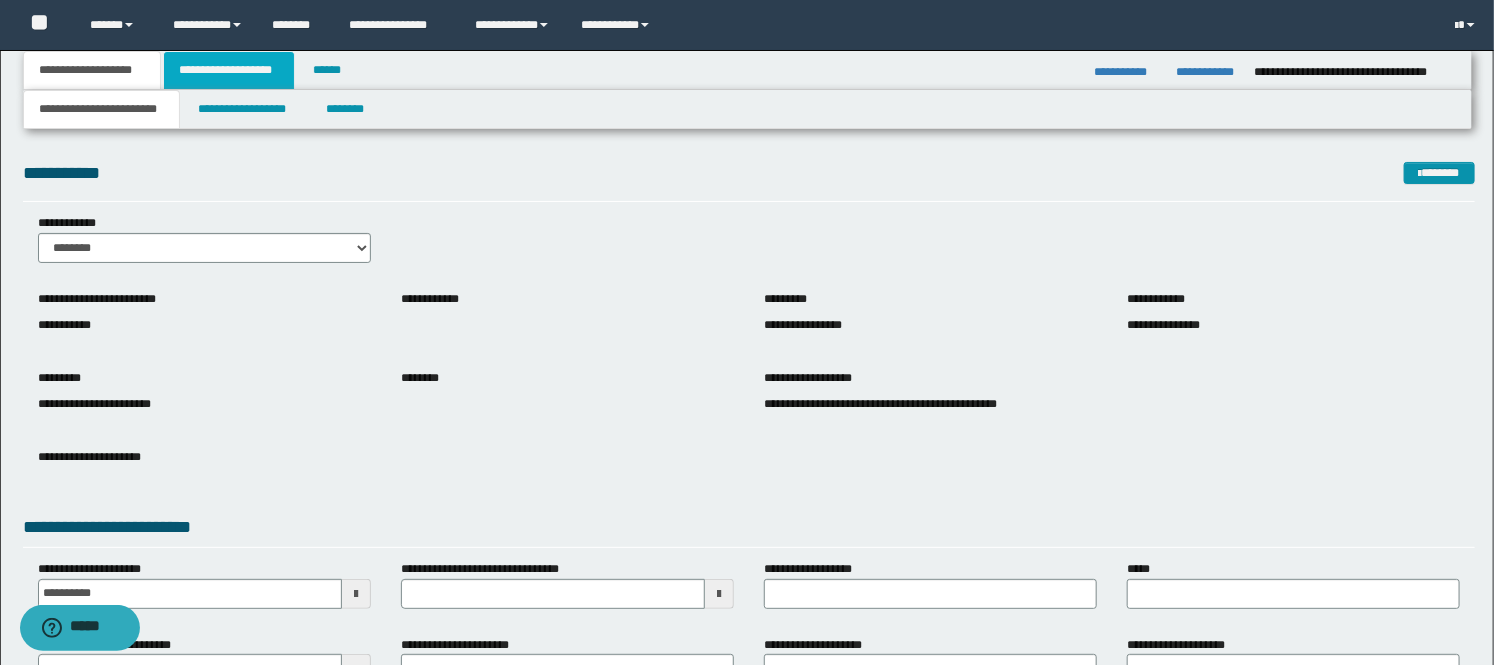 click on "**********" at bounding box center [229, 70] 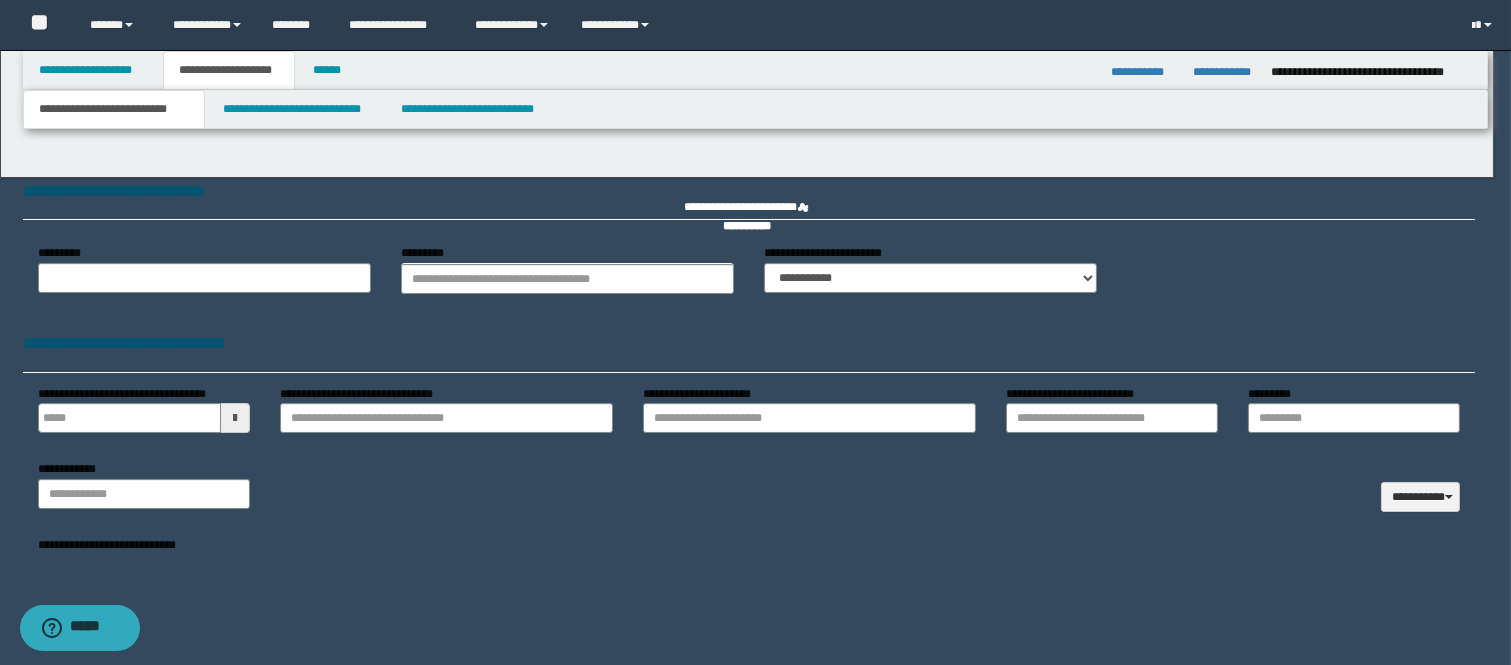 type 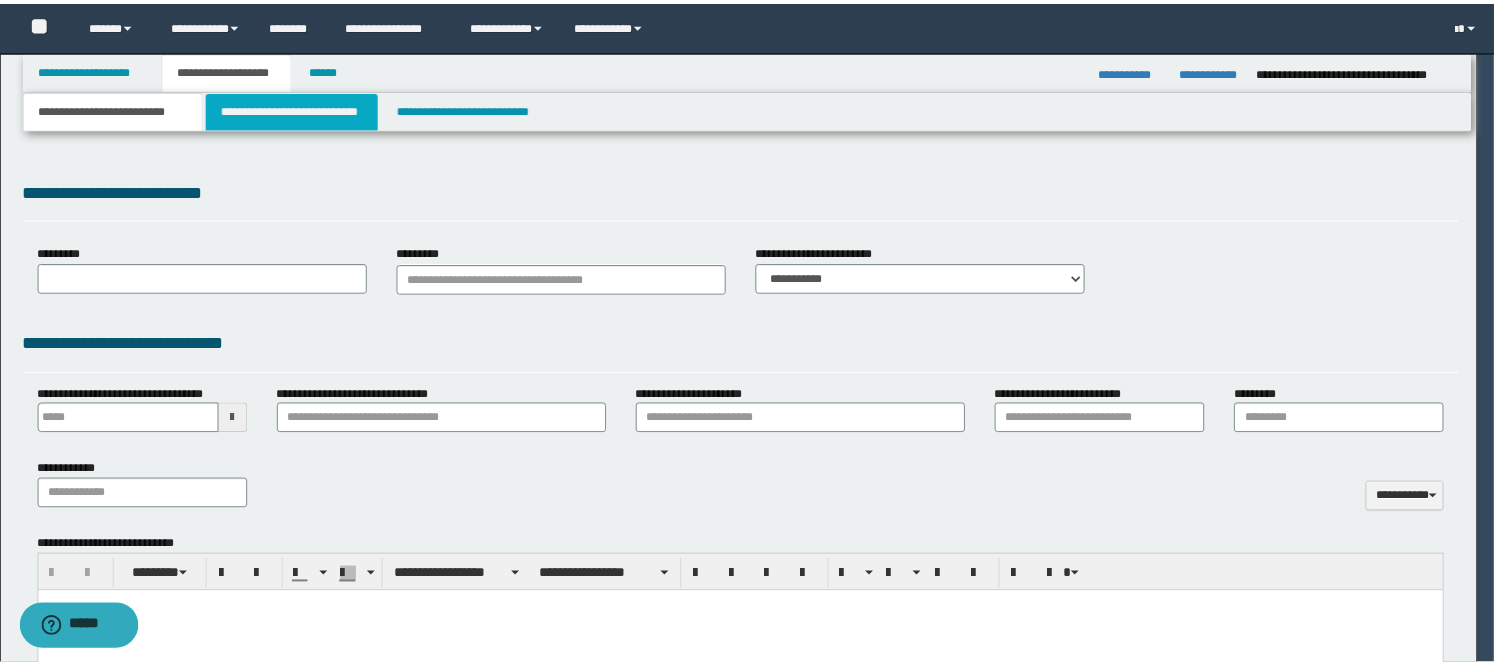 scroll, scrollTop: 0, scrollLeft: 0, axis: both 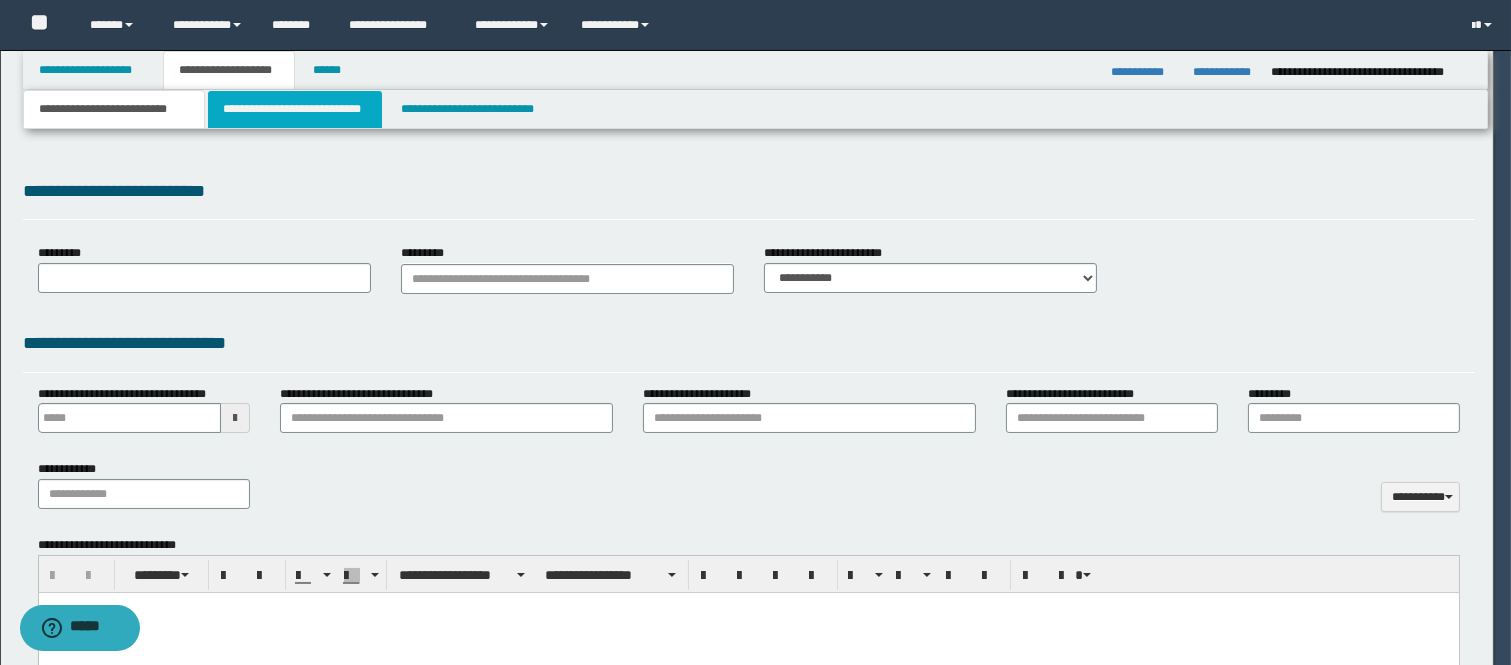 type on "**********" 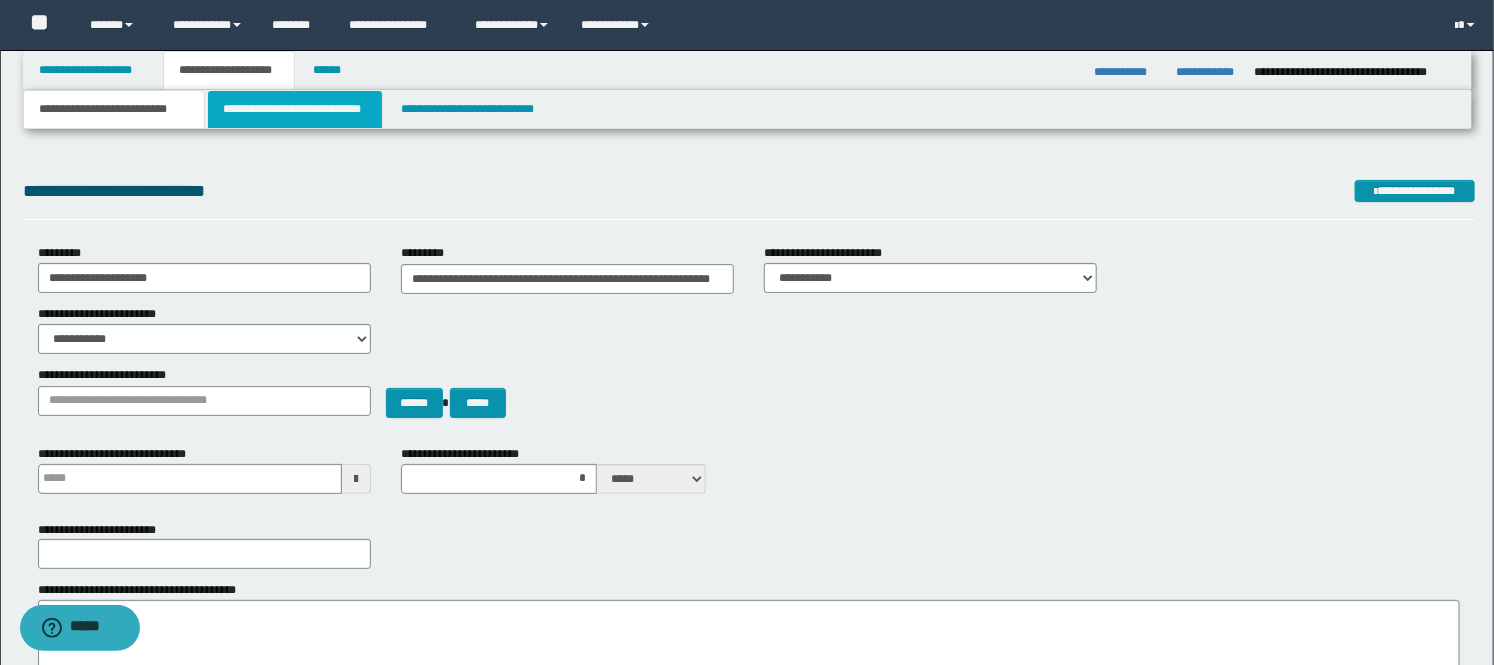 click on "**********" at bounding box center [295, 109] 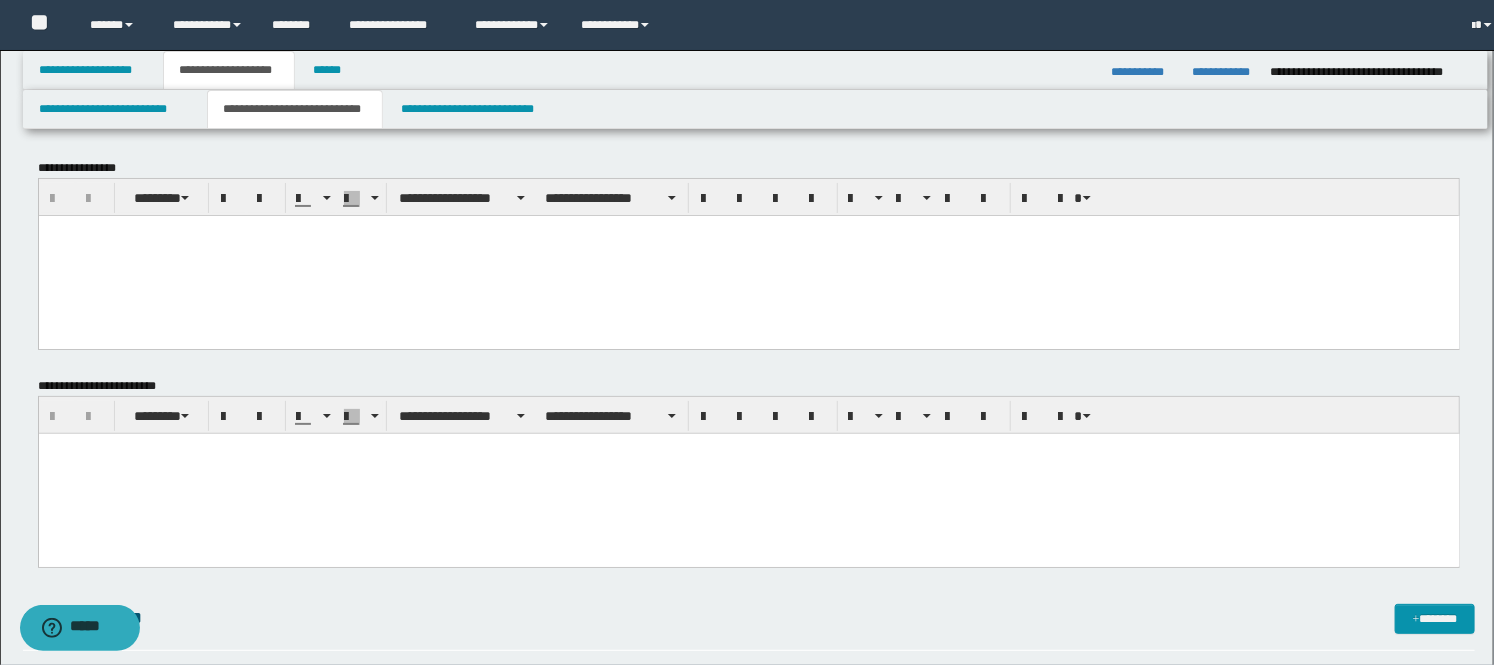 scroll, scrollTop: 0, scrollLeft: 0, axis: both 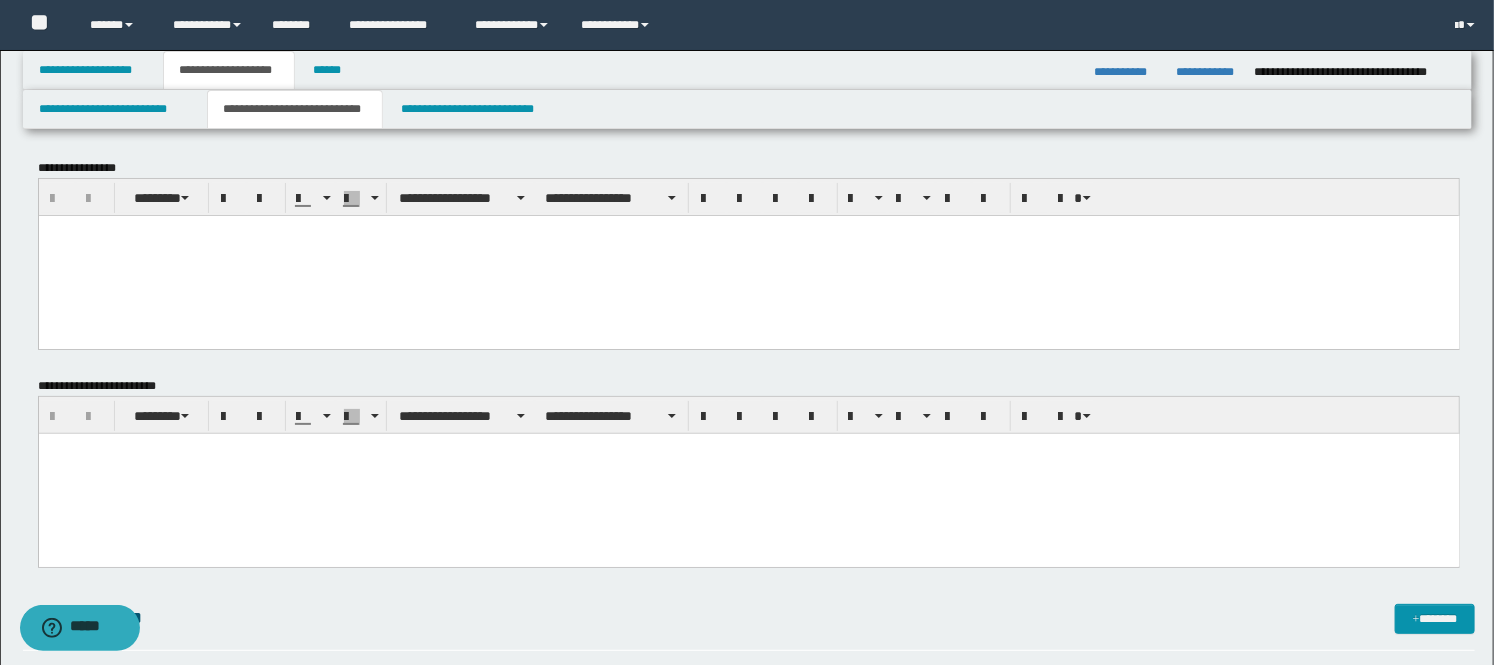 click at bounding box center [748, 255] 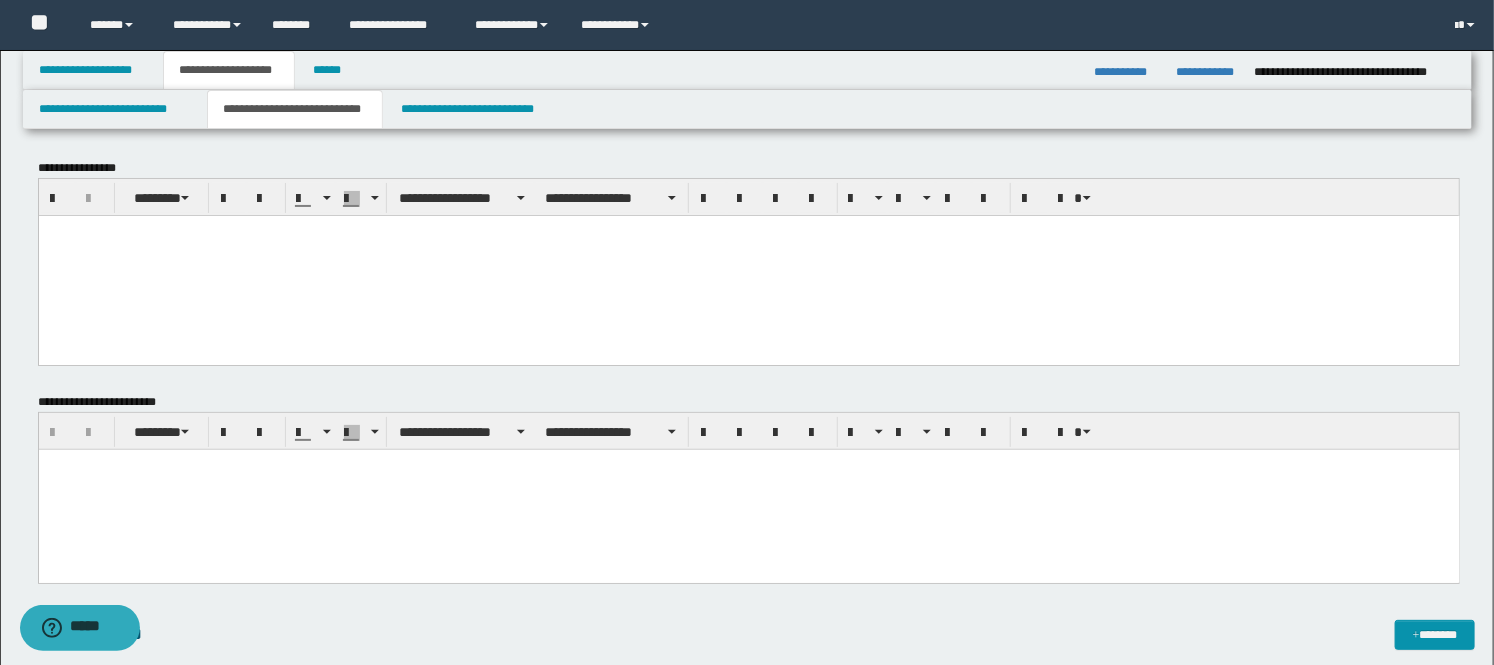 type 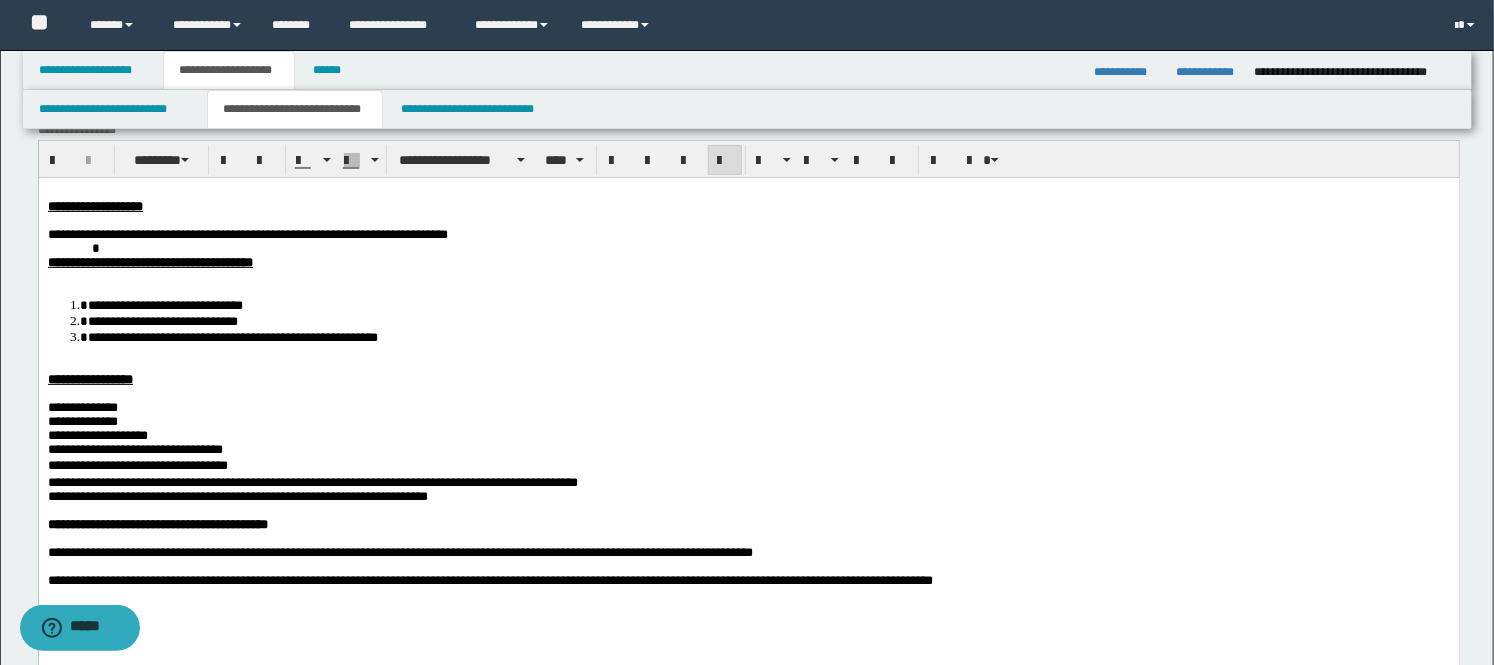 scroll, scrollTop: 0, scrollLeft: 0, axis: both 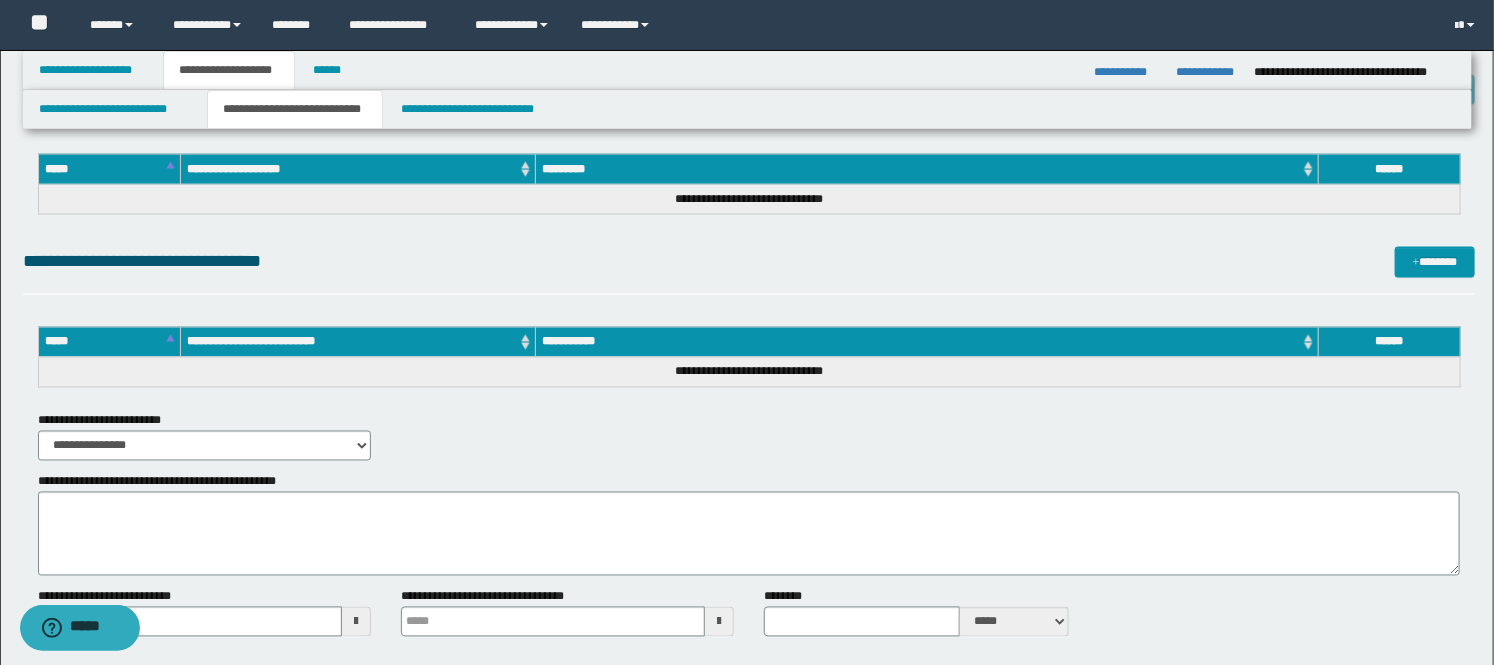 drag, startPoint x: 54, startPoint y: -1135, endPoint x: 998, endPoint y: 406, distance: 1807.1571 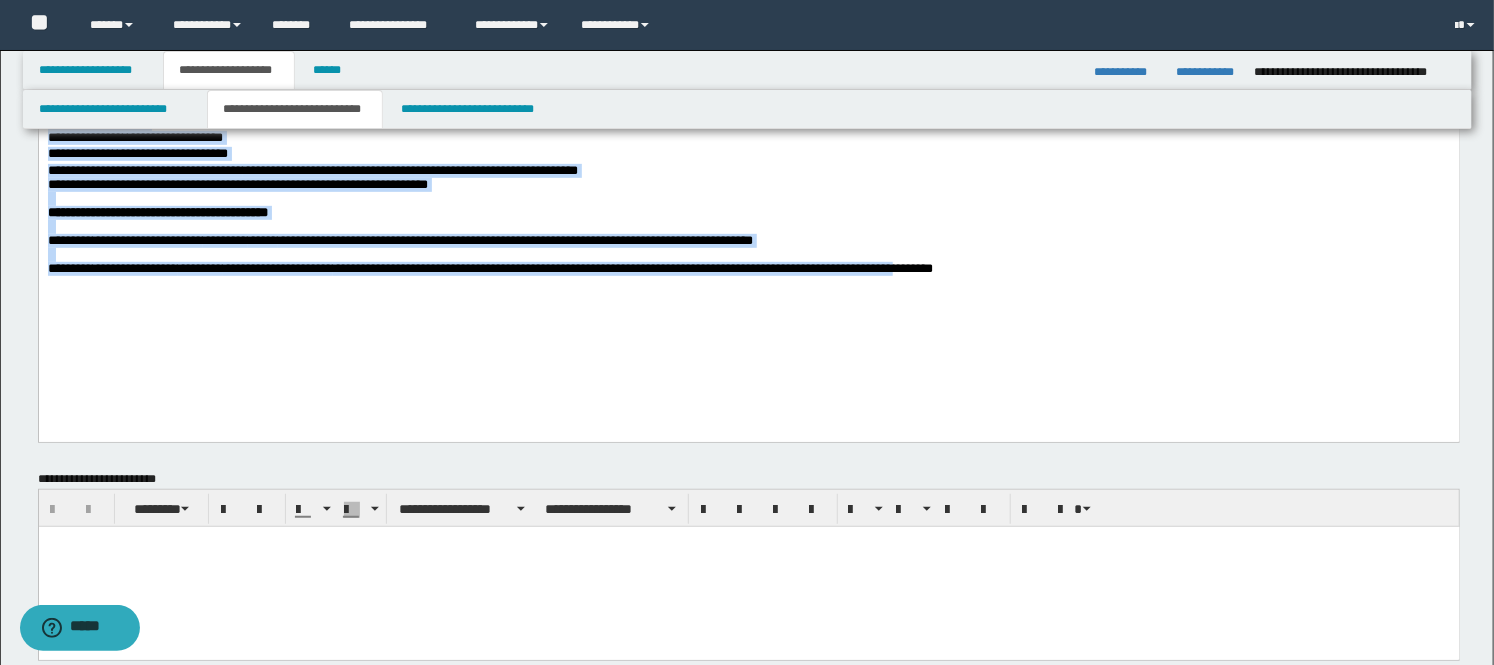 scroll, scrollTop: 127, scrollLeft: 0, axis: vertical 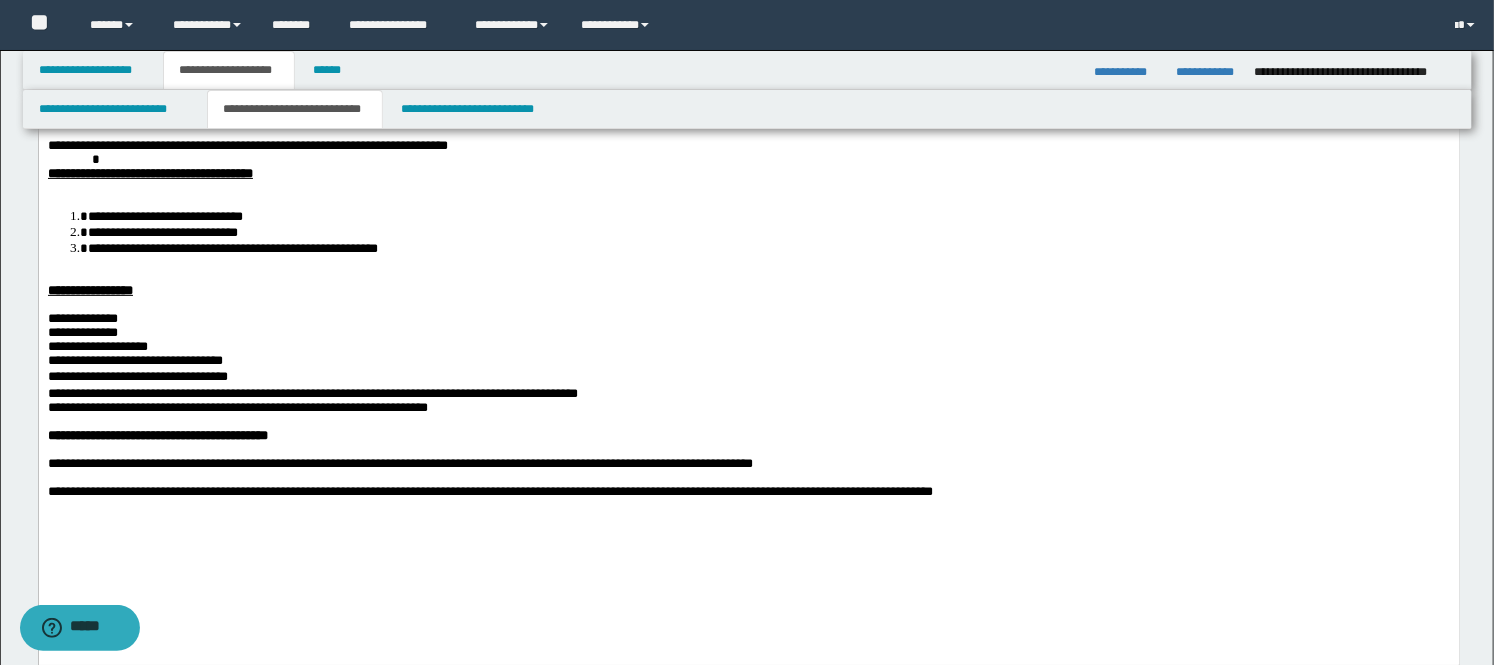 drag, startPoint x: 1111, startPoint y: 557, endPoint x: 1089, endPoint y: 561, distance: 22.36068 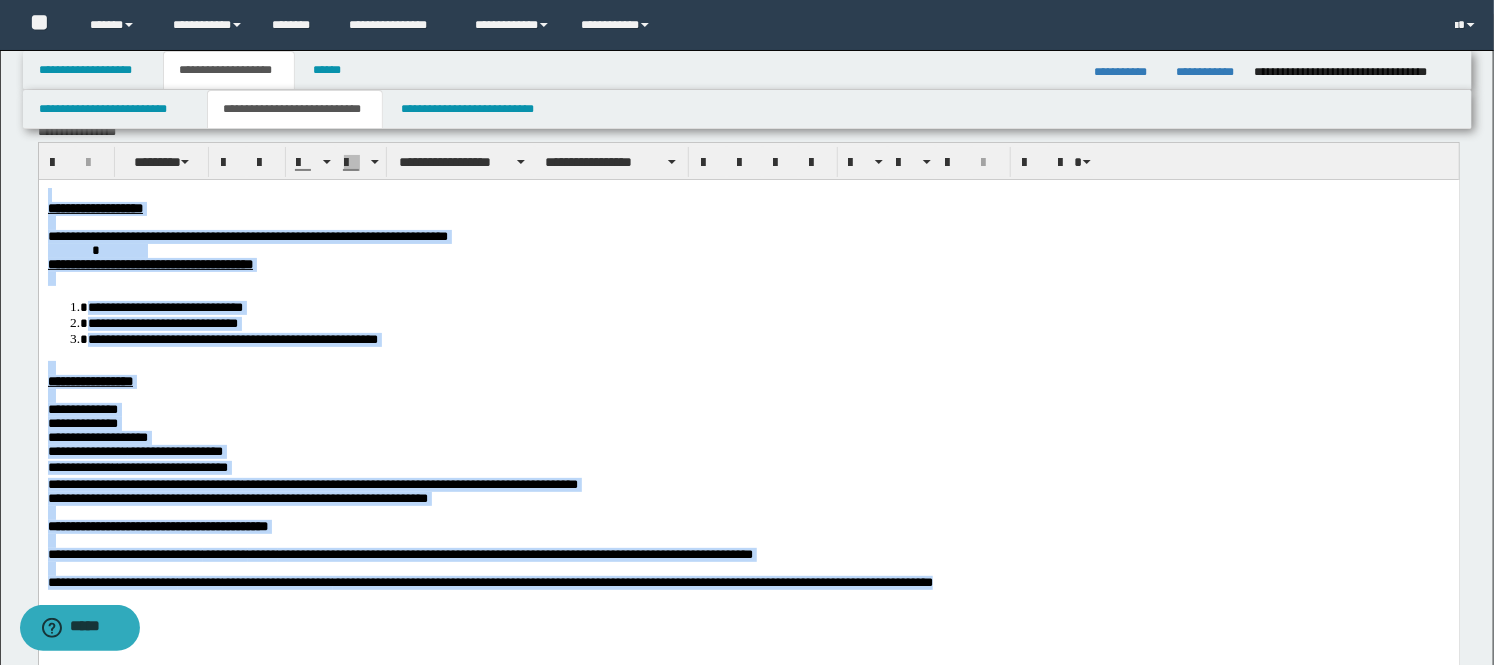 scroll, scrollTop: 0, scrollLeft: 0, axis: both 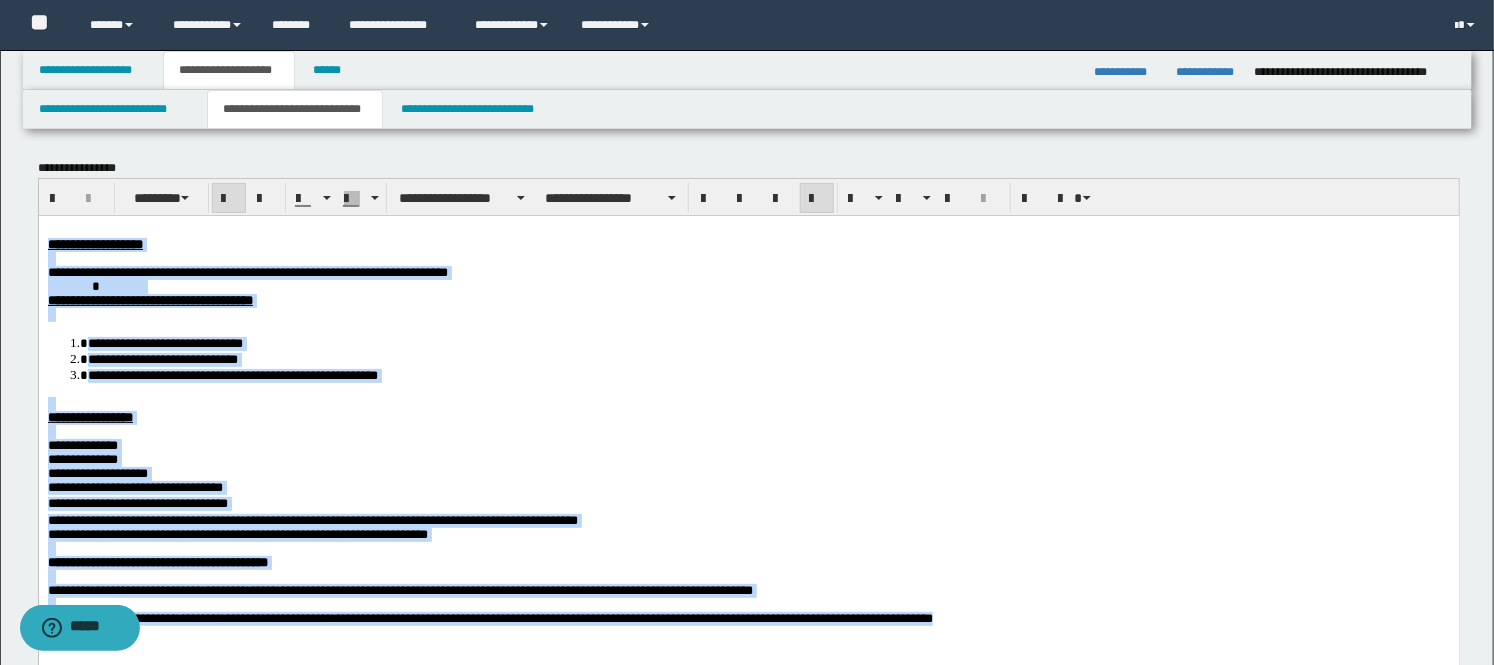 drag, startPoint x: 858, startPoint y: 614, endPoint x: 43, endPoint y: 251, distance: 892.18494 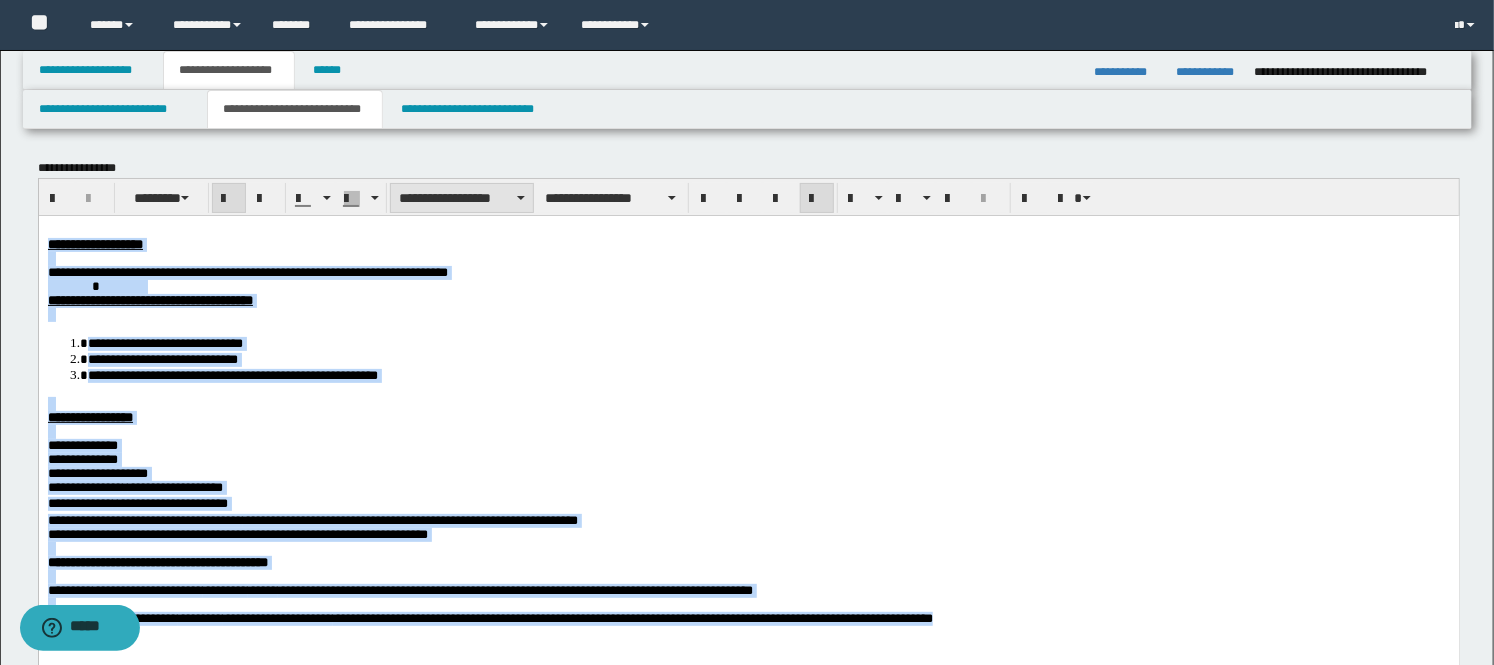 click on "**********" at bounding box center [462, 198] 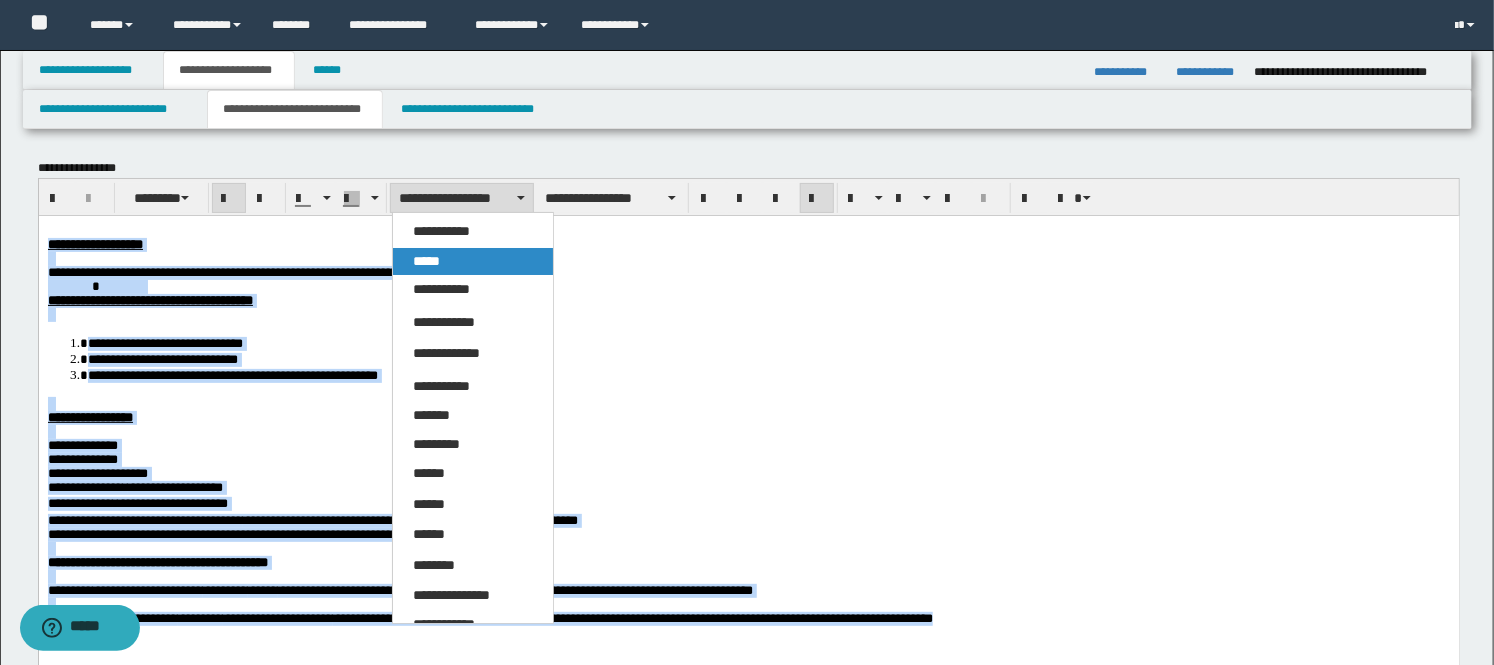 click on "*****" at bounding box center [473, 262] 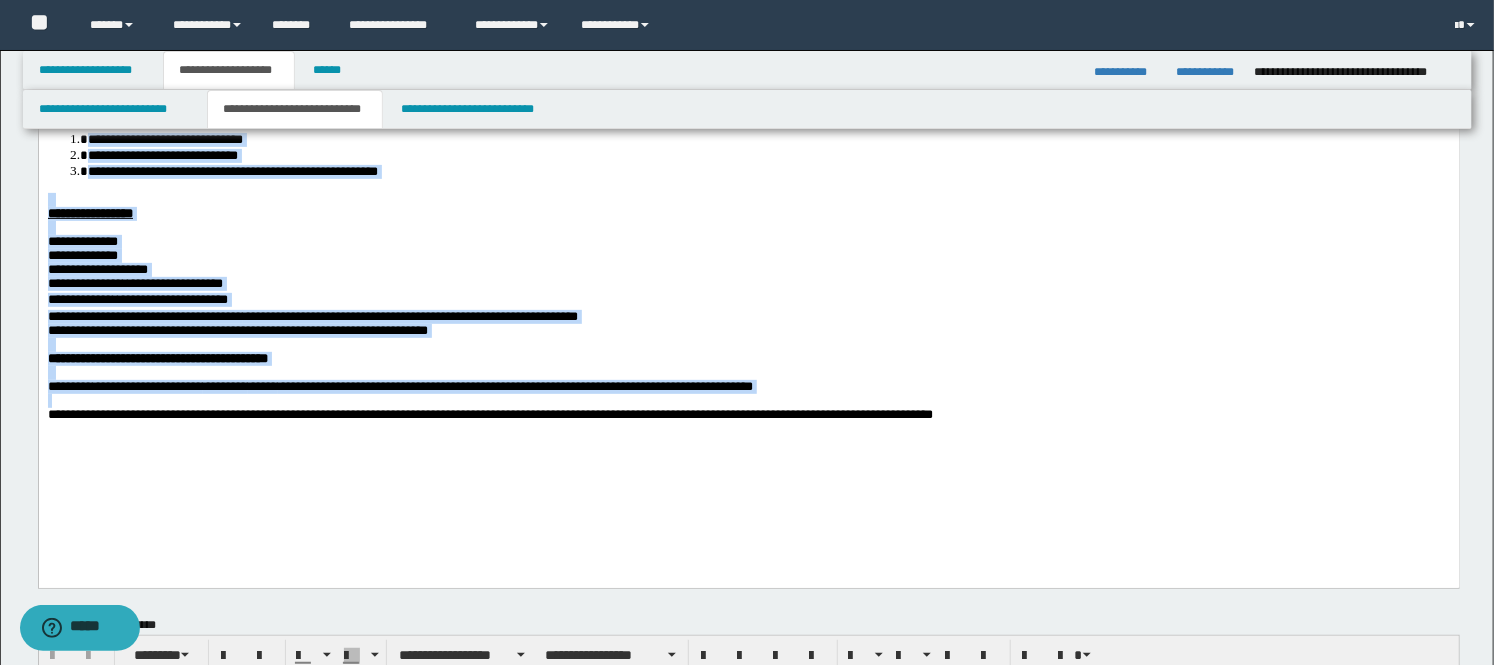 scroll, scrollTop: 222, scrollLeft: 0, axis: vertical 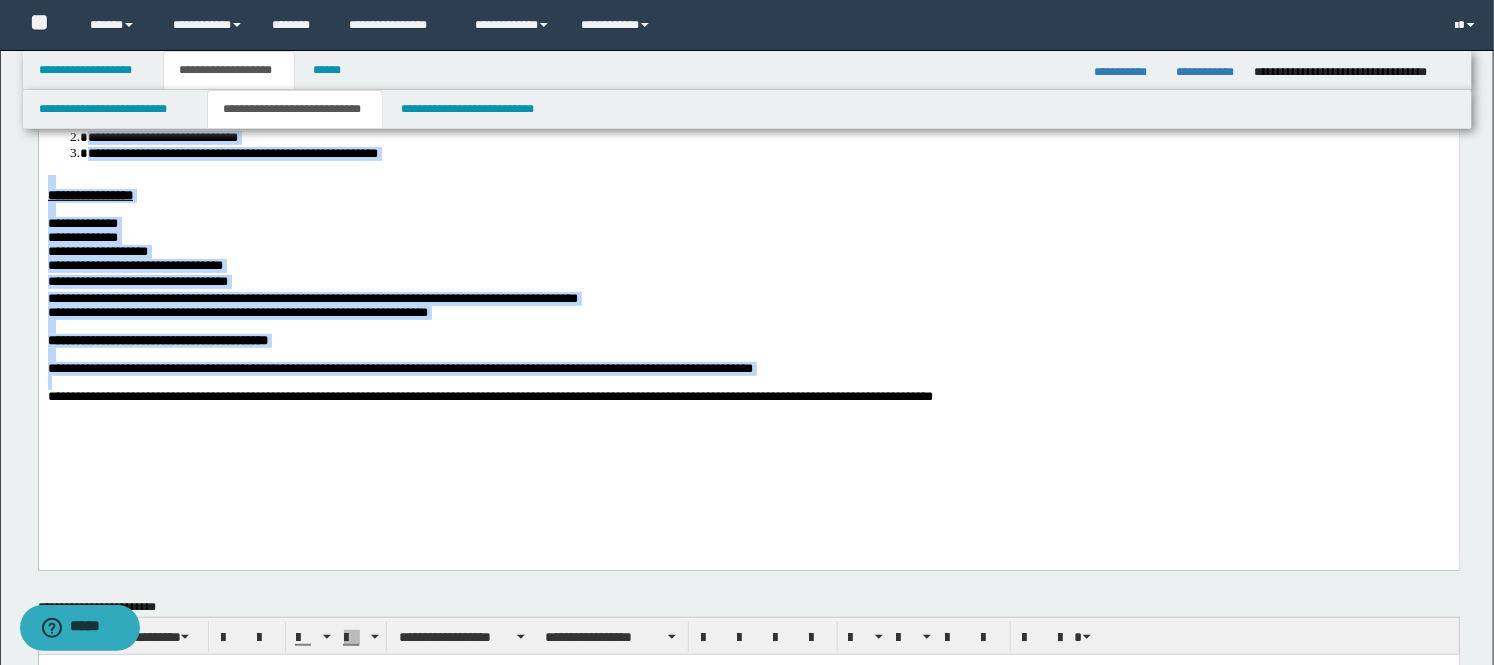 click on "[NUMBER] [STREET]   [CITY] [STATE] [ZIP] [COUNTRY]                          [ADDRESS]   [APARTMENT] [CITY] [STATE] [ZIP]   [COUNTRY]   [STREET]   [STREET] [NUMBER] [NUMBER] [NUMBER] [NUMBER]   [NUMBER] [NUMBER]   [NUMBER] [ADDRESS] [CITY] [STATE] [ZIP]   [COUNTRY]   [STREET]   [STREET] [NUMBER] [NUMBER] [NUMBER] [NUMBER]" at bounding box center [748, 228] 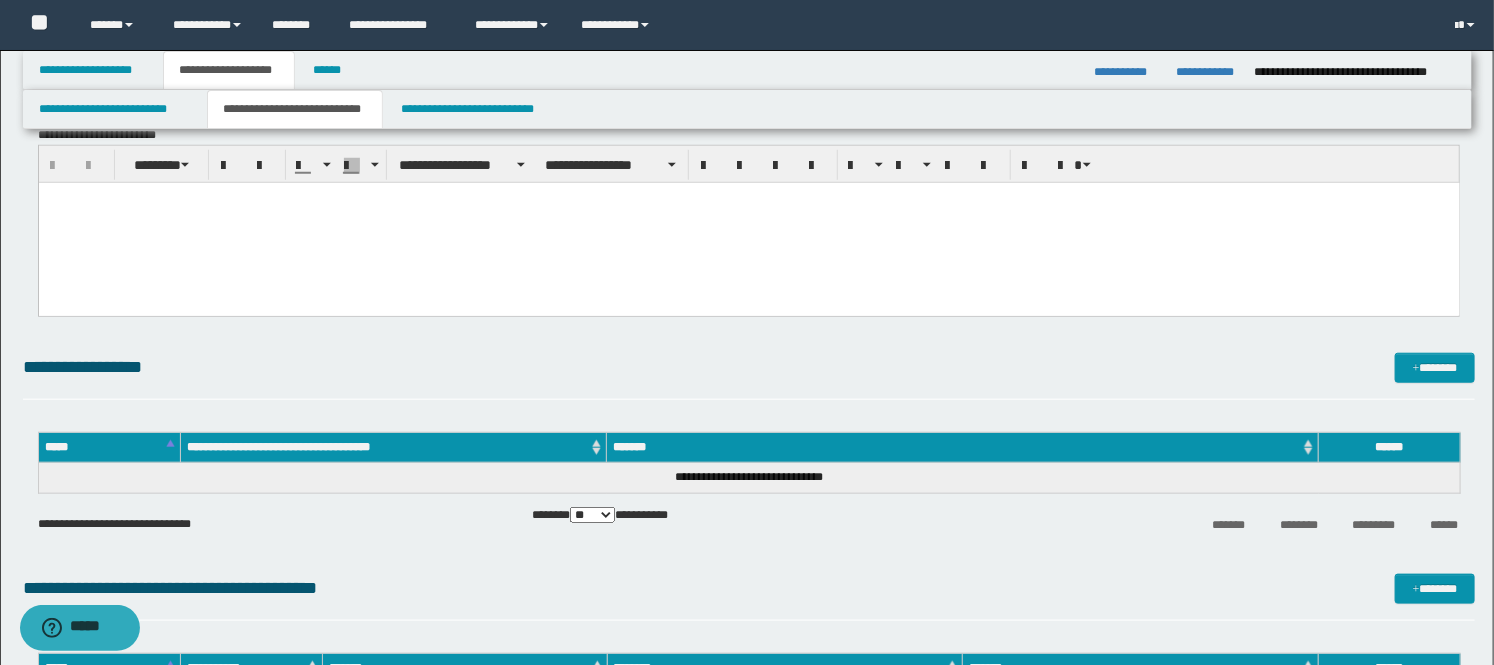 scroll, scrollTop: 555, scrollLeft: 0, axis: vertical 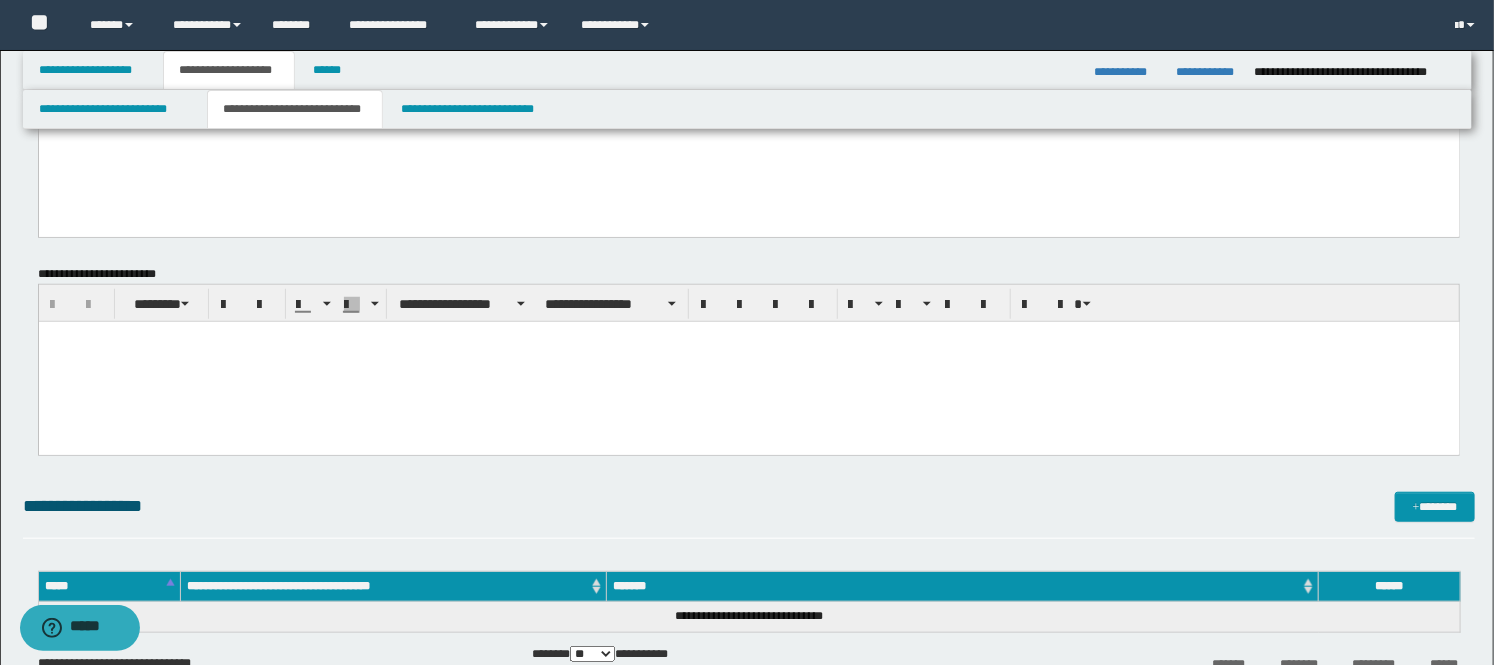 click at bounding box center [748, 362] 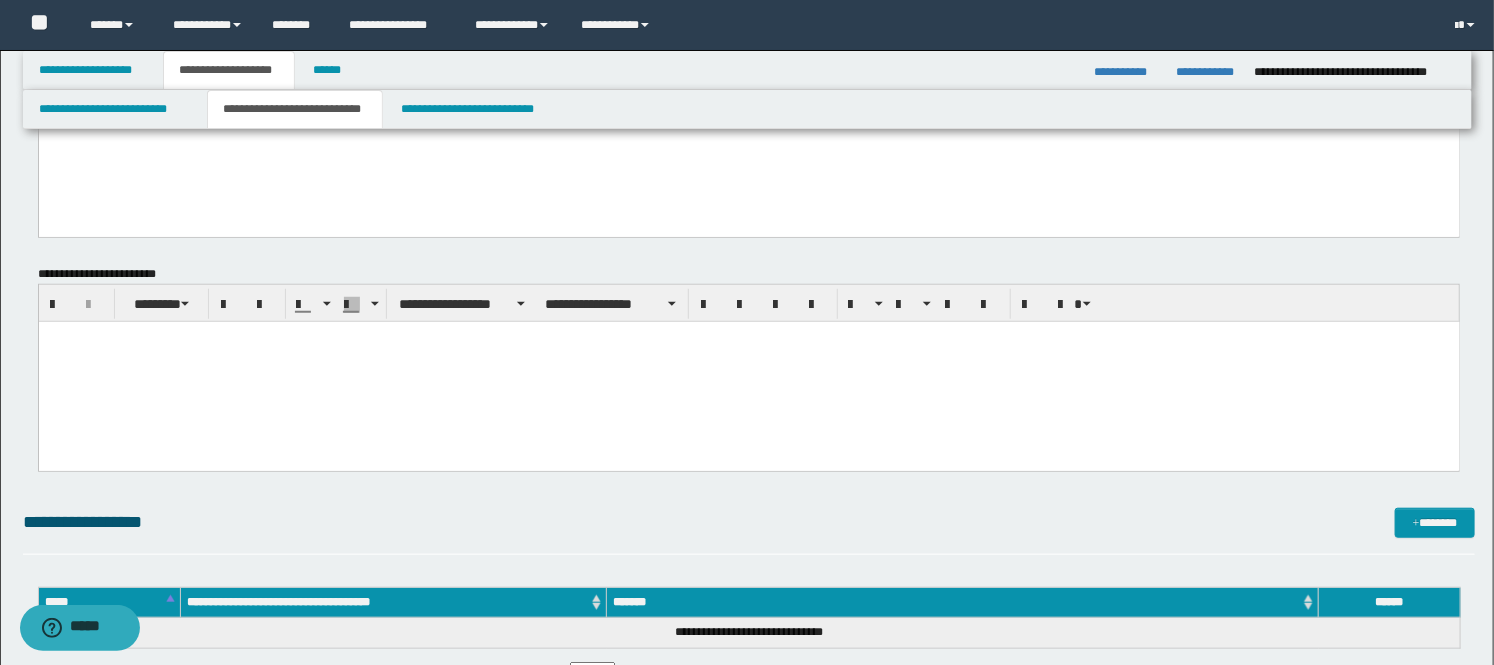 type 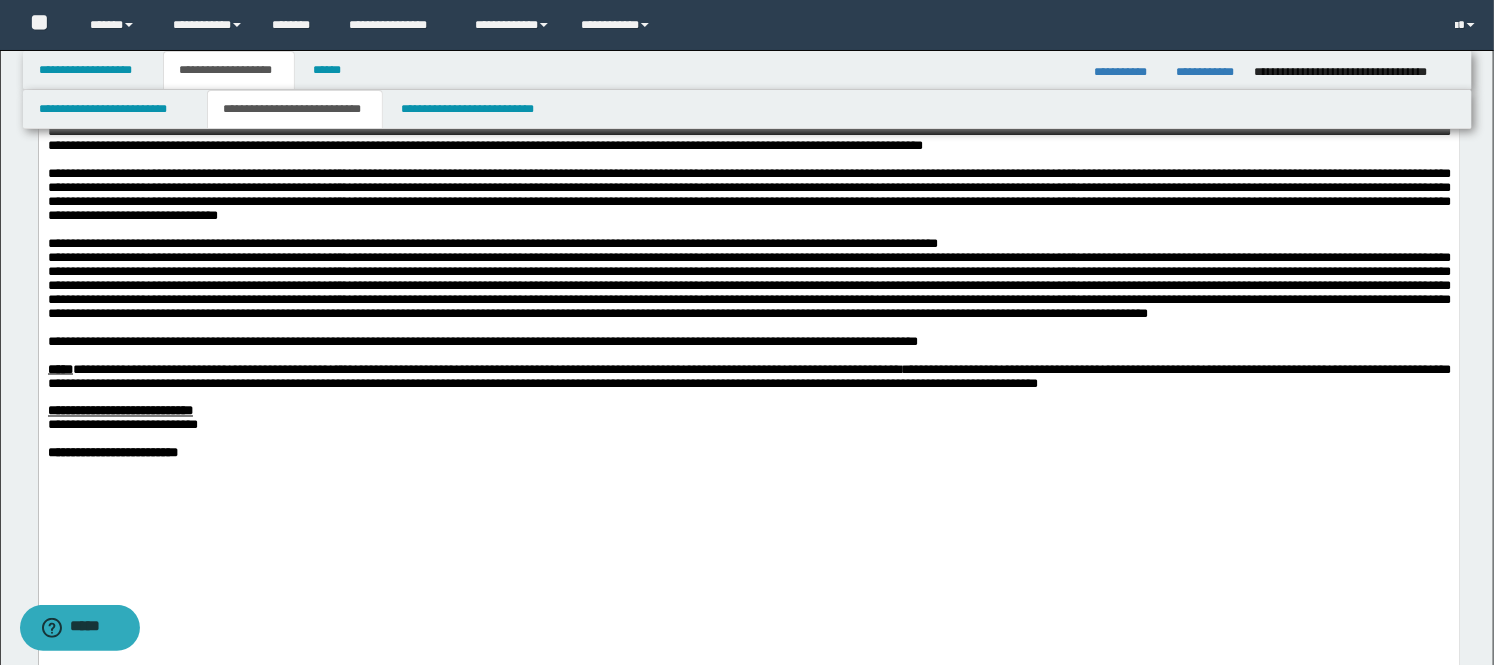 scroll, scrollTop: 1333, scrollLeft: 0, axis: vertical 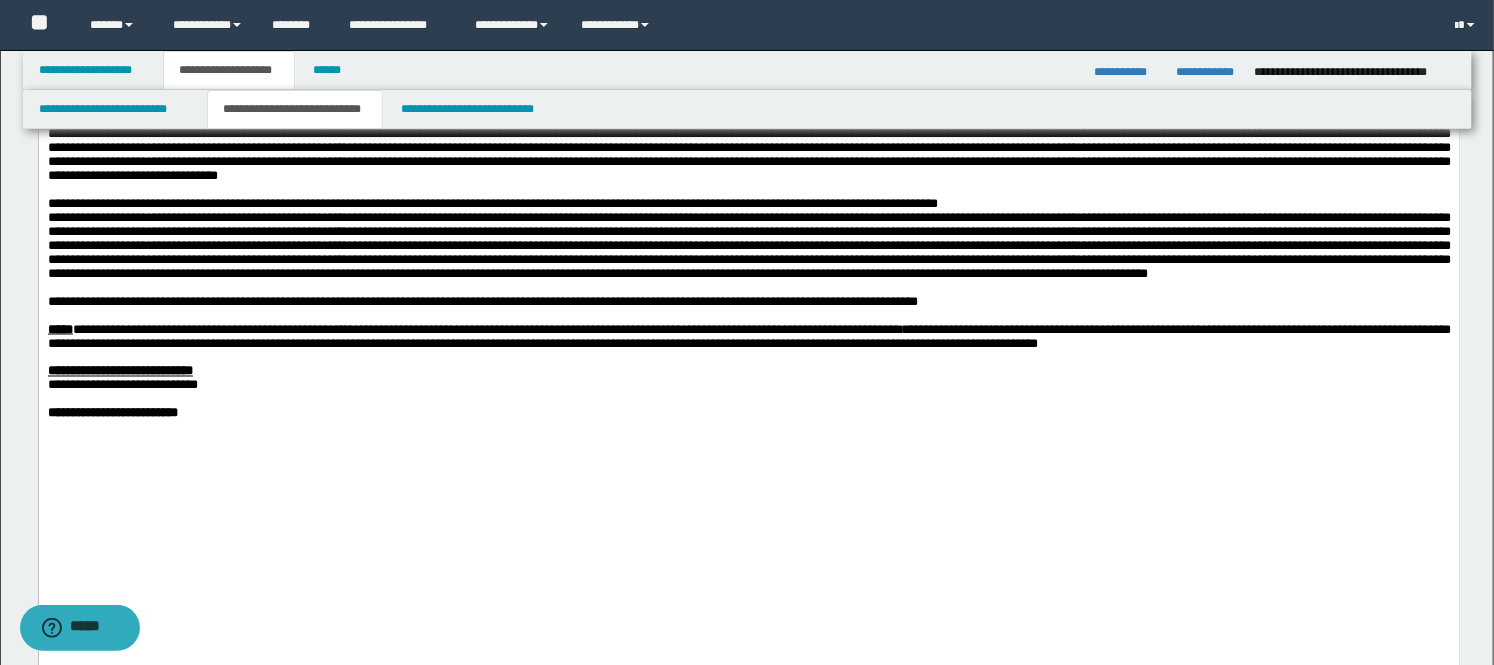 click at bounding box center (748, 246) 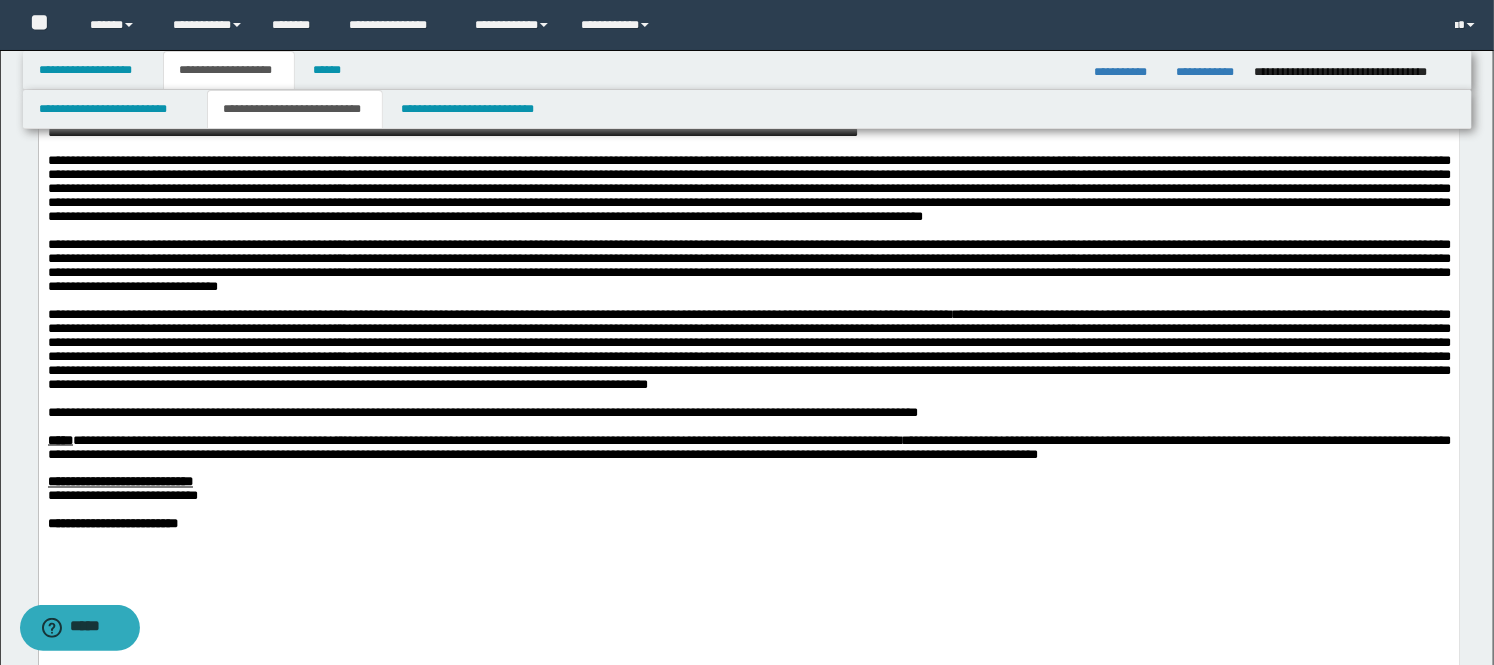 scroll, scrollTop: 1000, scrollLeft: 0, axis: vertical 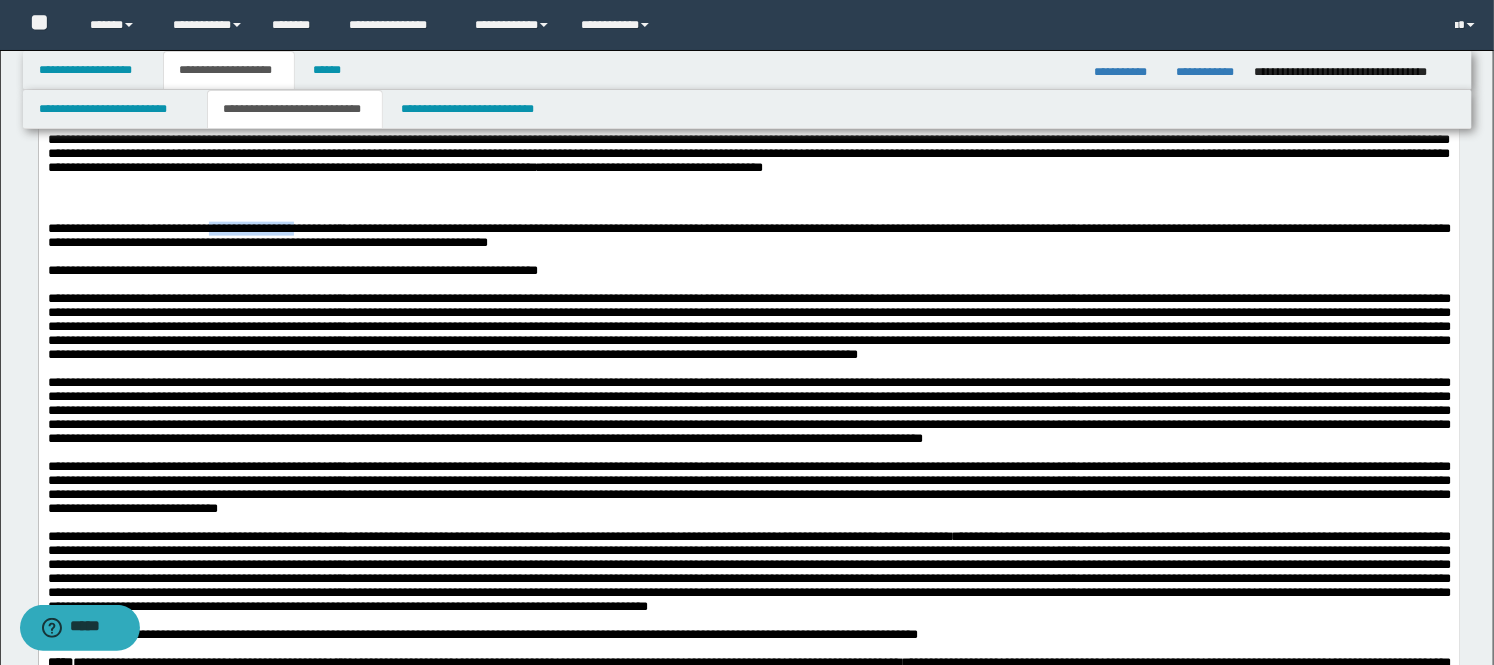 drag, startPoint x: 362, startPoint y: 244, endPoint x: 262, endPoint y: 242, distance: 100.02 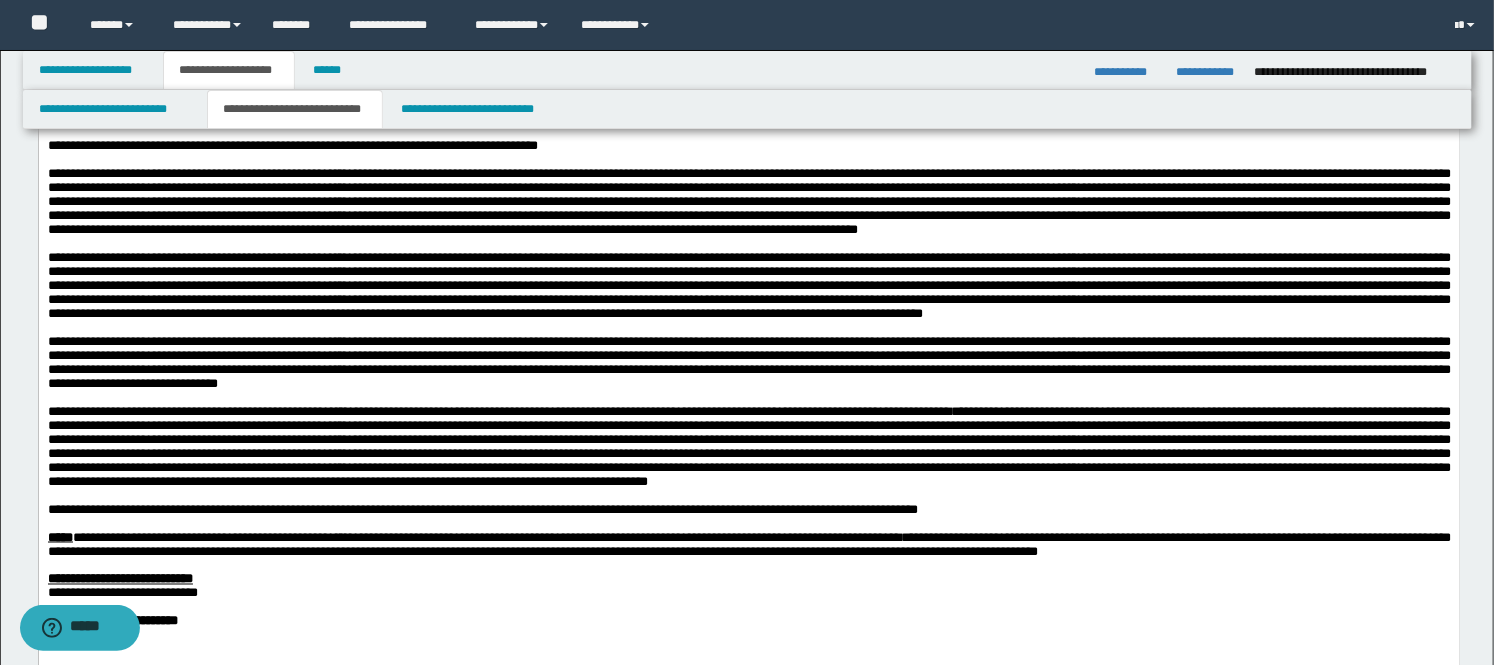 scroll, scrollTop: 1444, scrollLeft: 0, axis: vertical 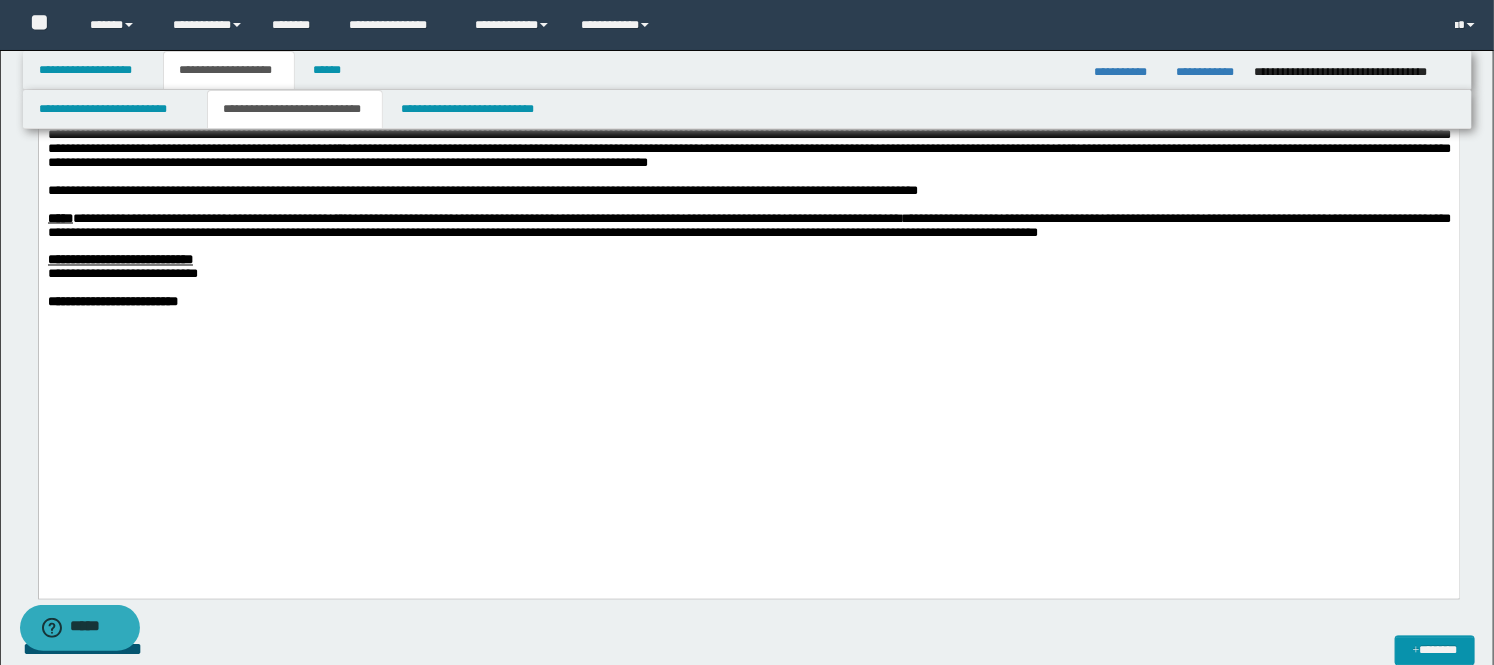 click on "**********" at bounding box center [482, 191] 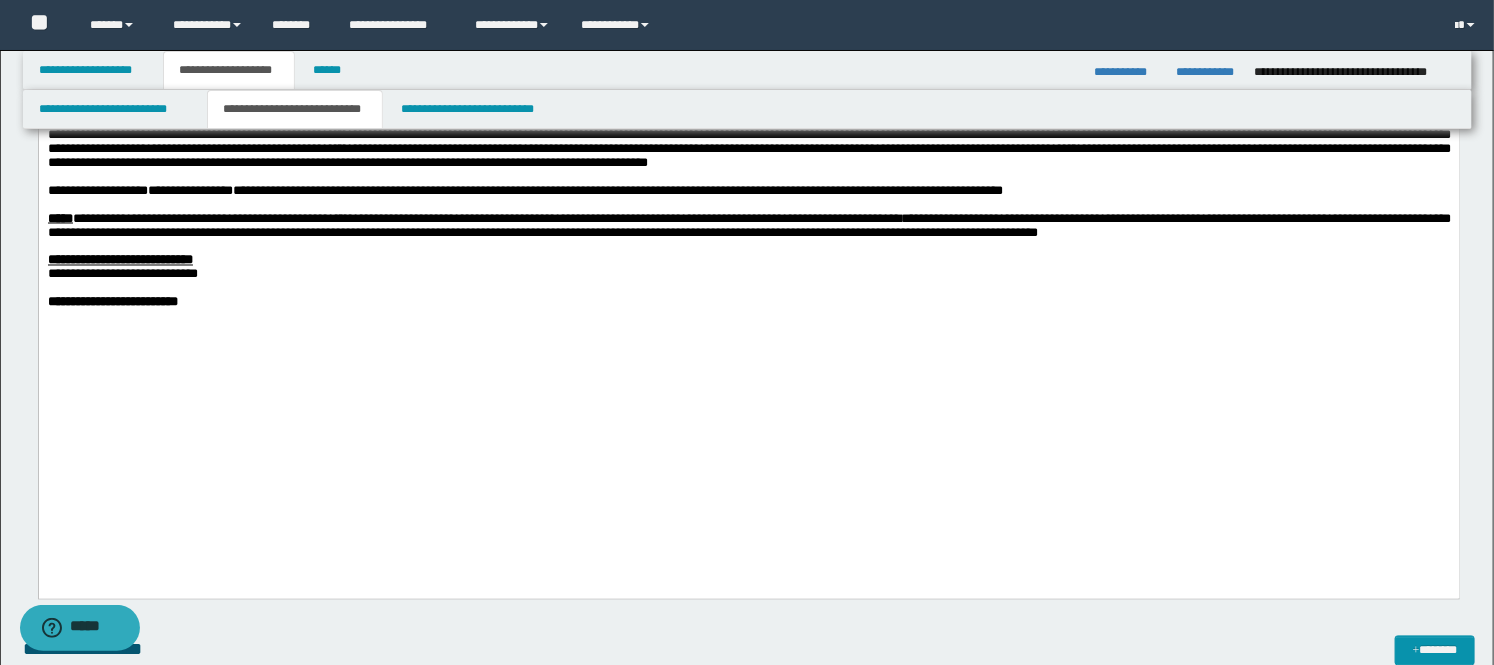 click on "**********" at bounding box center [499, 93] 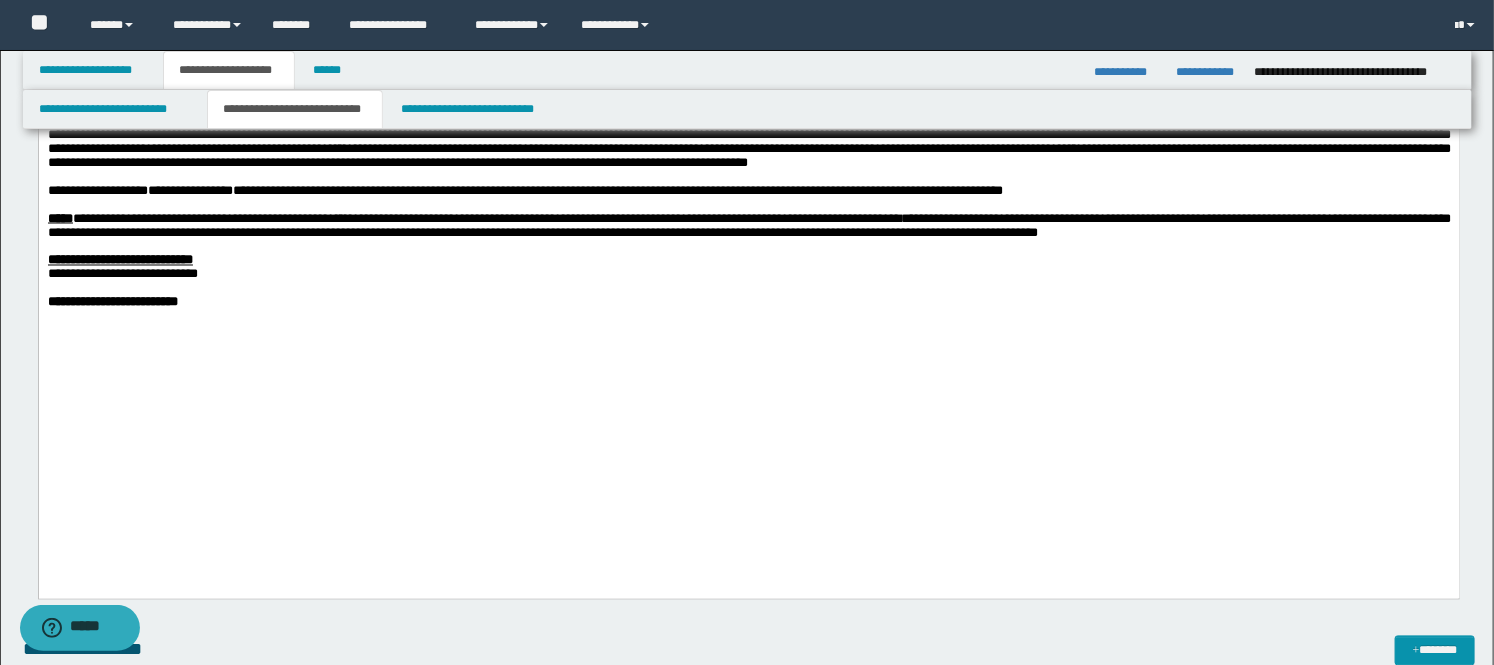 click on "[FIRST] [LAST] [LAST]" at bounding box center (524, 191) 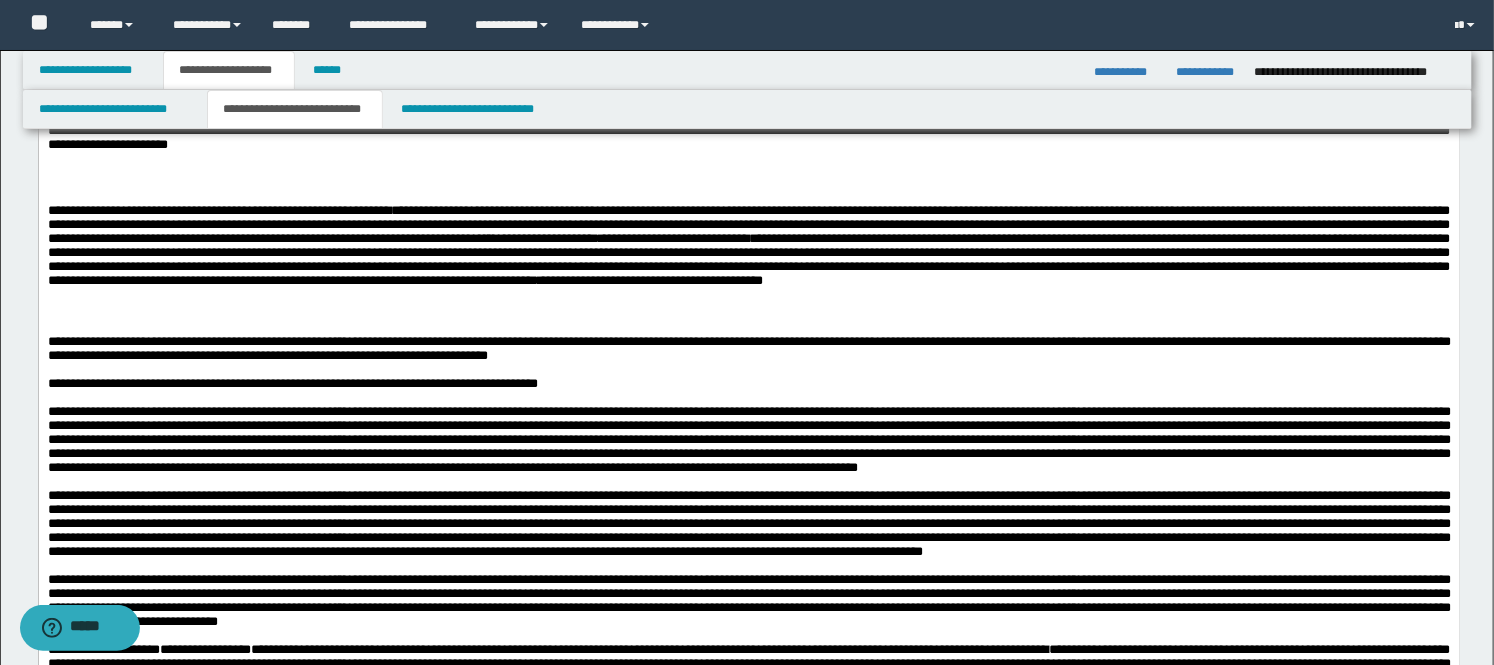 scroll, scrollTop: 888, scrollLeft: 0, axis: vertical 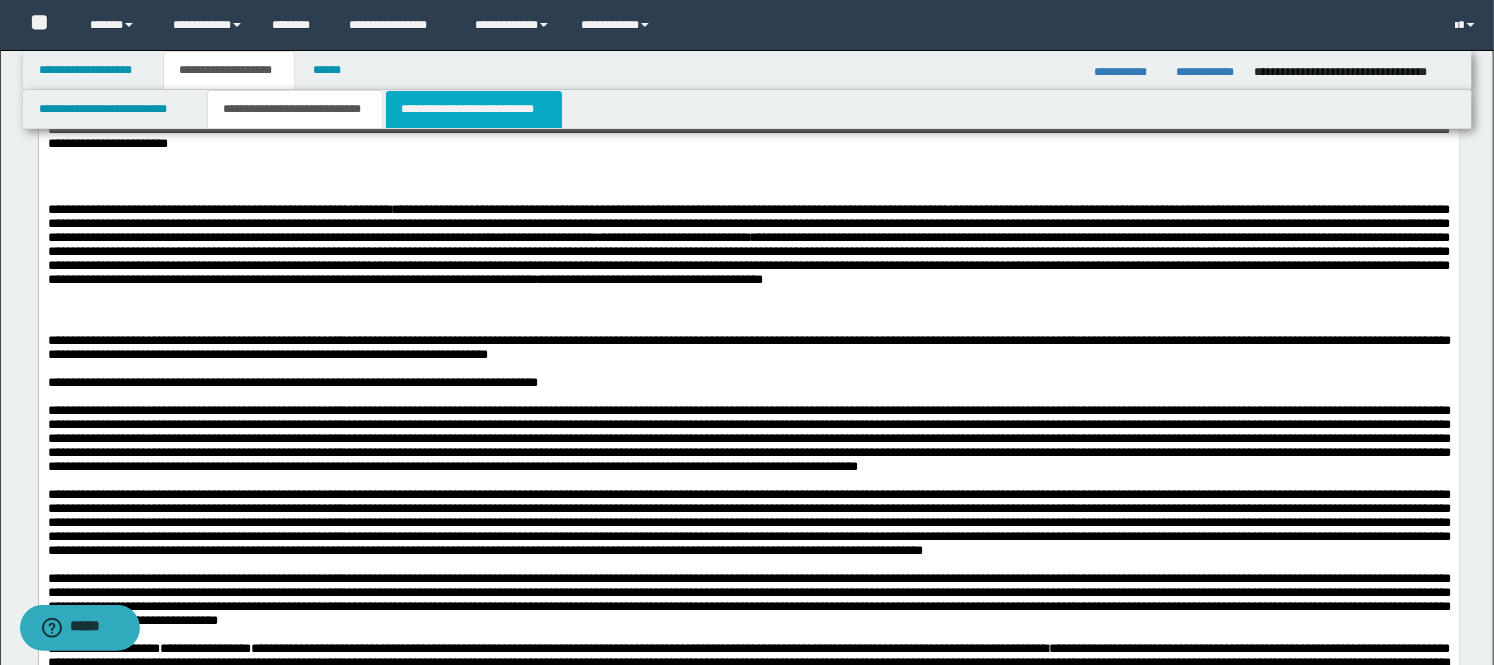 click on "**********" at bounding box center (474, 109) 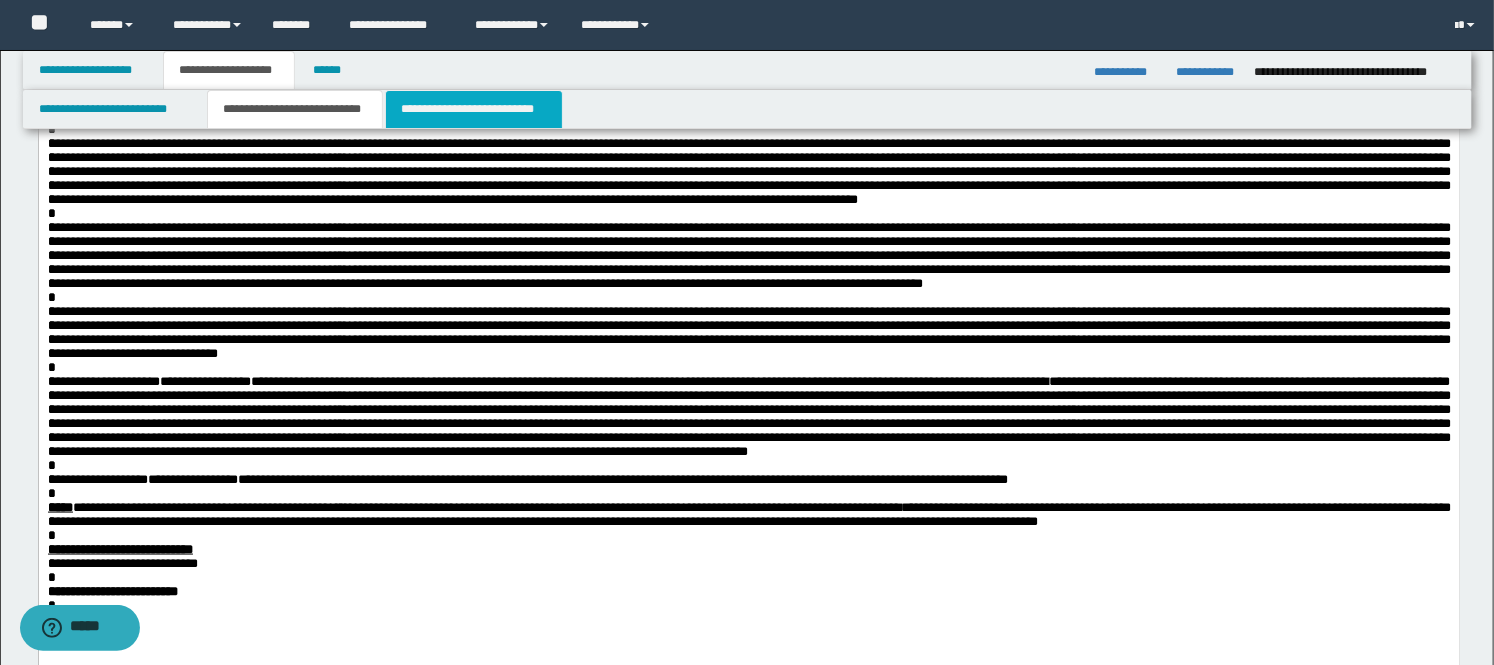 scroll, scrollTop: 0, scrollLeft: 0, axis: both 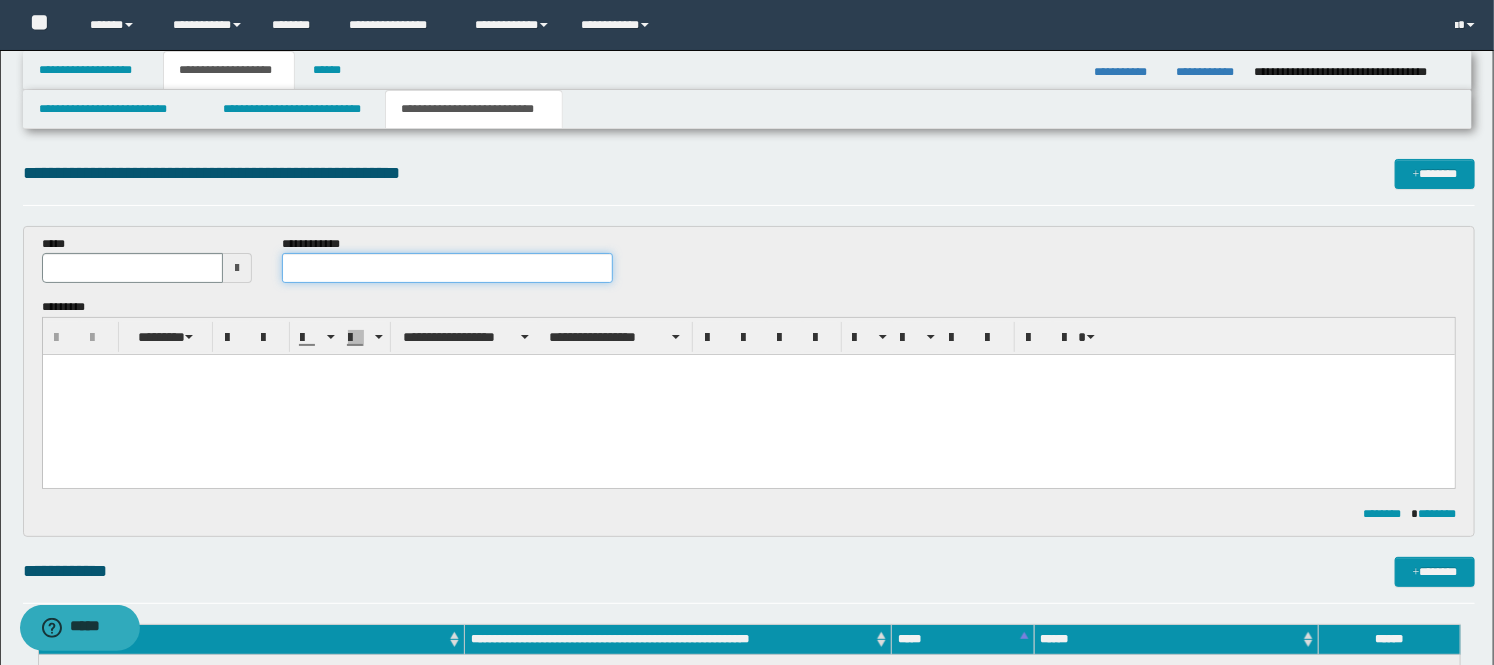 click at bounding box center (447, 268) 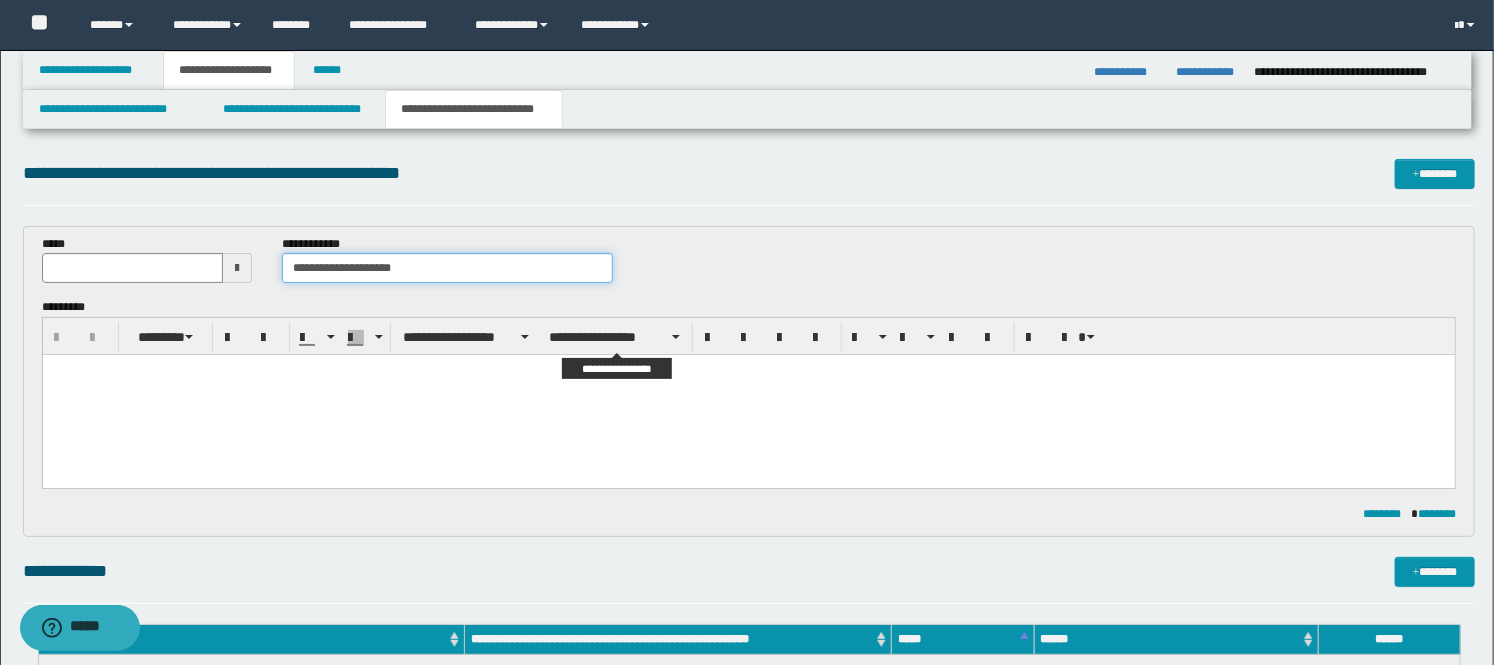 type on "**********" 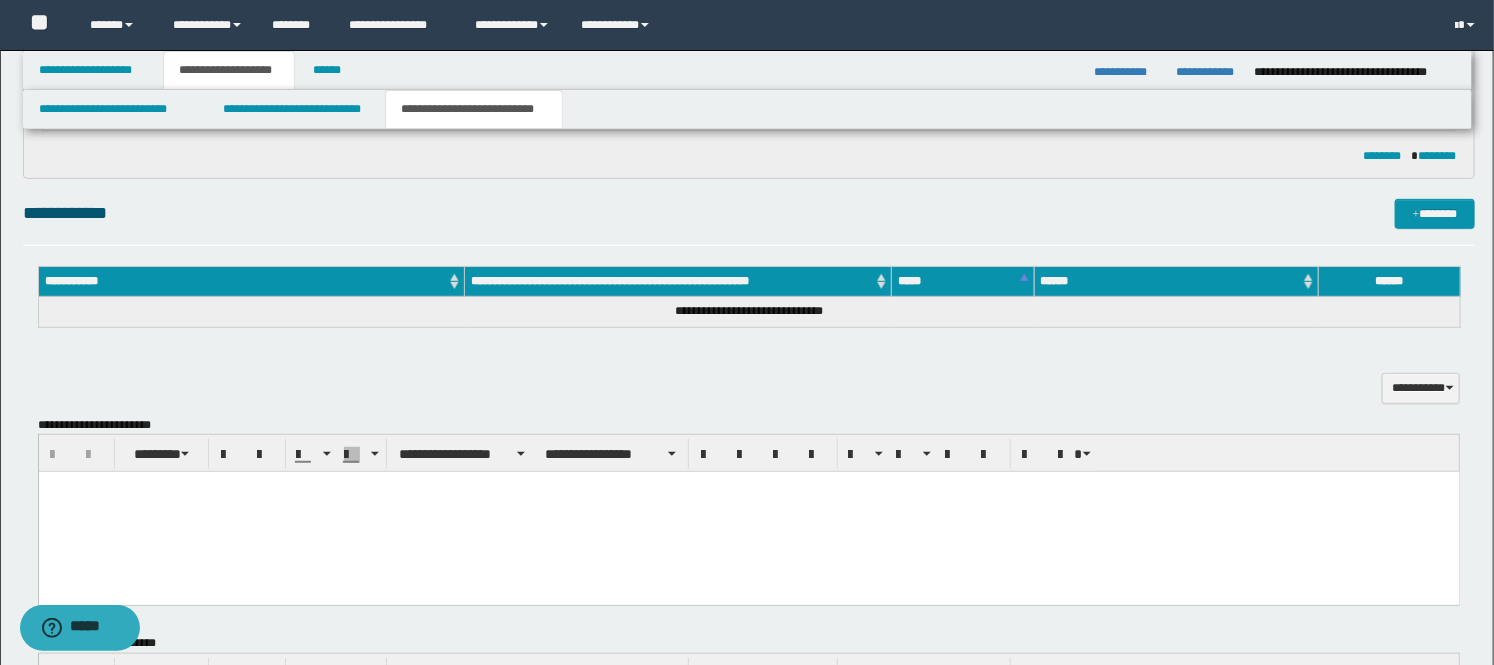 scroll, scrollTop: 444, scrollLeft: 0, axis: vertical 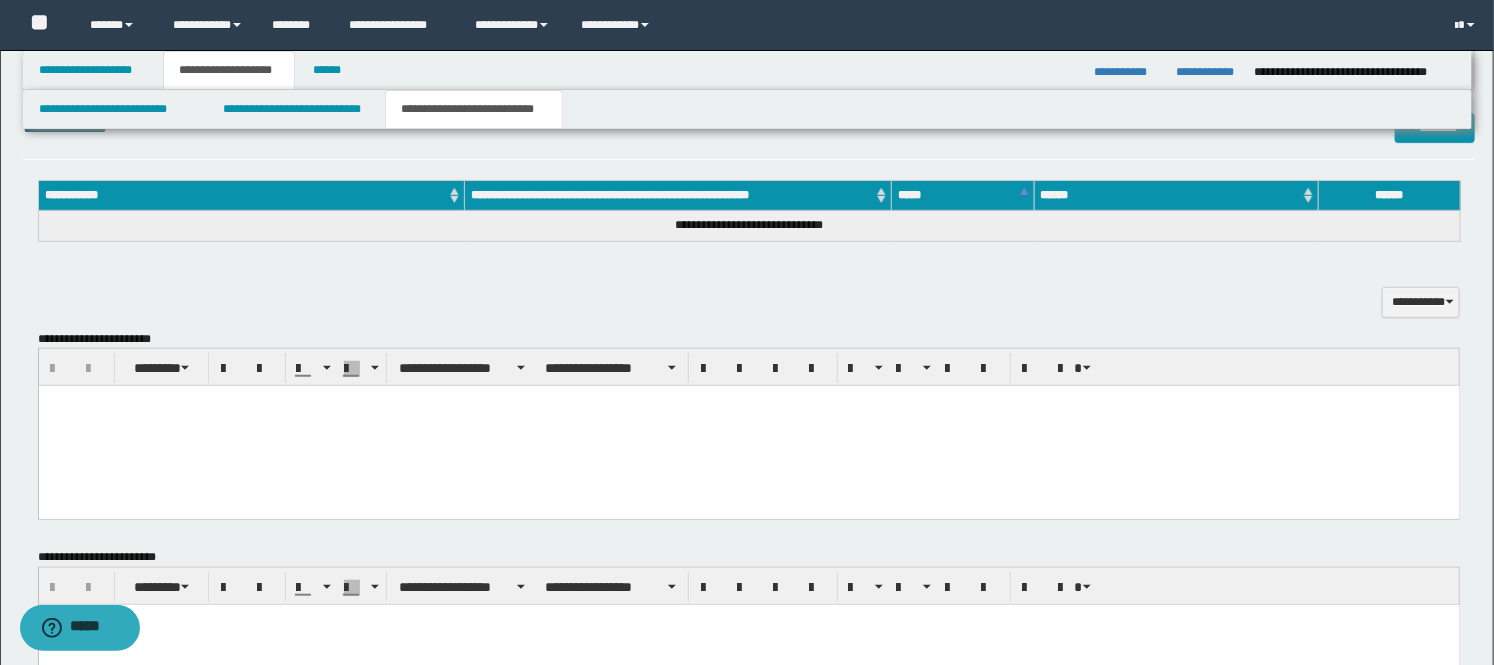 click at bounding box center (748, 426) 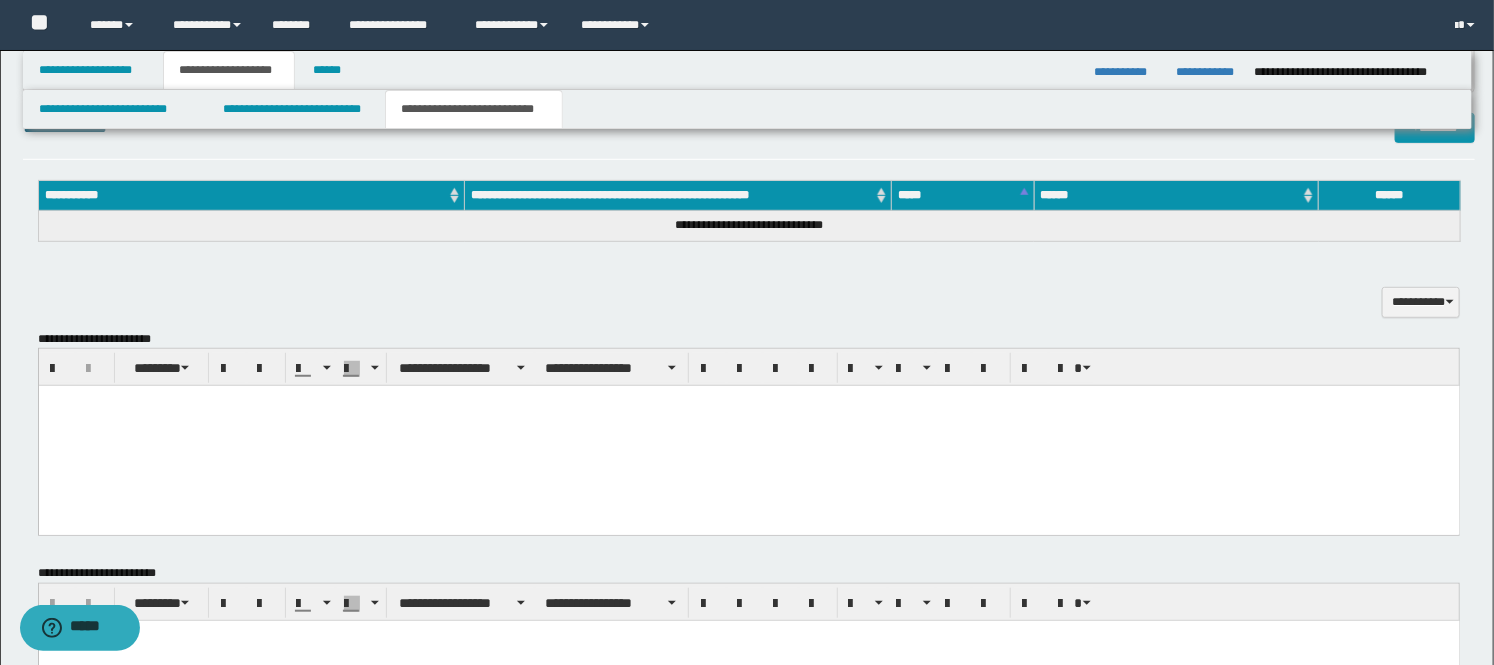 paste 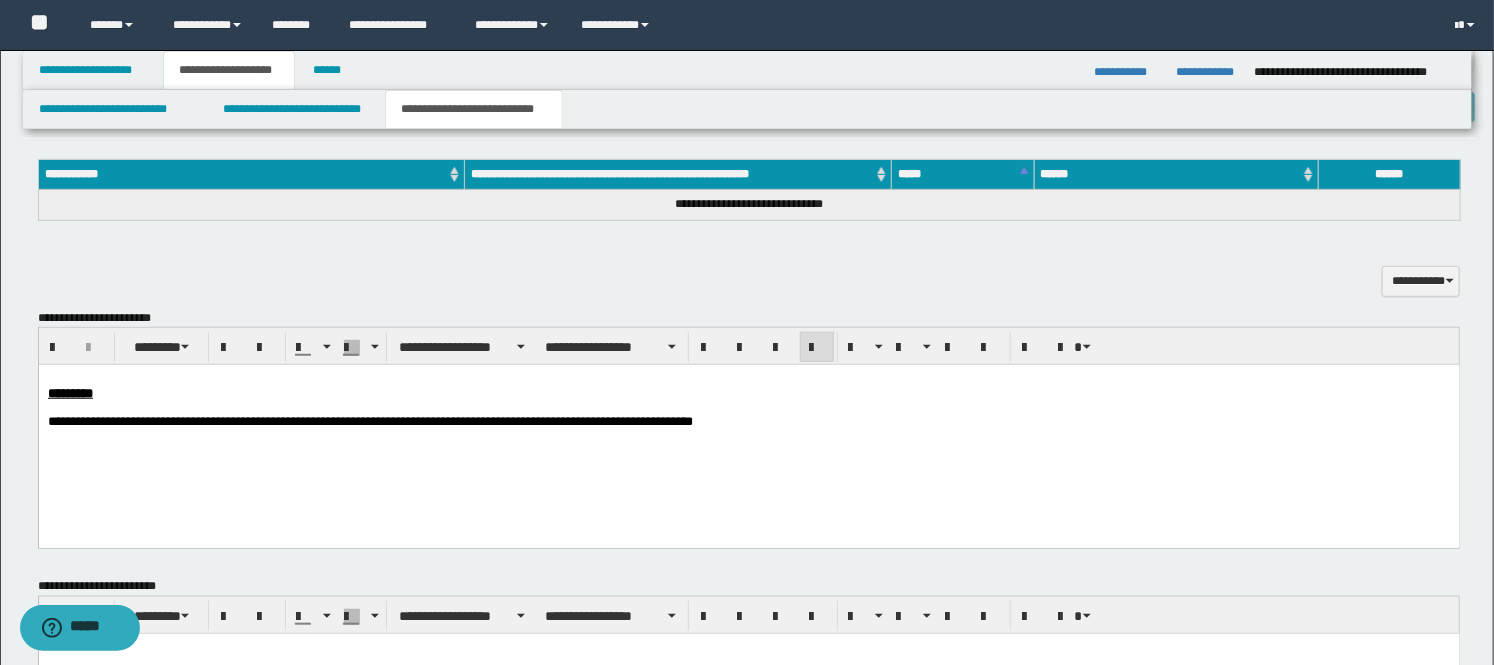 scroll, scrollTop: 576, scrollLeft: 0, axis: vertical 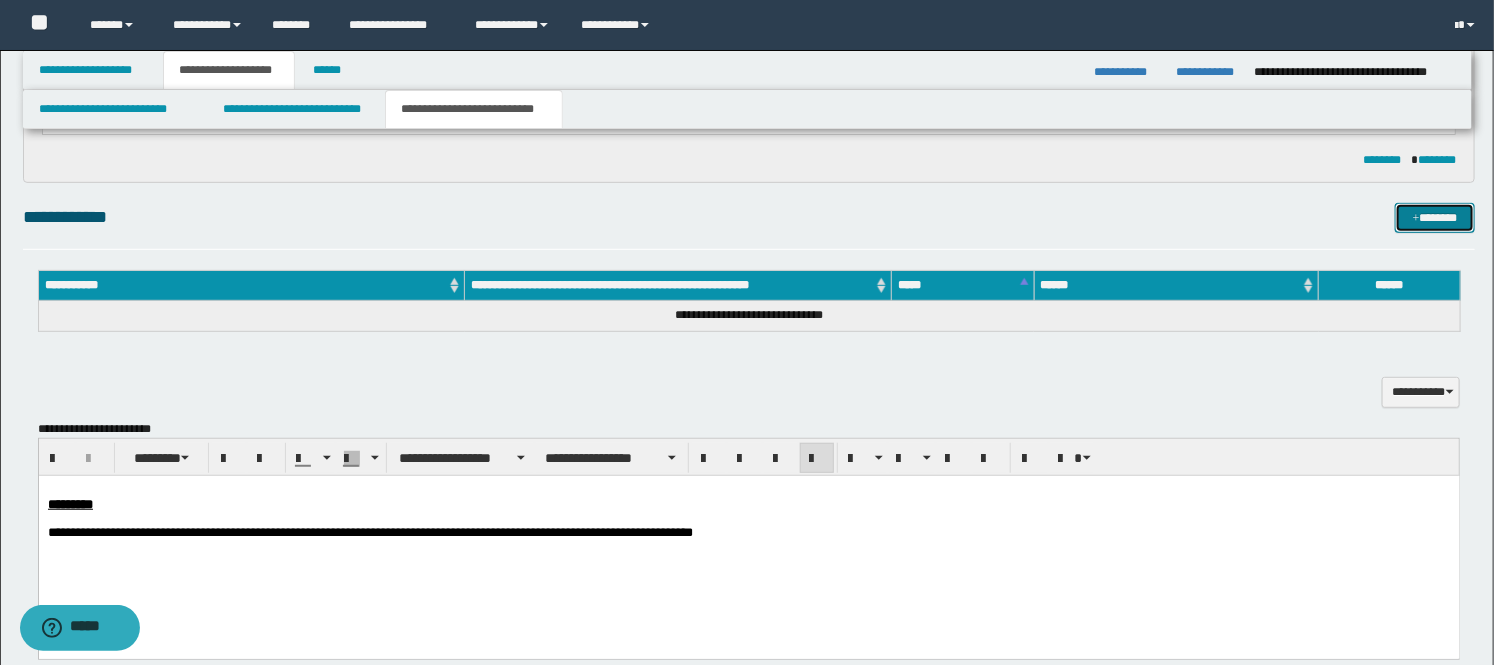 click on "*******" at bounding box center [1435, 218] 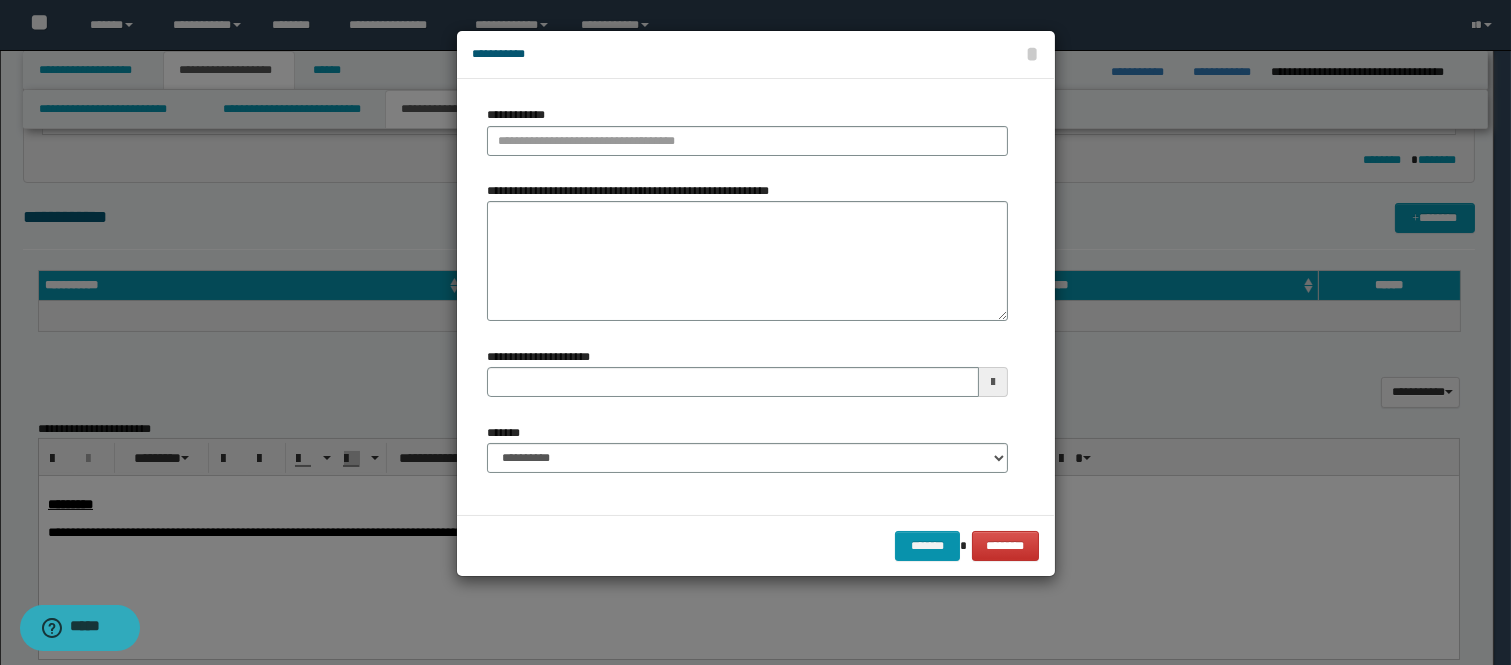 type 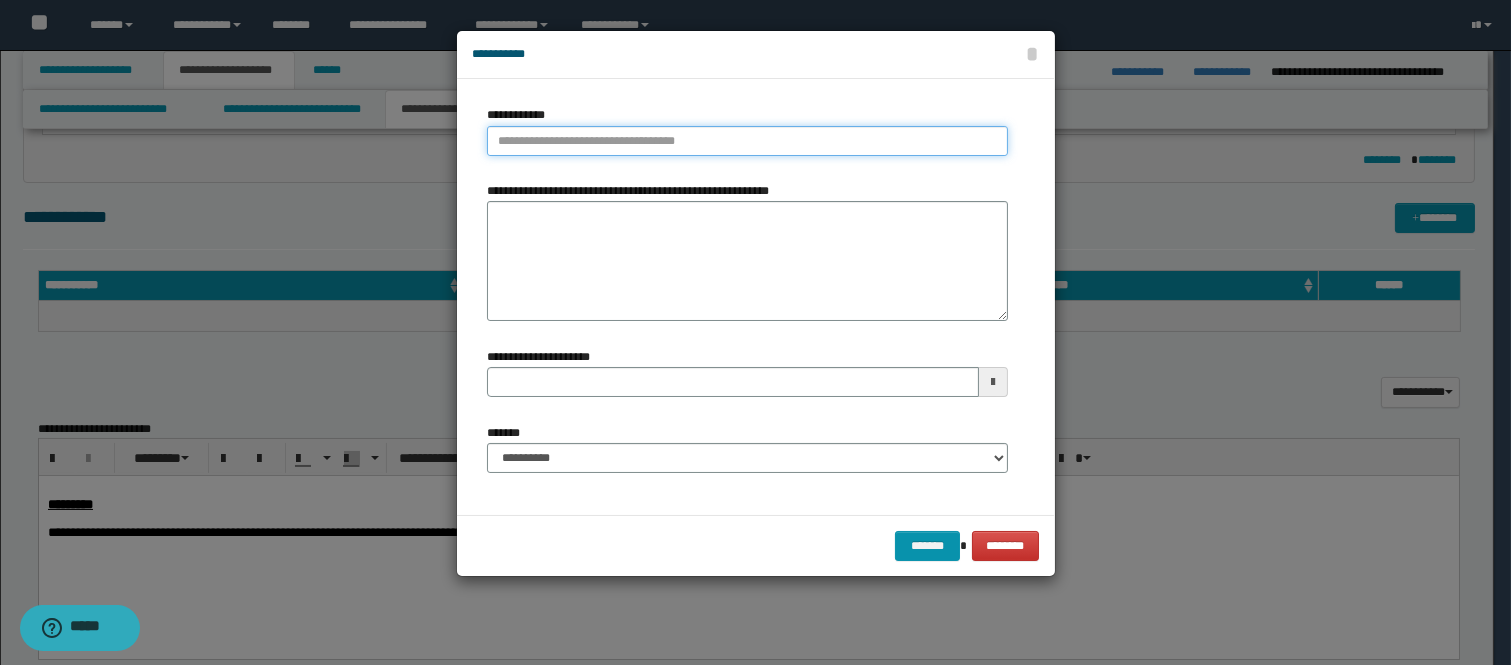 click on "**********" at bounding box center [747, 141] 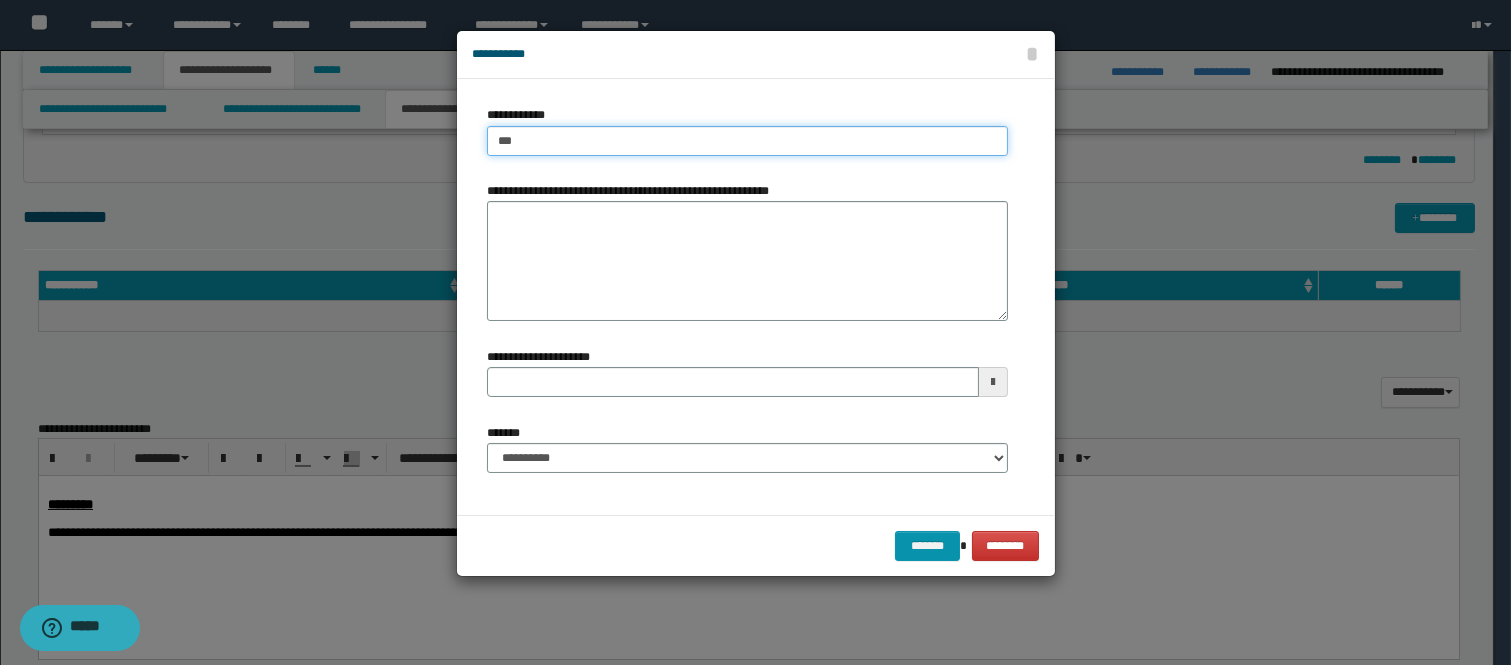 type on "****" 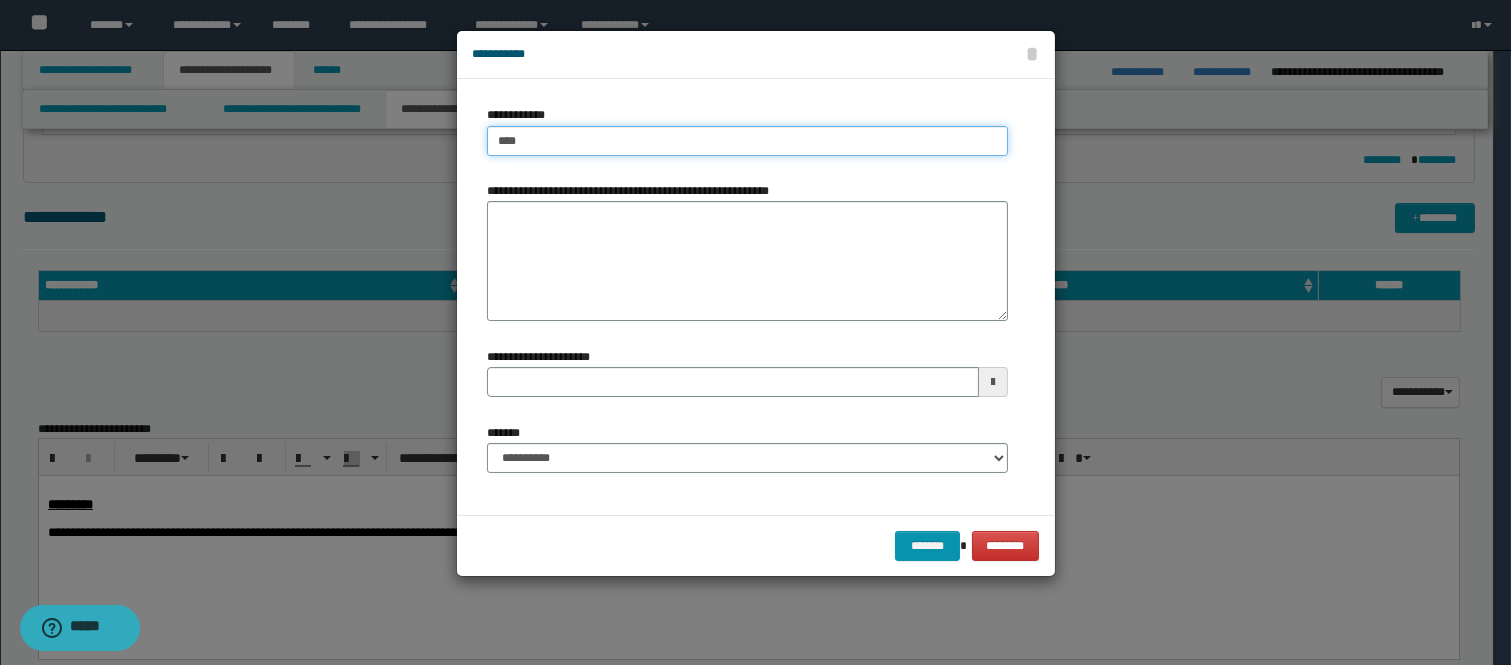 type on "****" 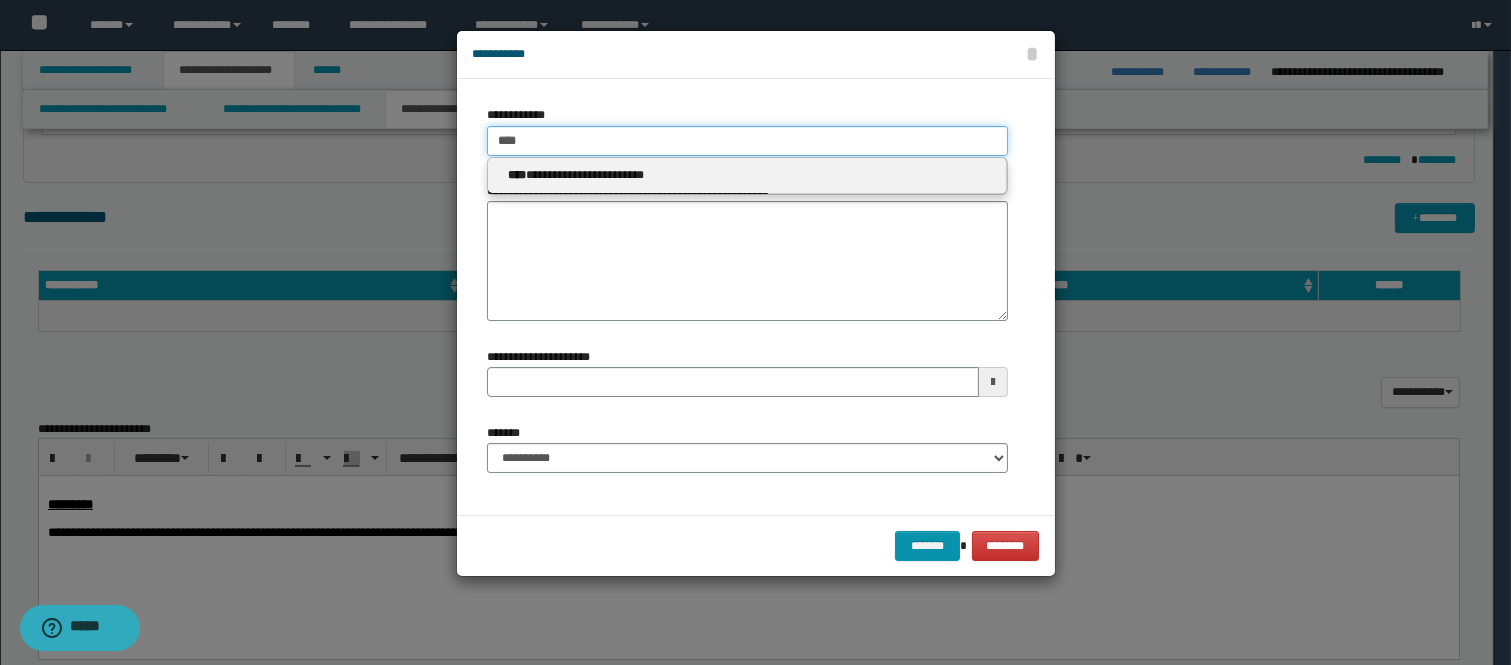 type on "****" 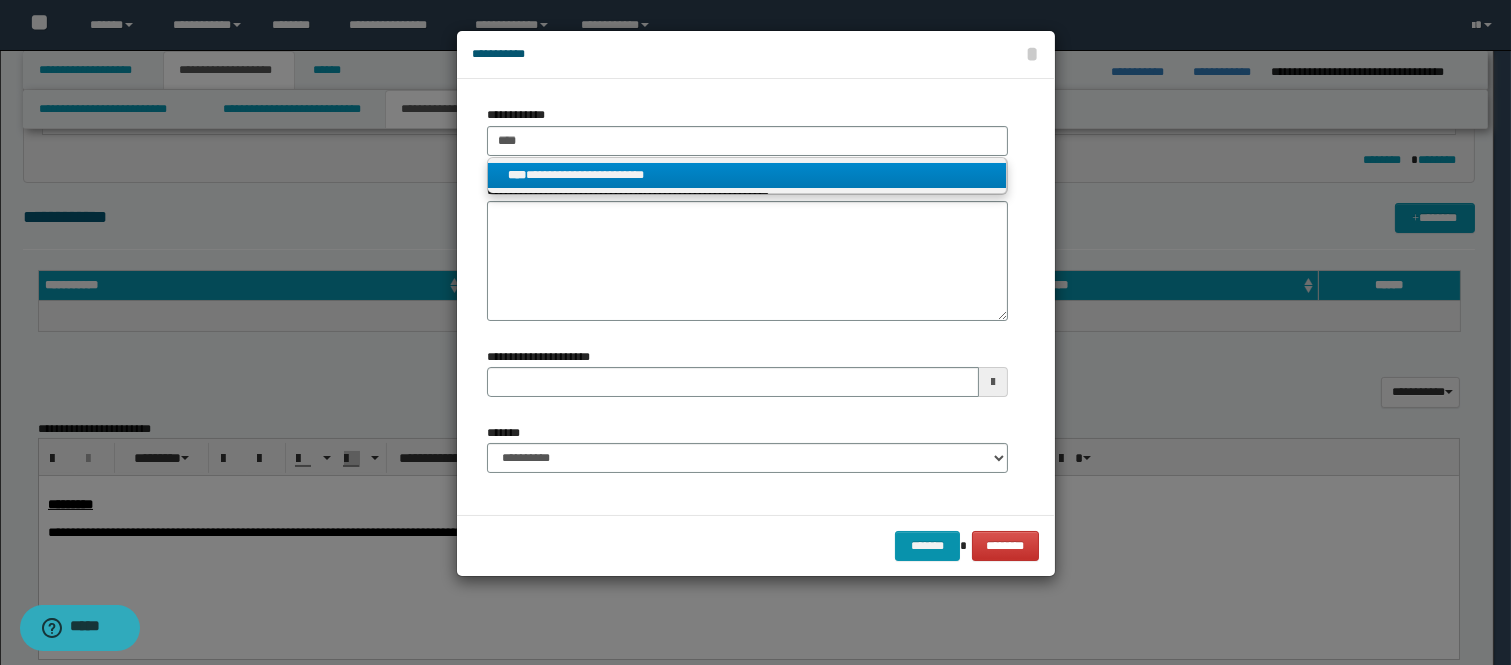 drag, startPoint x: 610, startPoint y: 183, endPoint x: 604, endPoint y: 404, distance: 221.08144 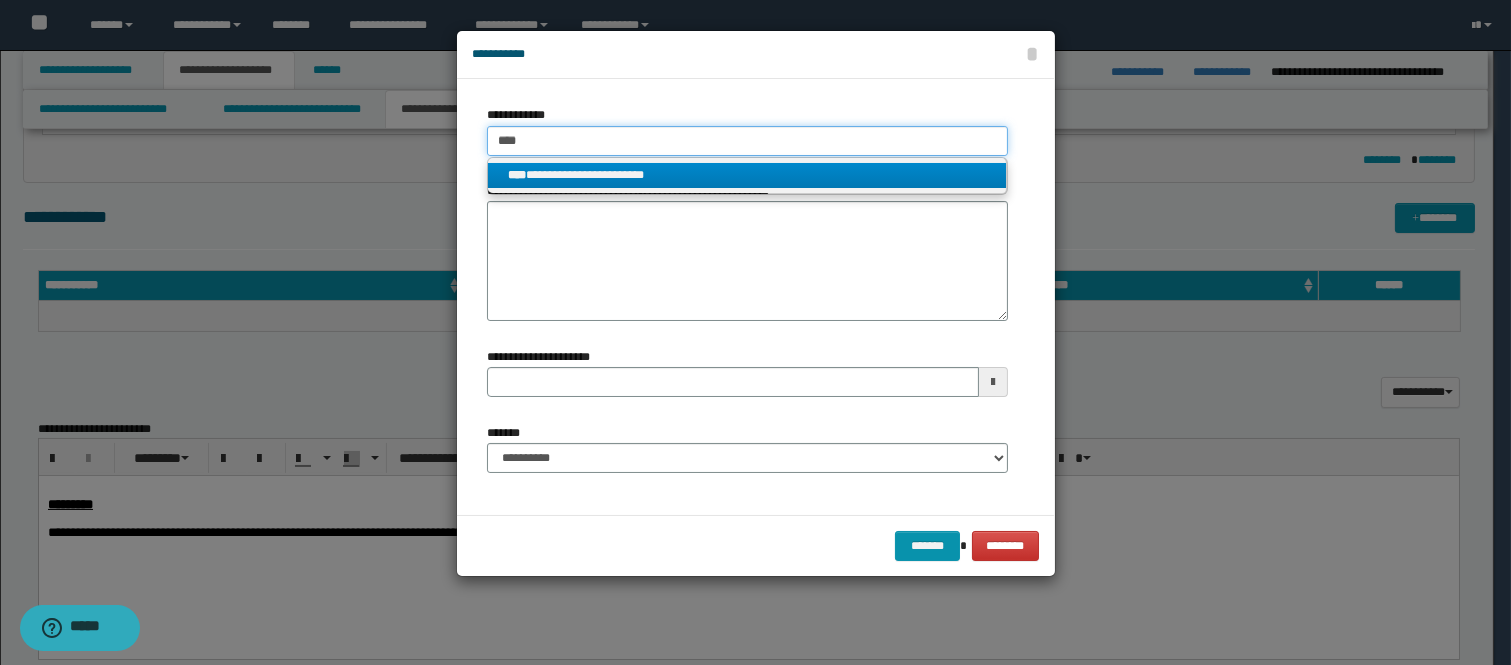 type 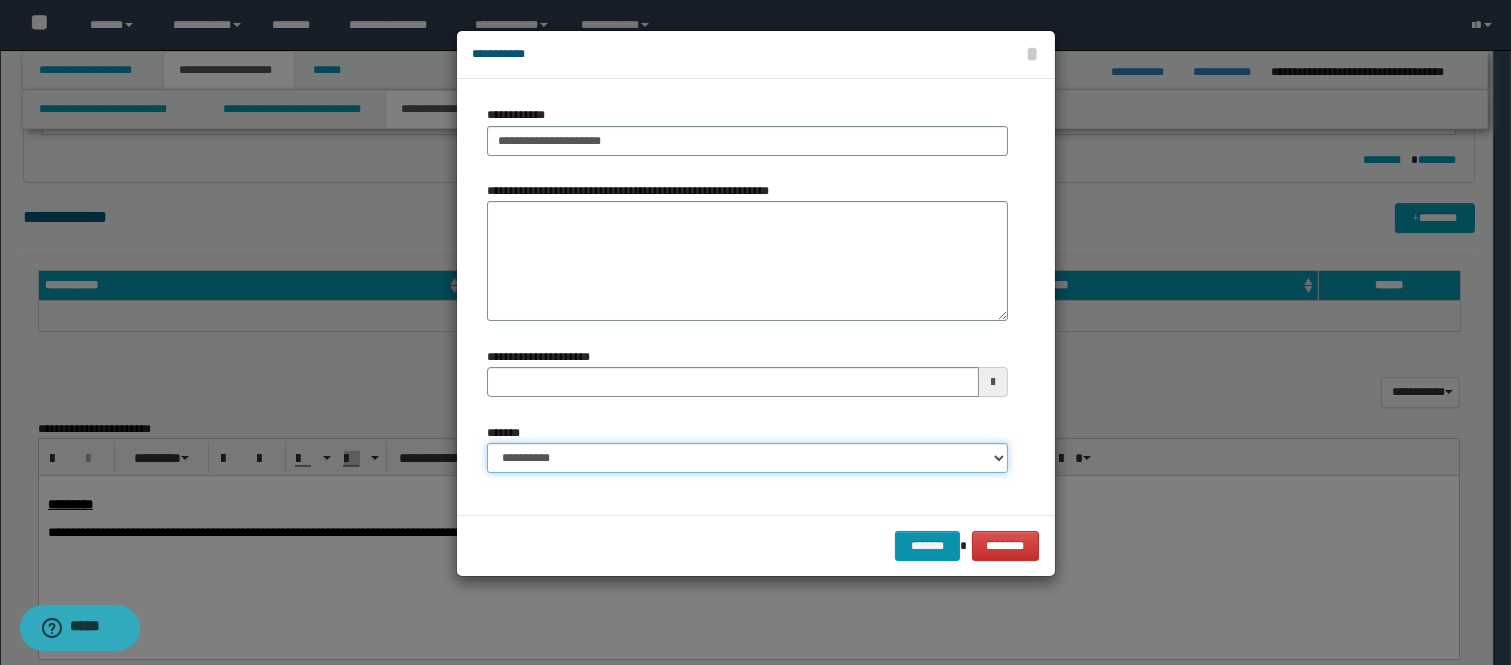 click on "**********" at bounding box center (747, 458) 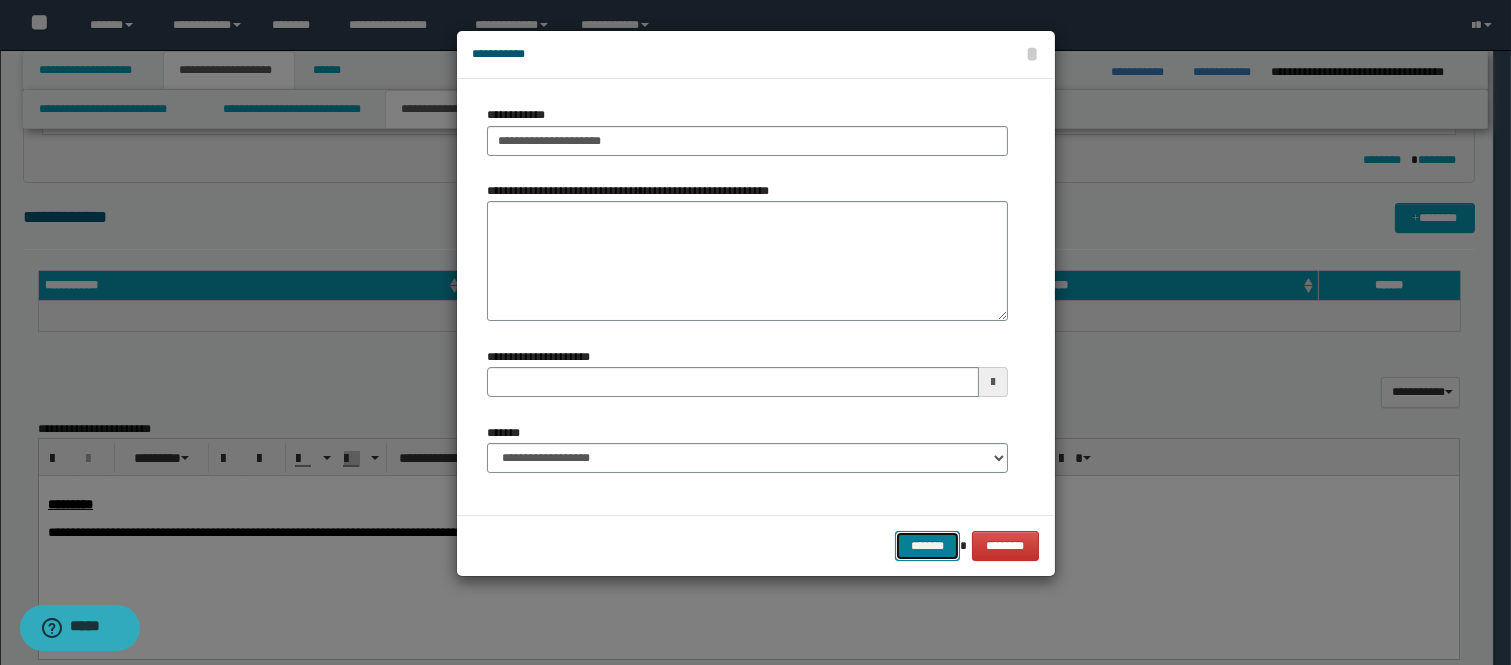 click on "*******" at bounding box center [927, 546] 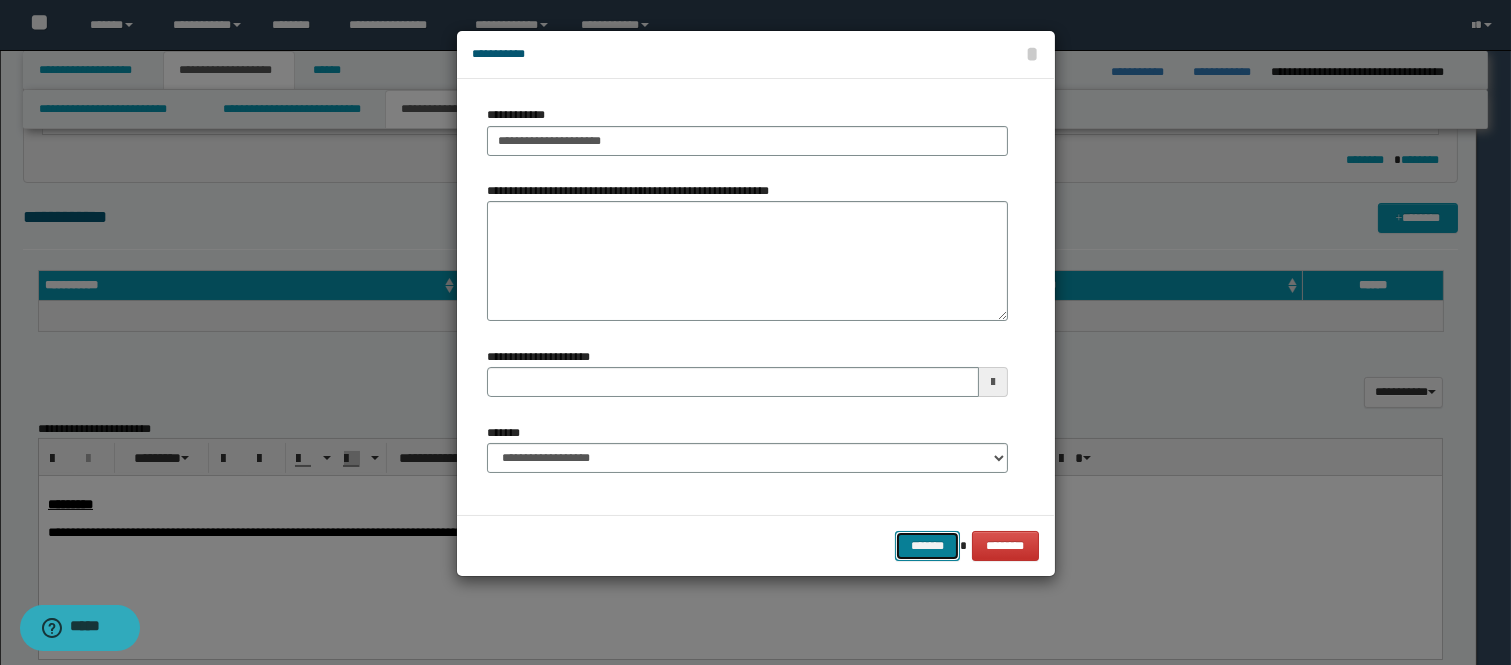 type 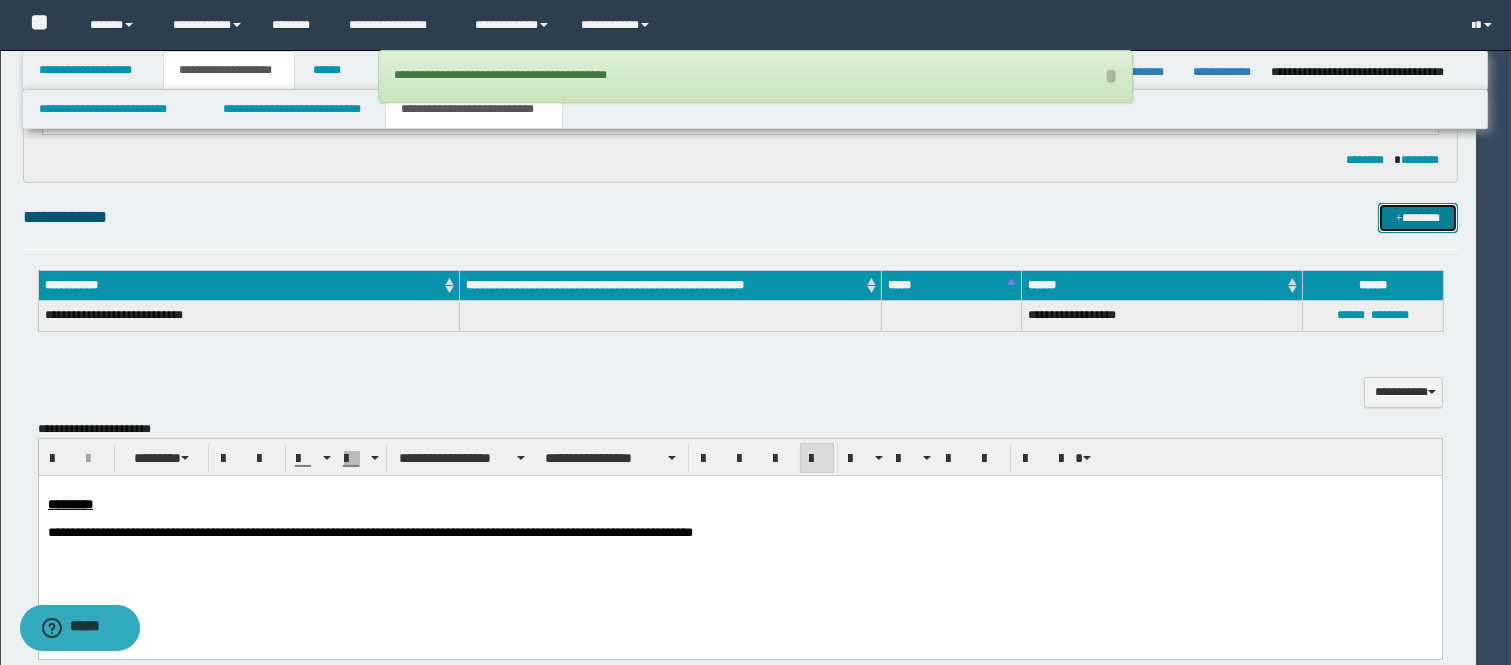 type 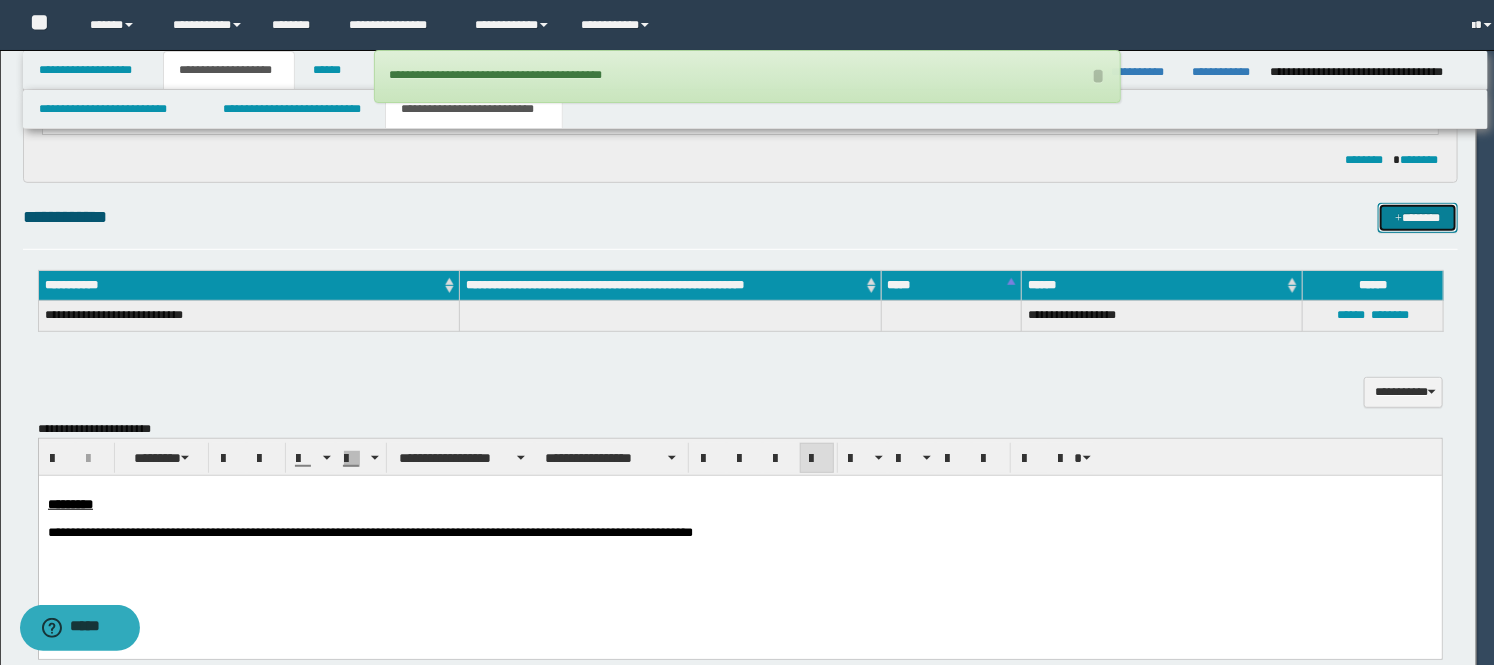type 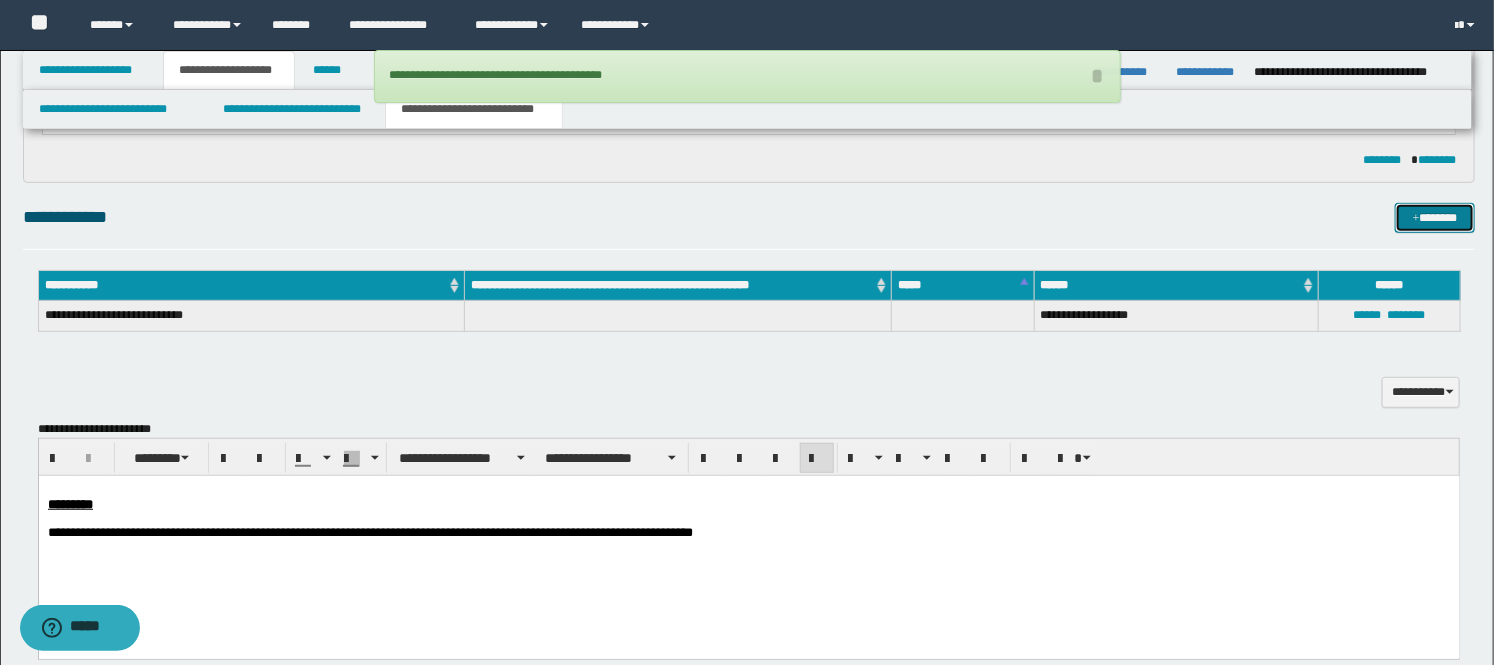 click on "*******" at bounding box center [1435, 218] 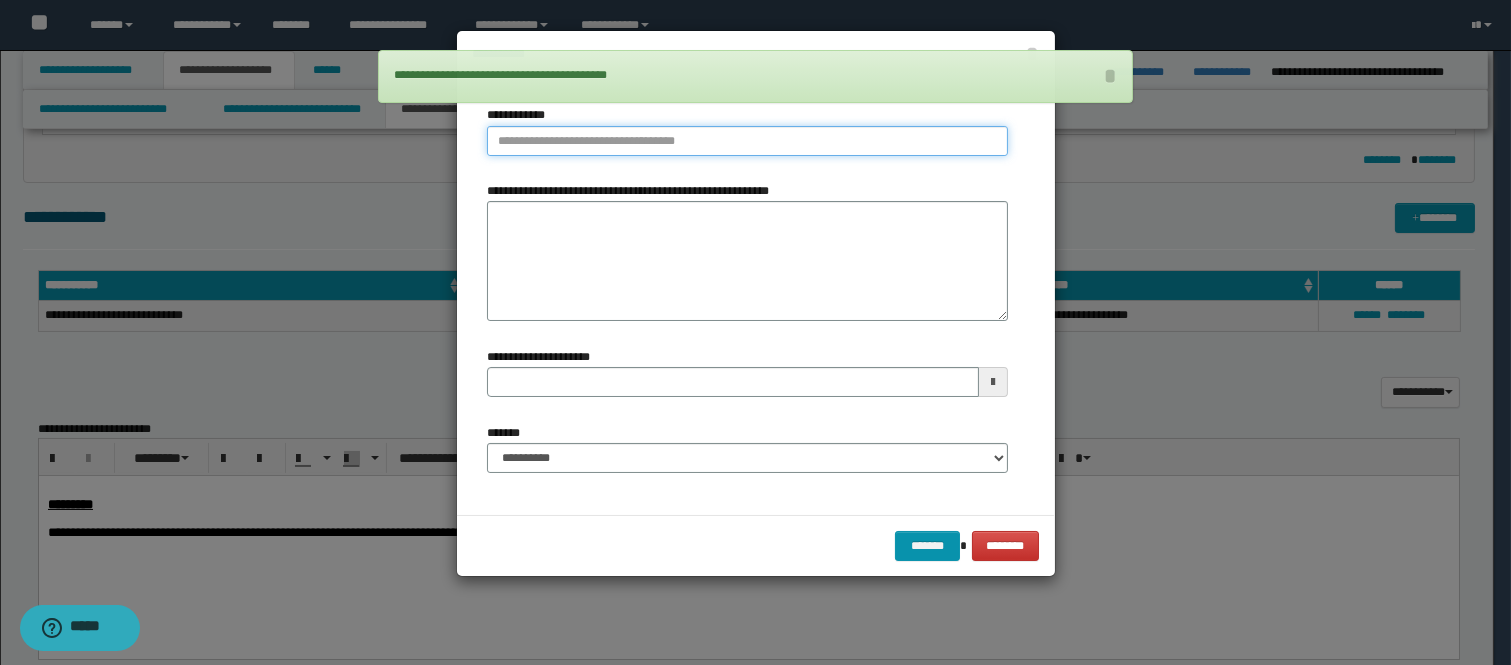 type on "**********" 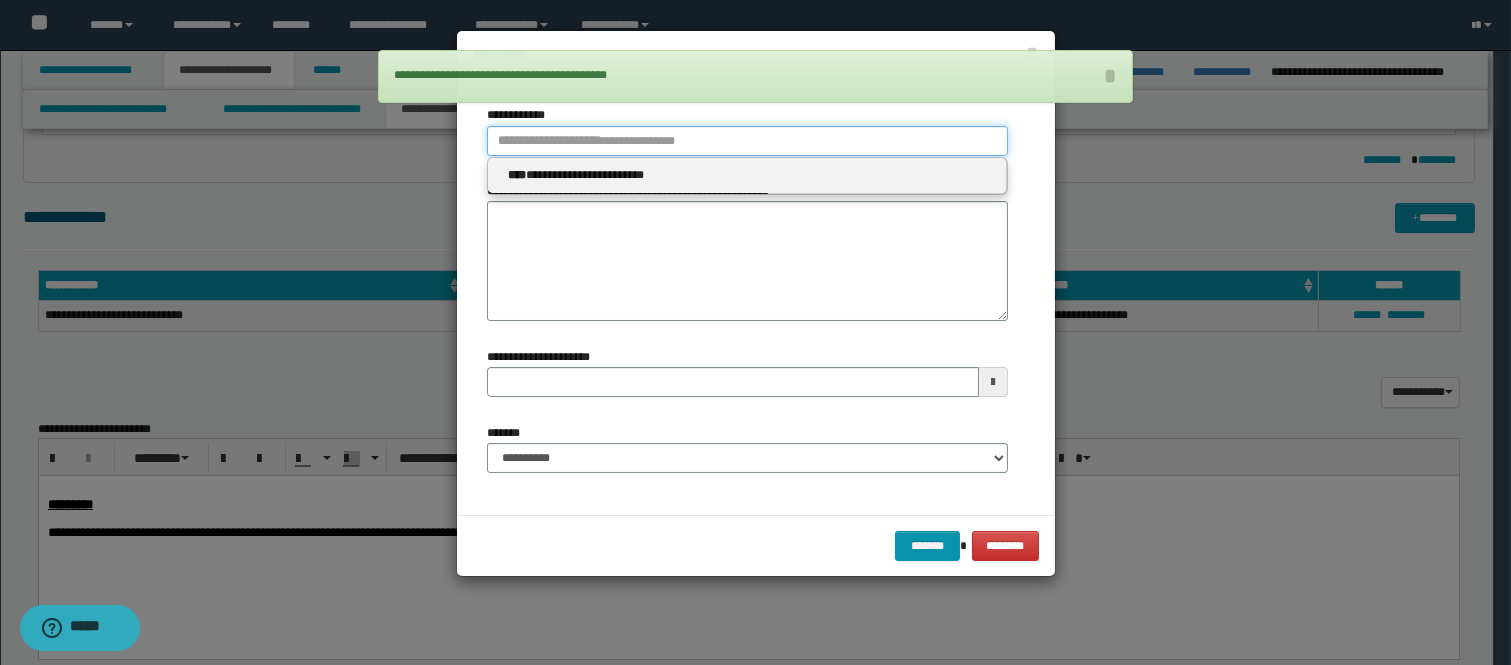 click on "**********" at bounding box center [747, 141] 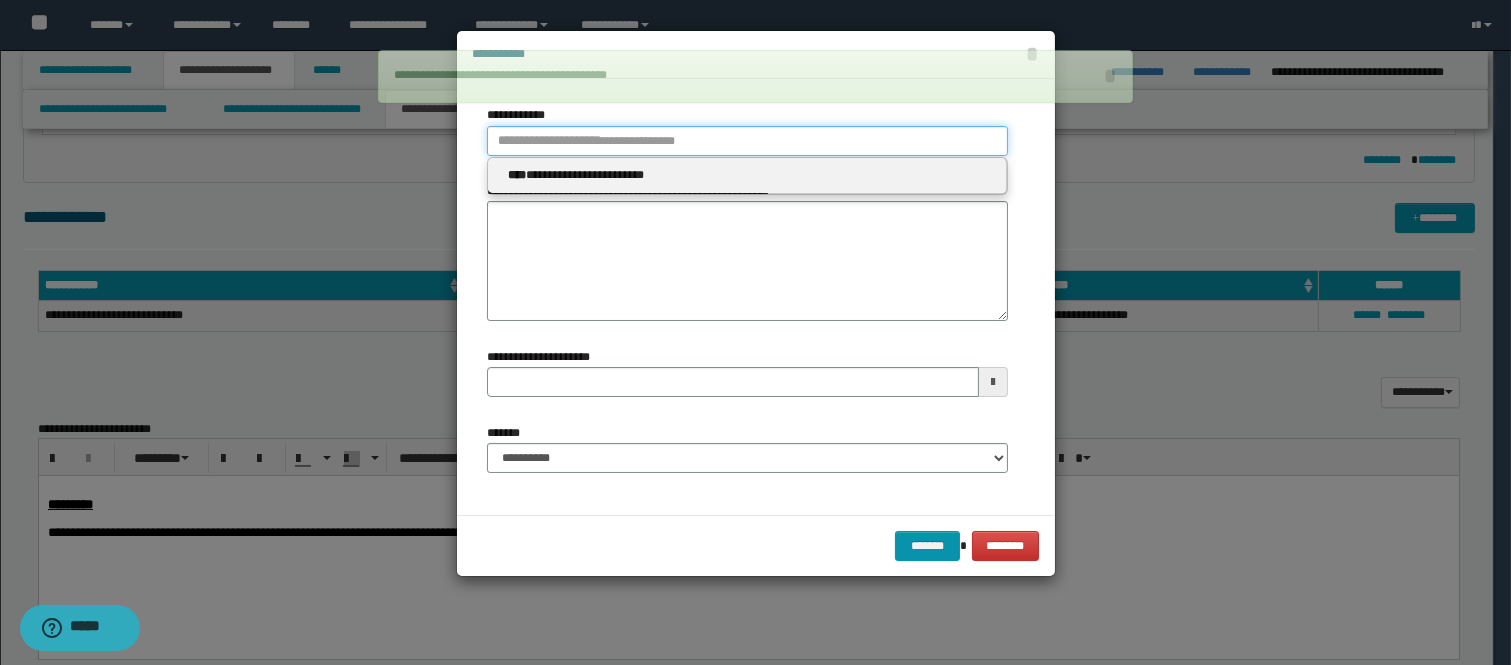 type 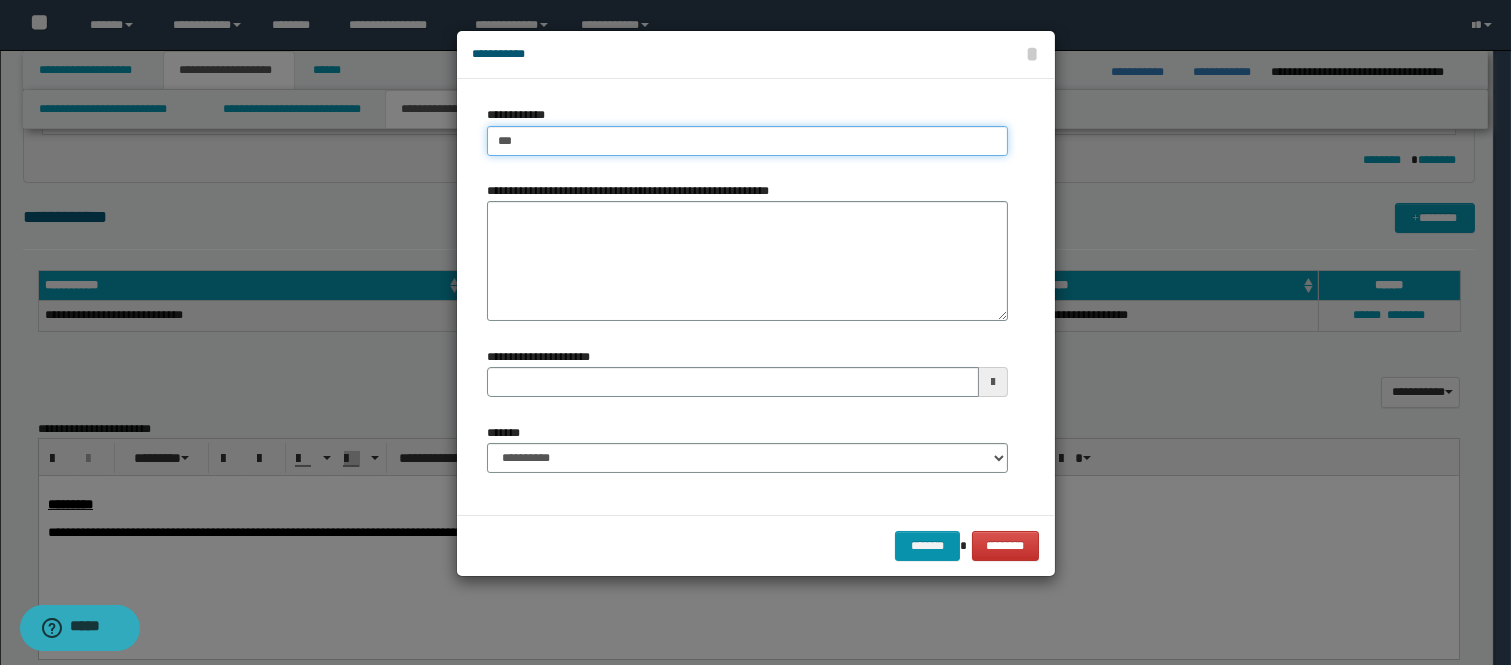 type on "****" 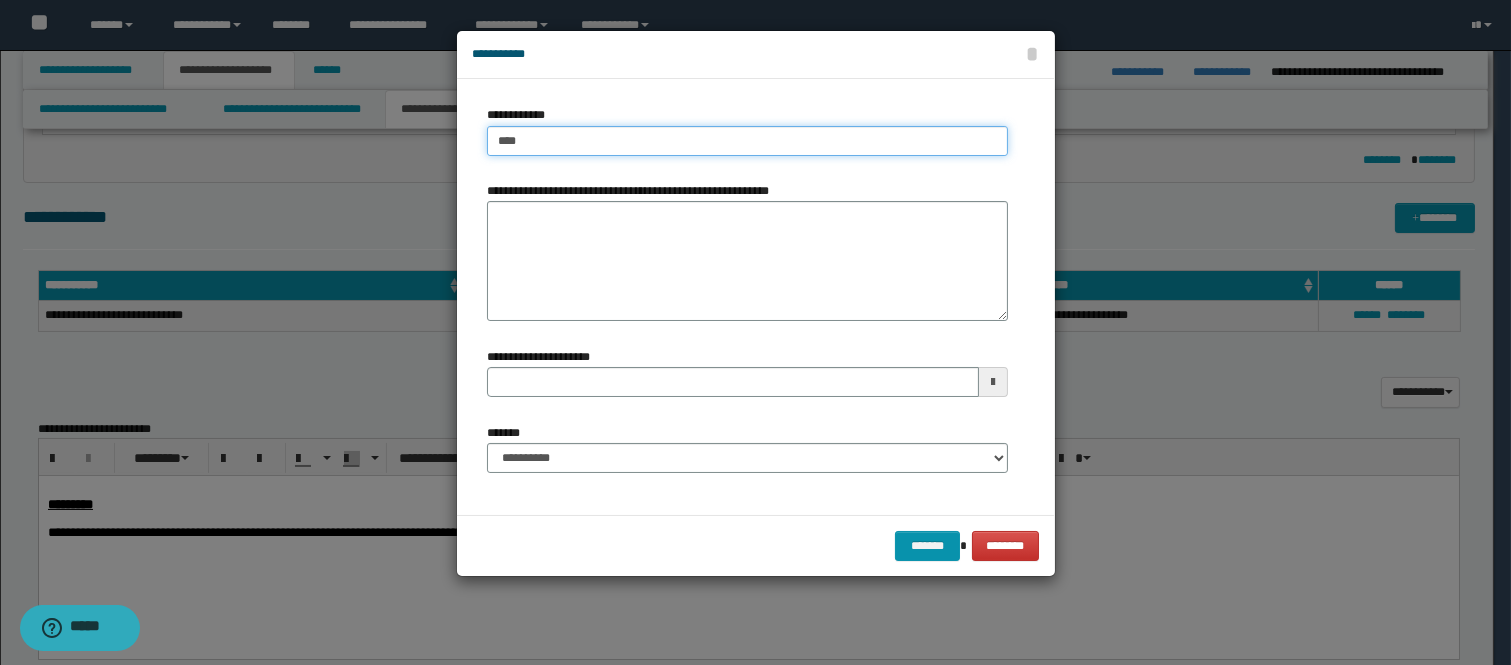 type on "****" 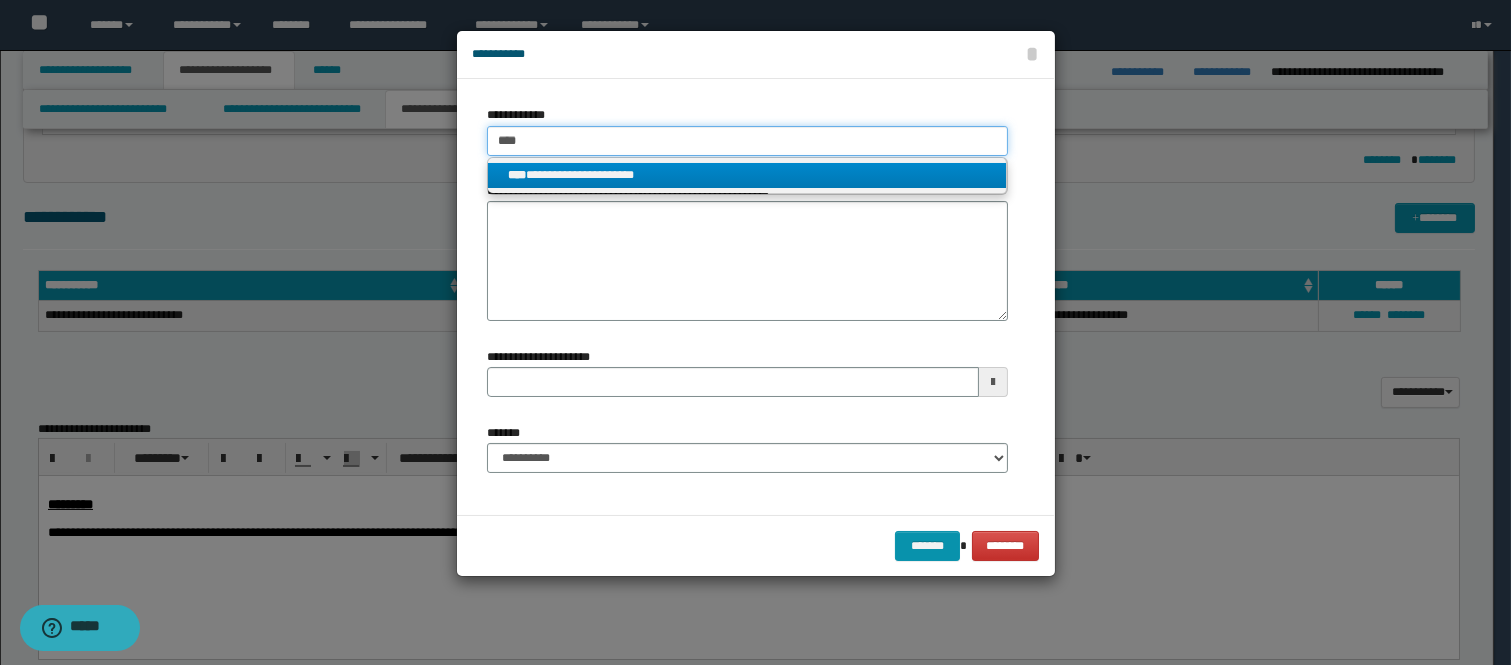 type on "****" 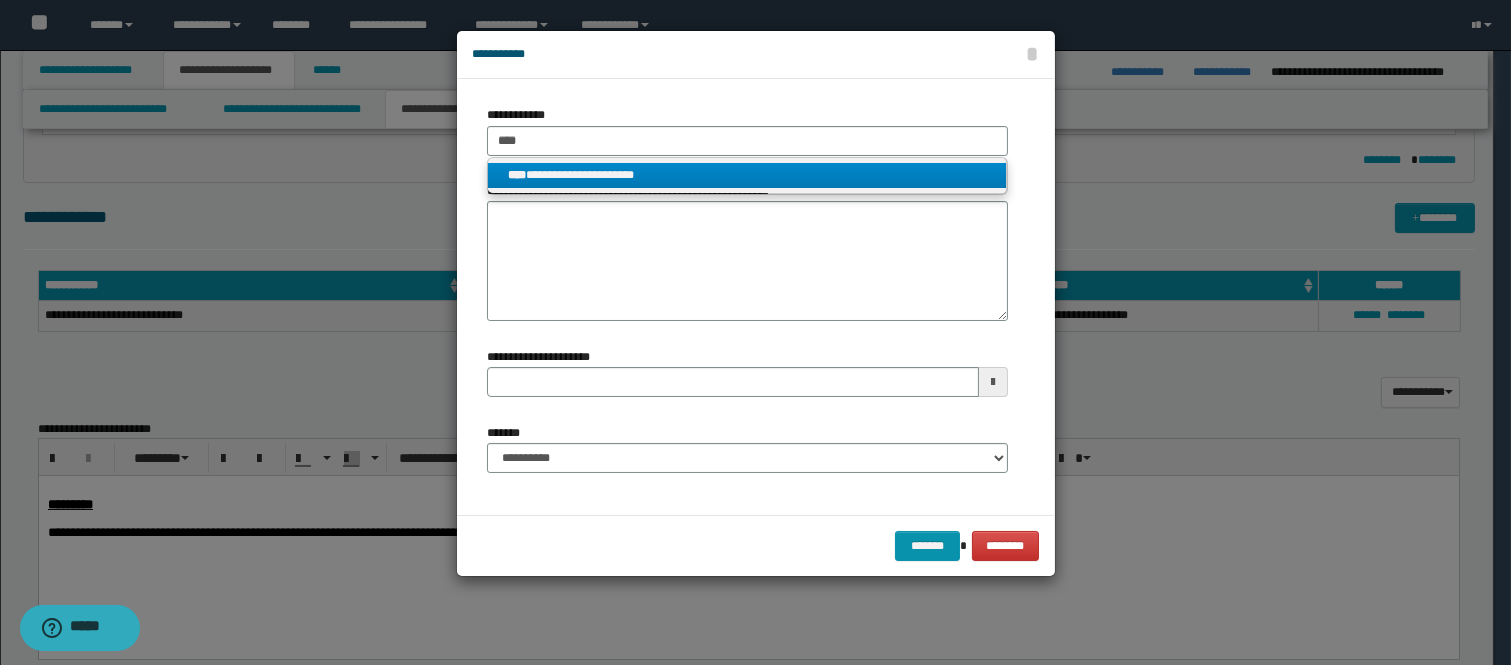 click on "**********" at bounding box center [747, 175] 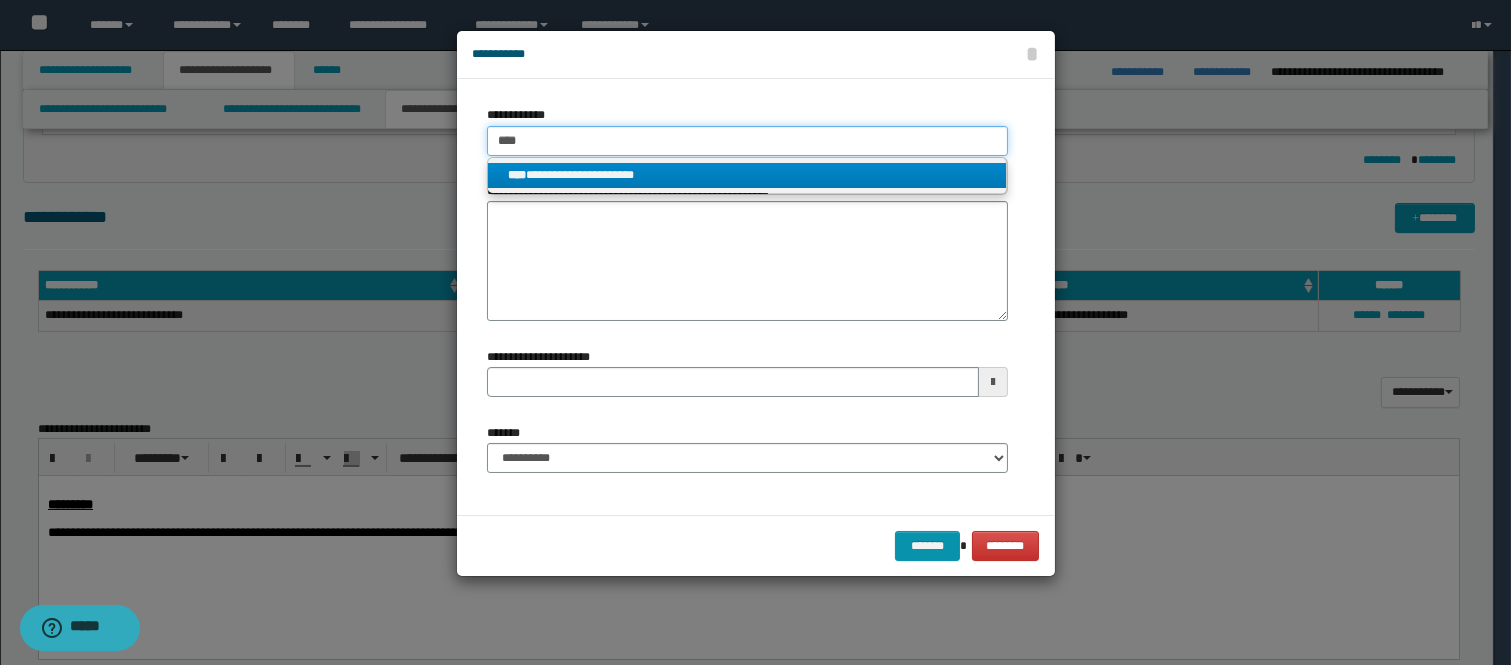 type 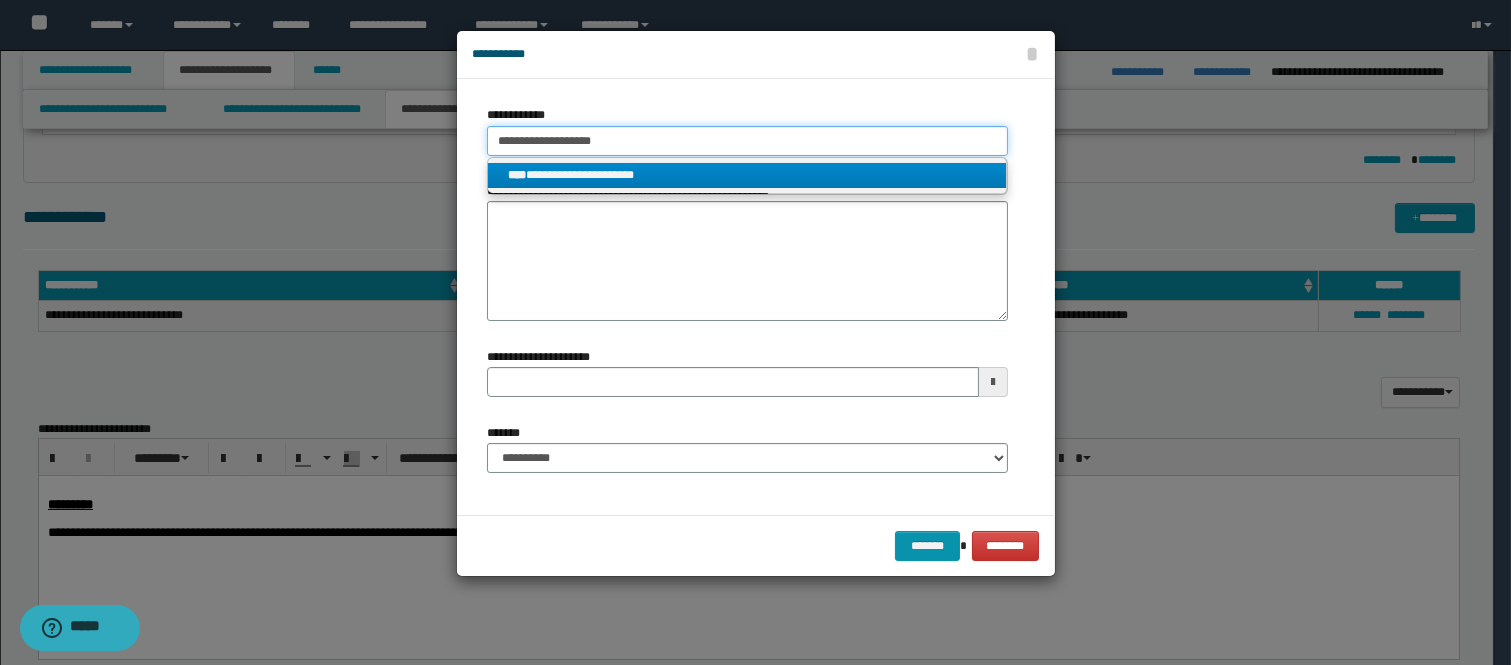 type 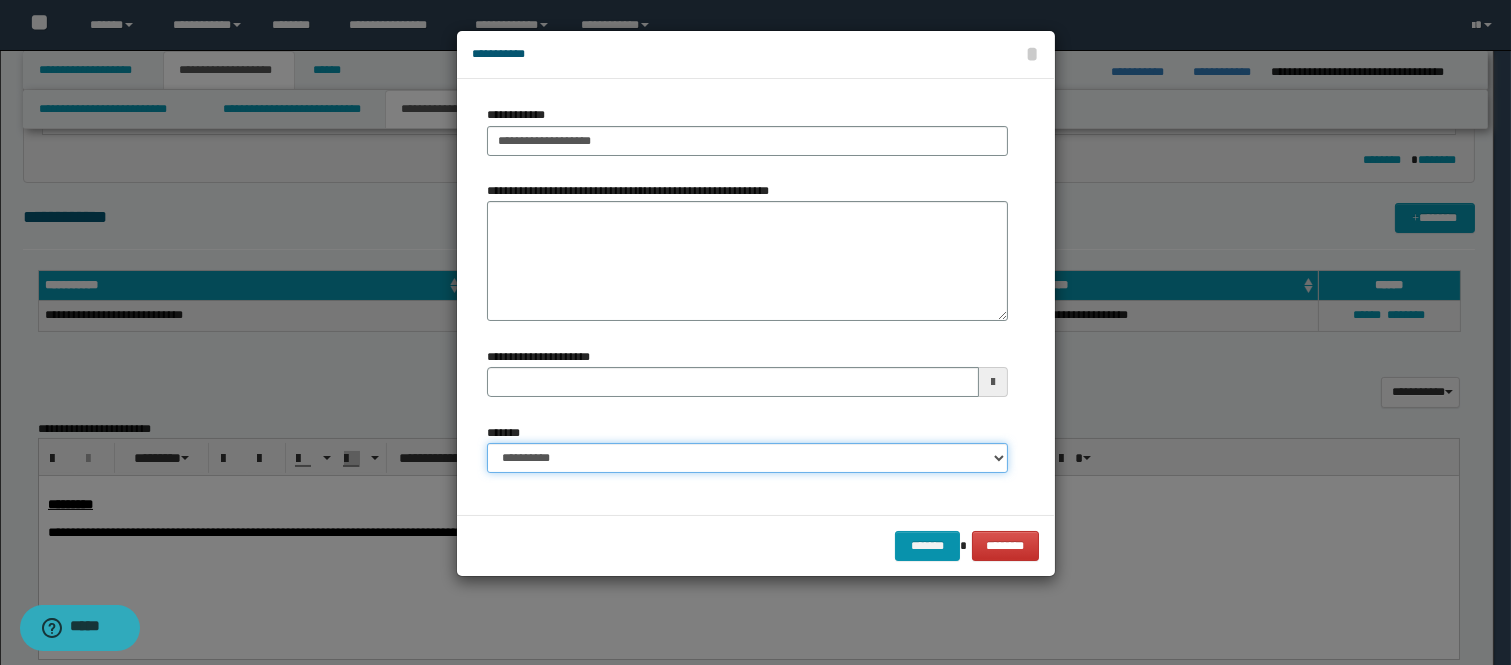 click on "**********" at bounding box center (747, 458) 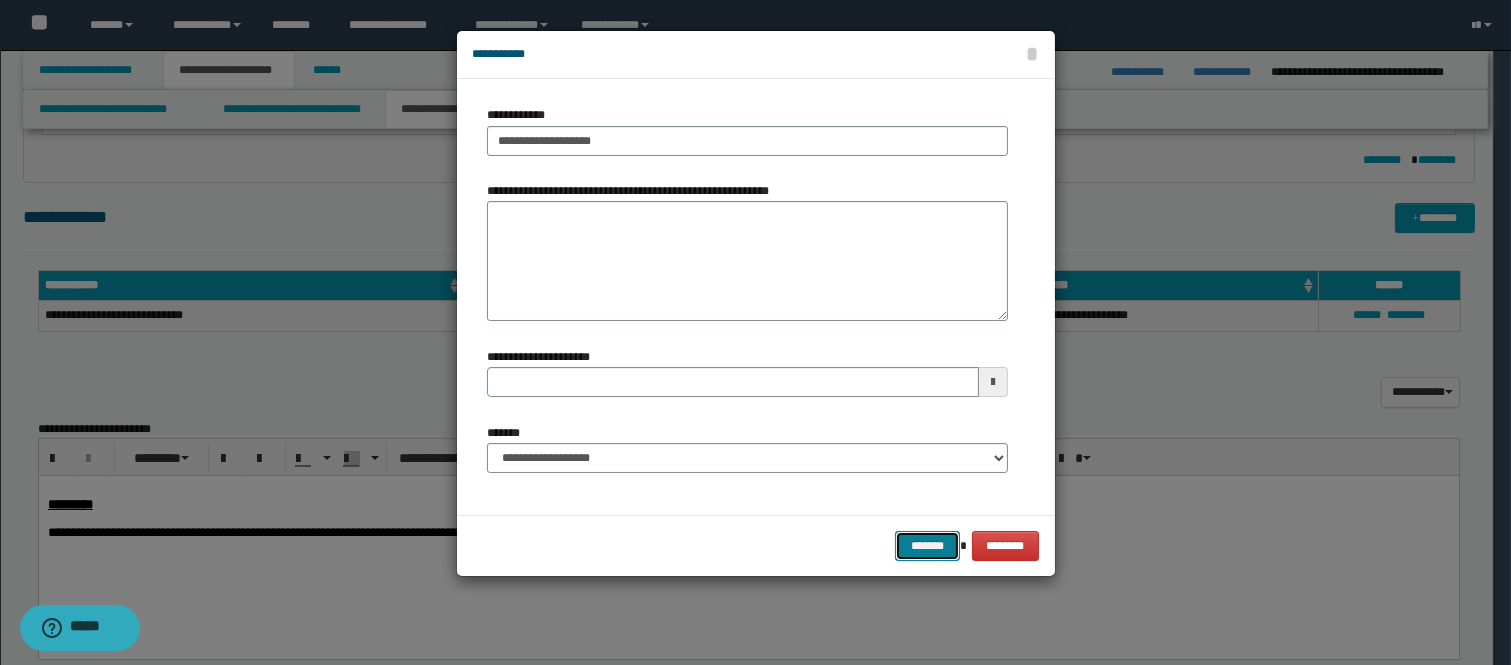 click on "*******" at bounding box center [927, 546] 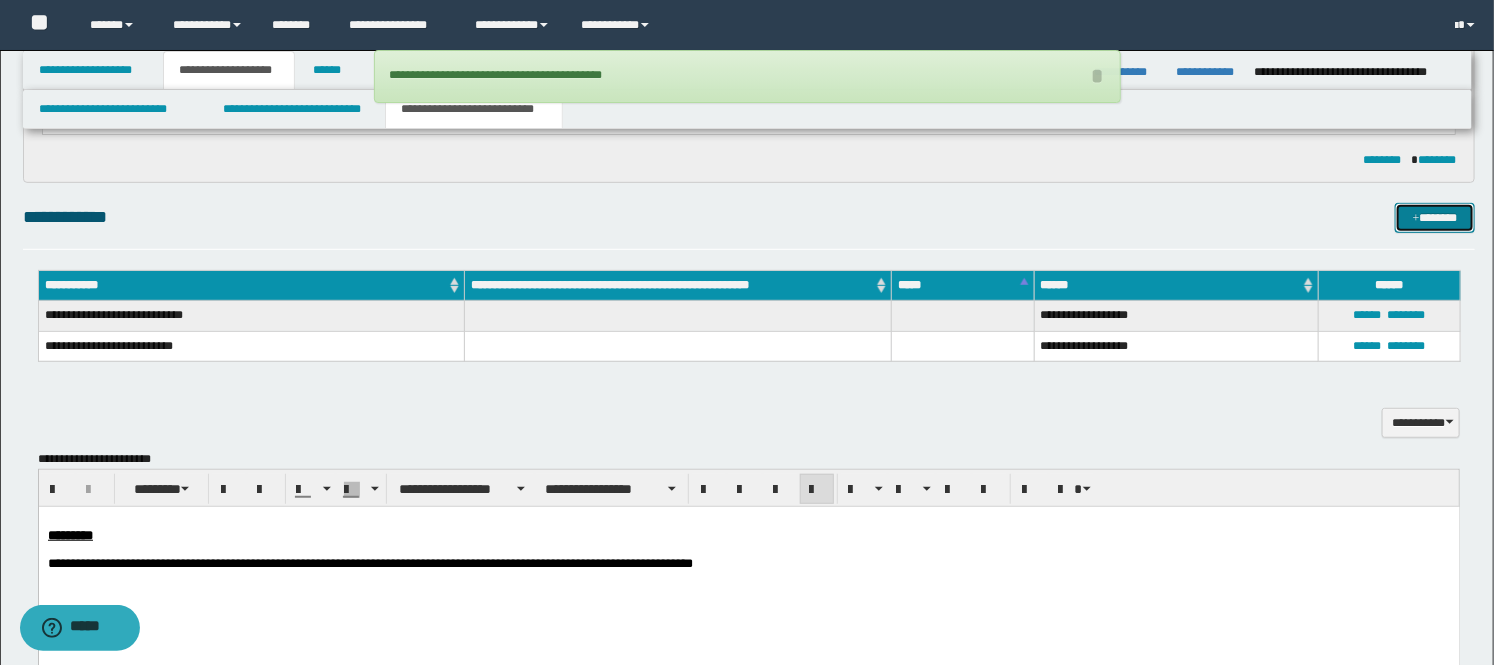 drag, startPoint x: 1444, startPoint y: 211, endPoint x: 1425, endPoint y: 212, distance: 19.026299 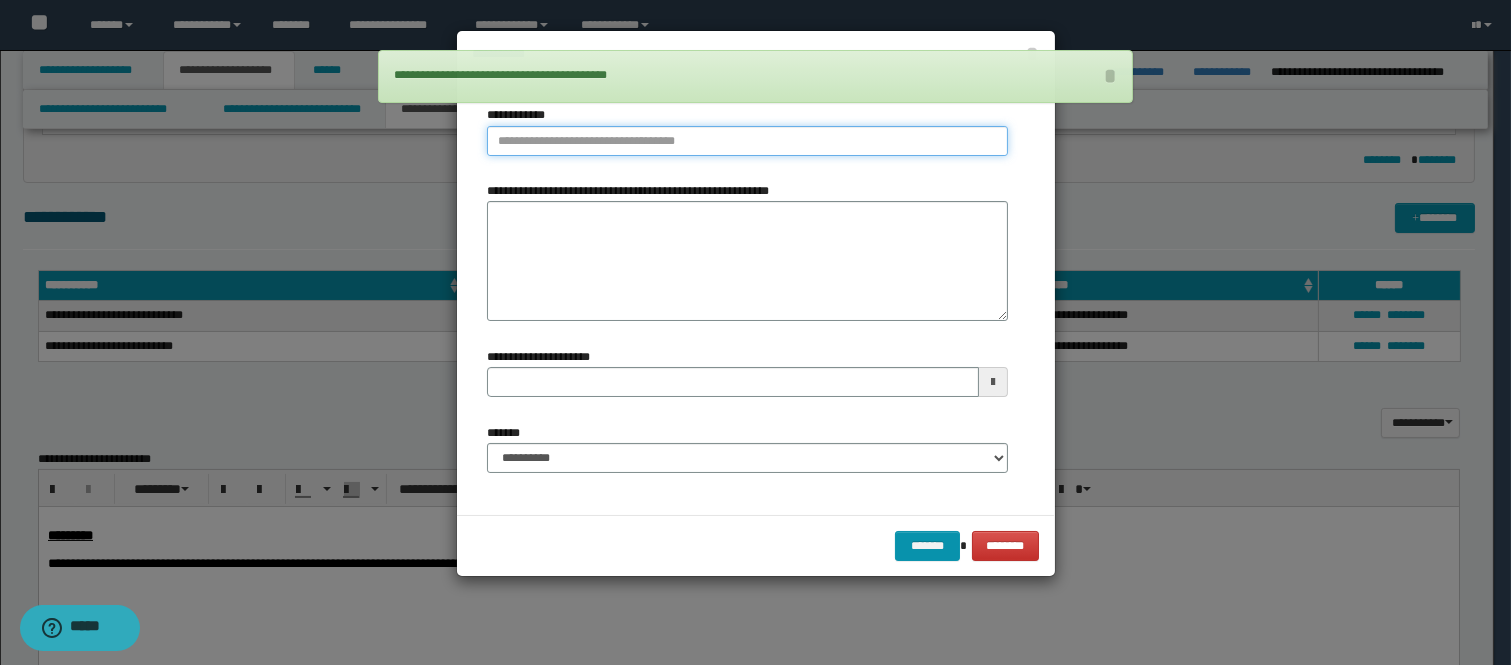 type on "**********" 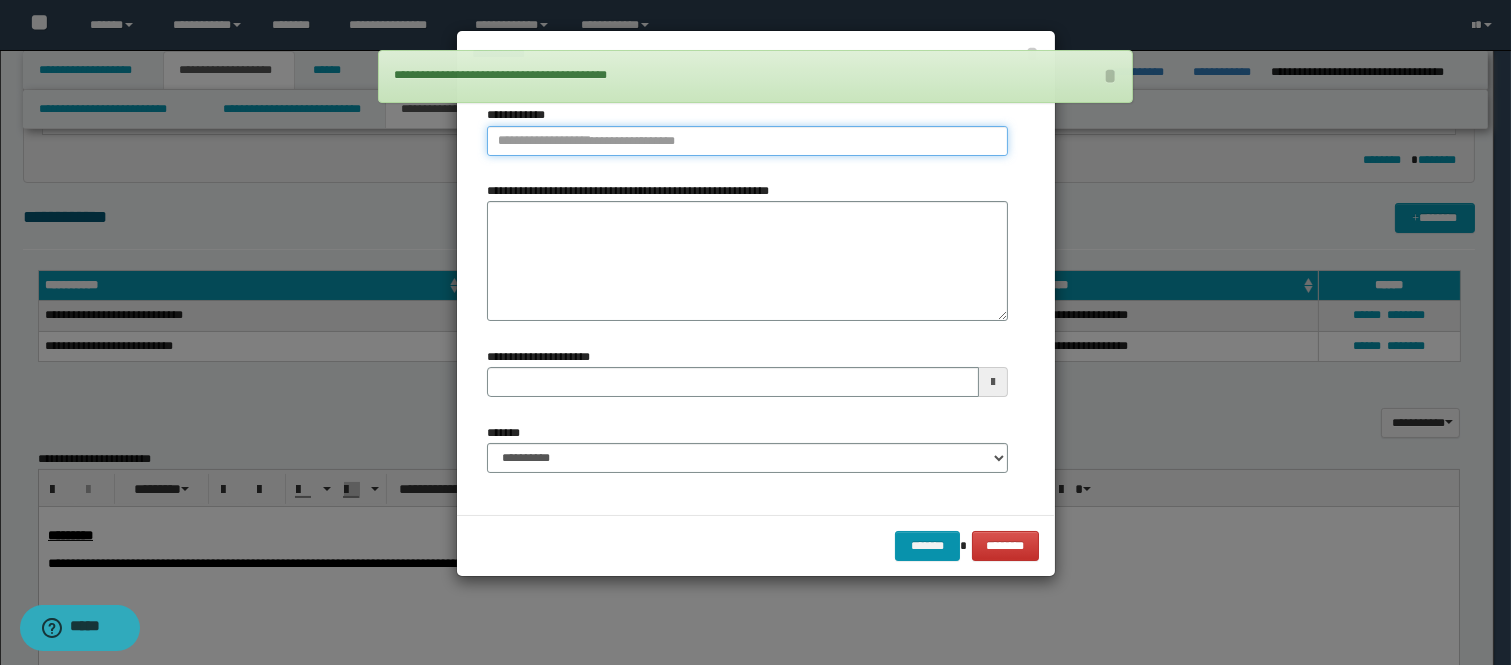click on "**********" at bounding box center [747, 141] 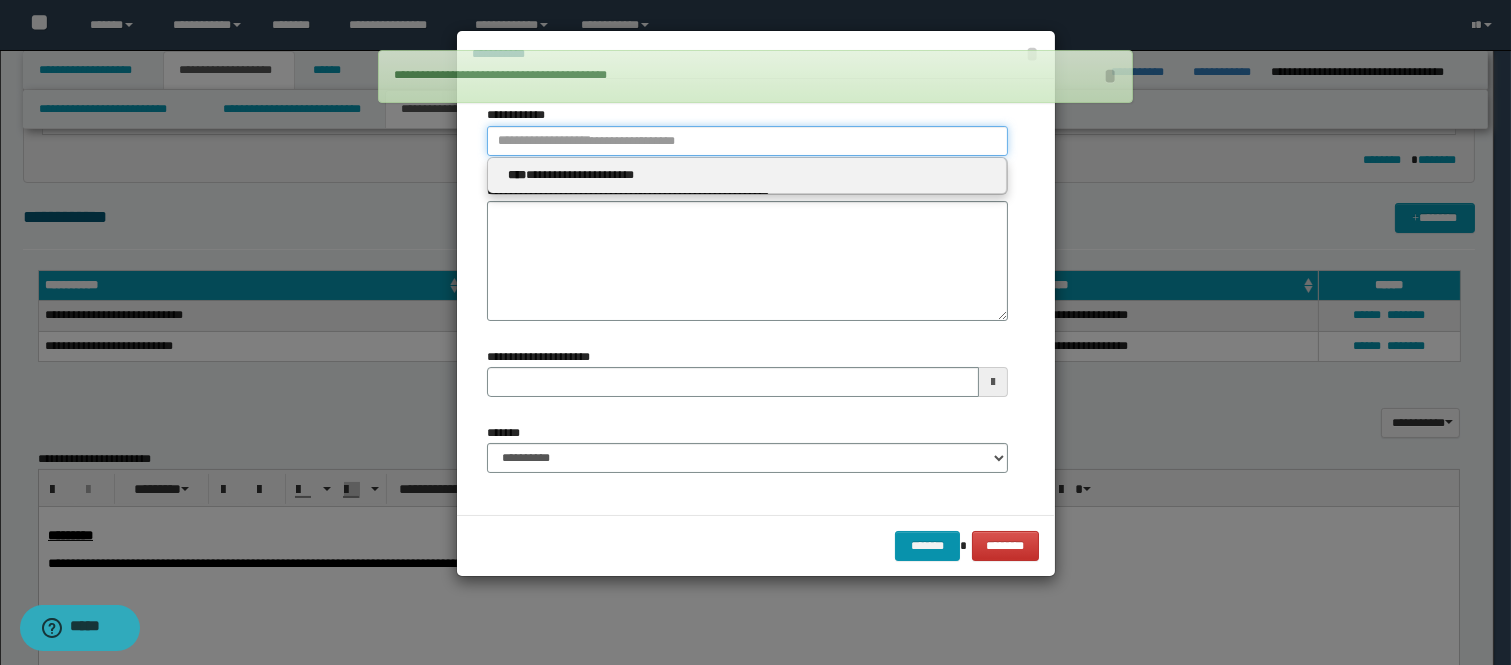 type 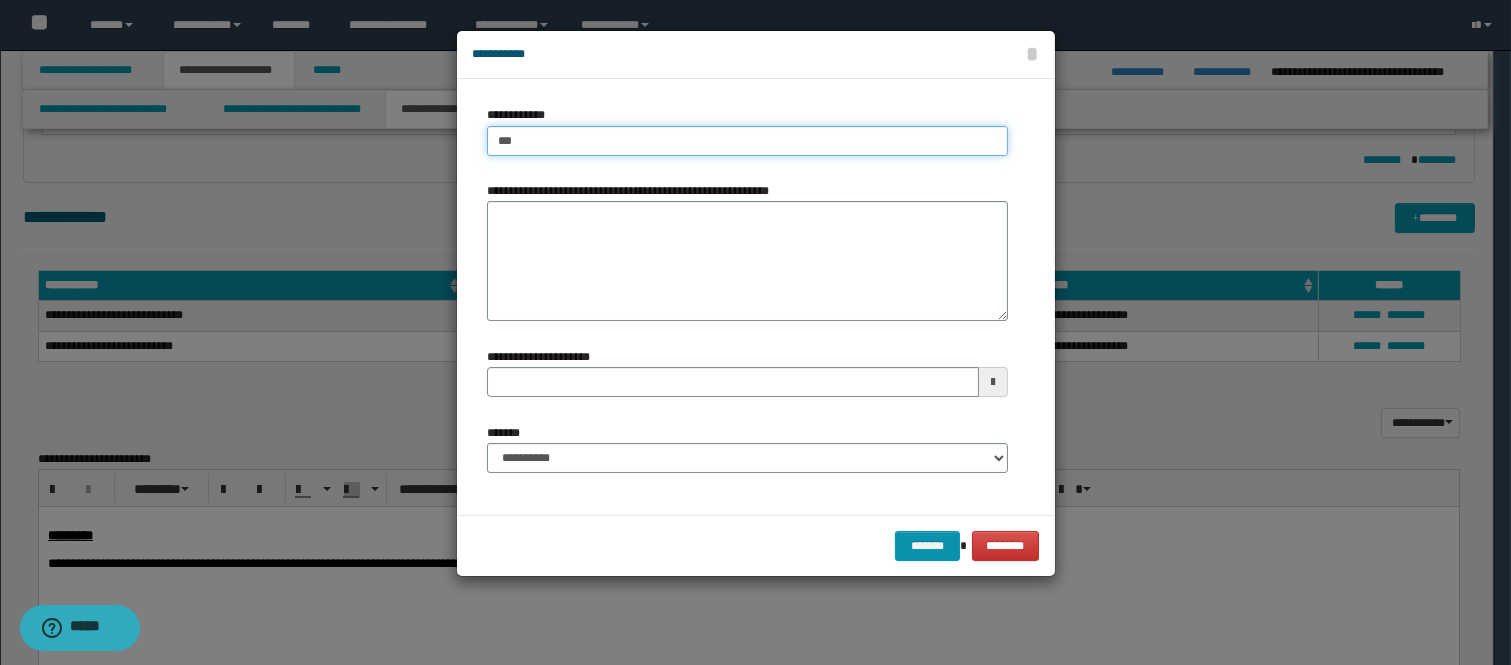 type on "****" 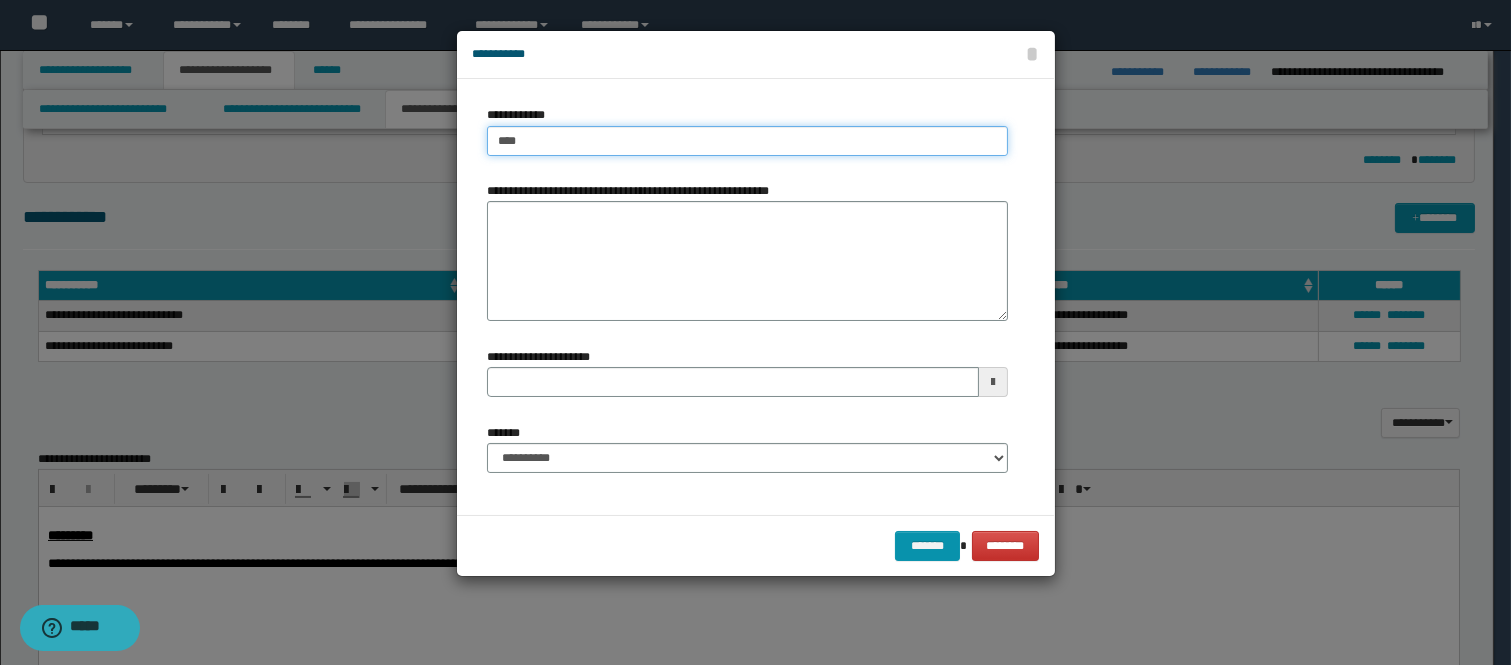 type on "****" 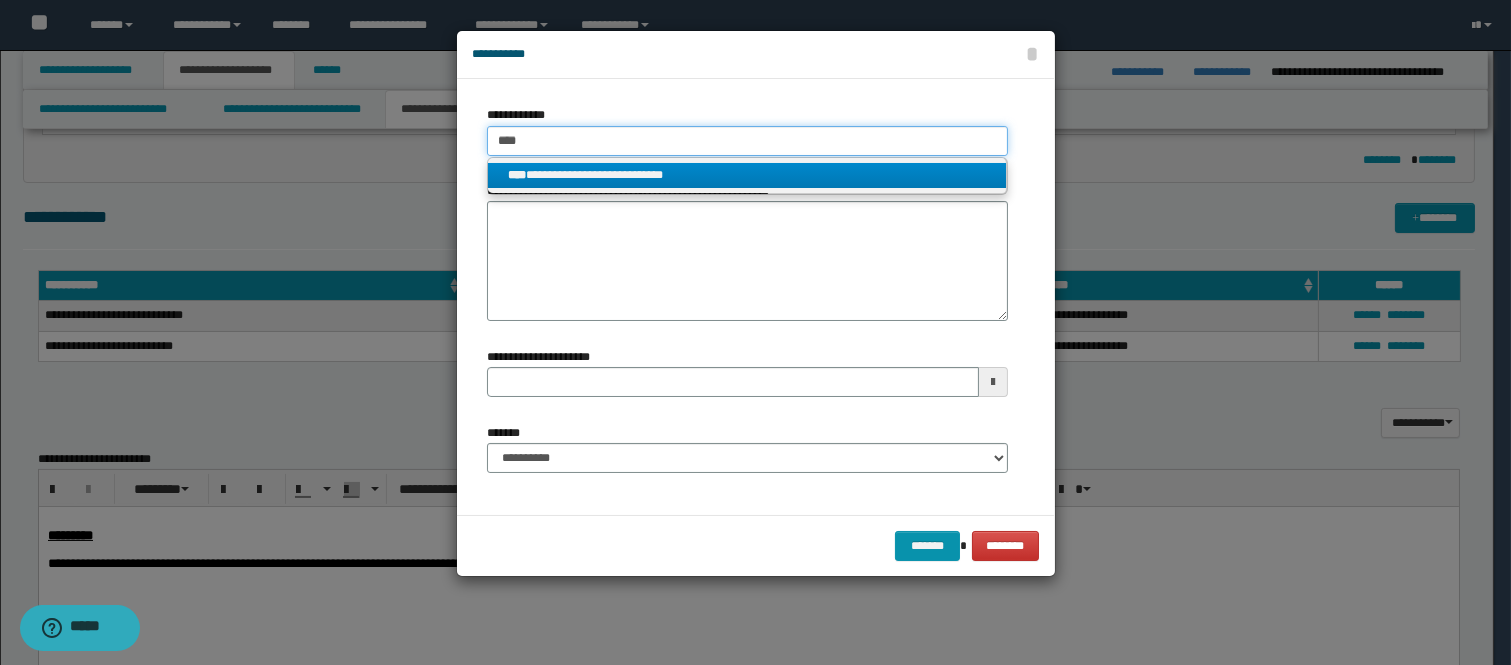 type on "****" 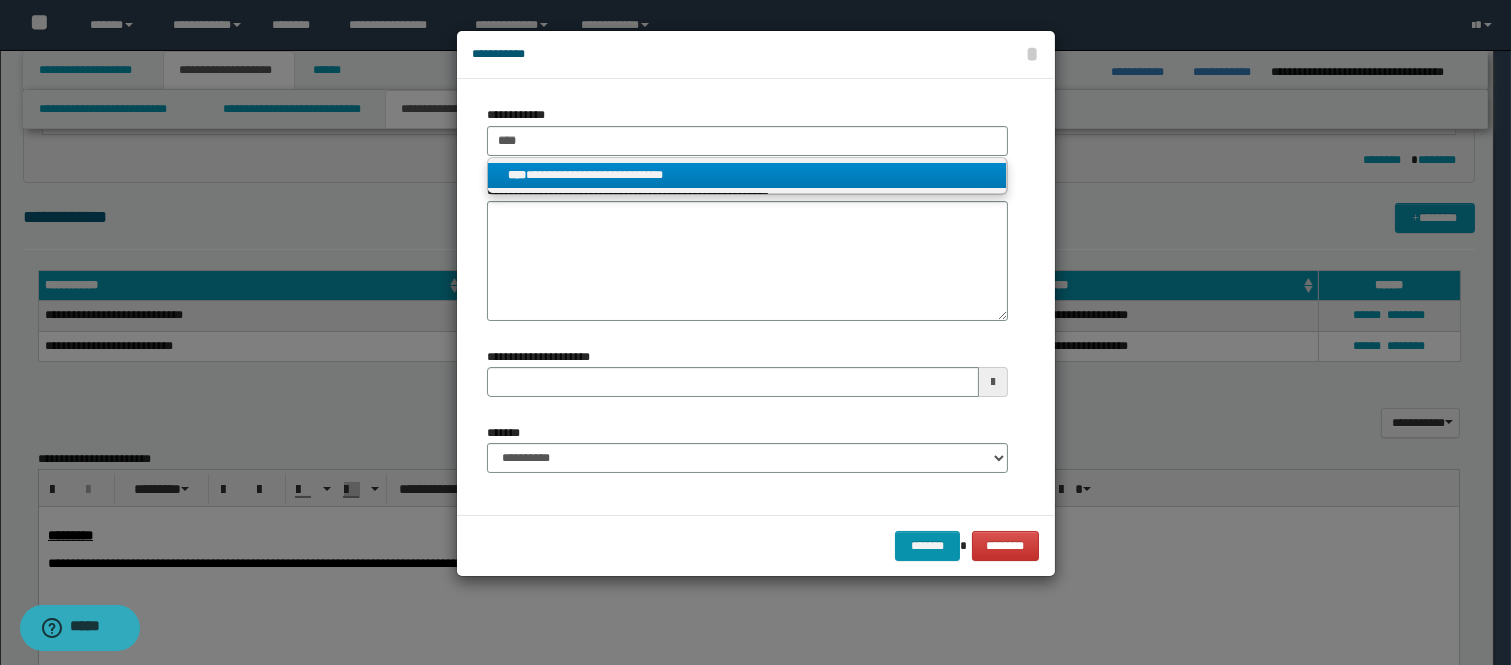 drag, startPoint x: 572, startPoint y: 185, endPoint x: 556, endPoint y: 174, distance: 19.416489 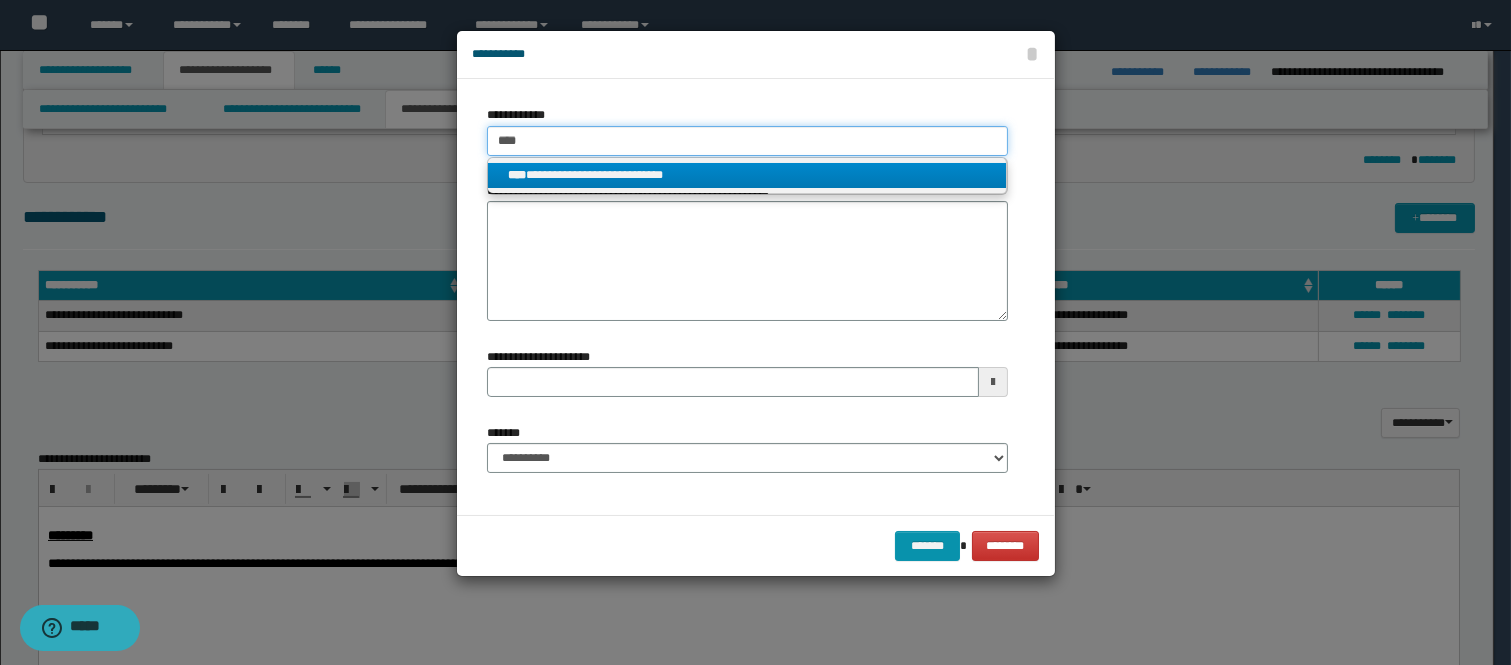 type 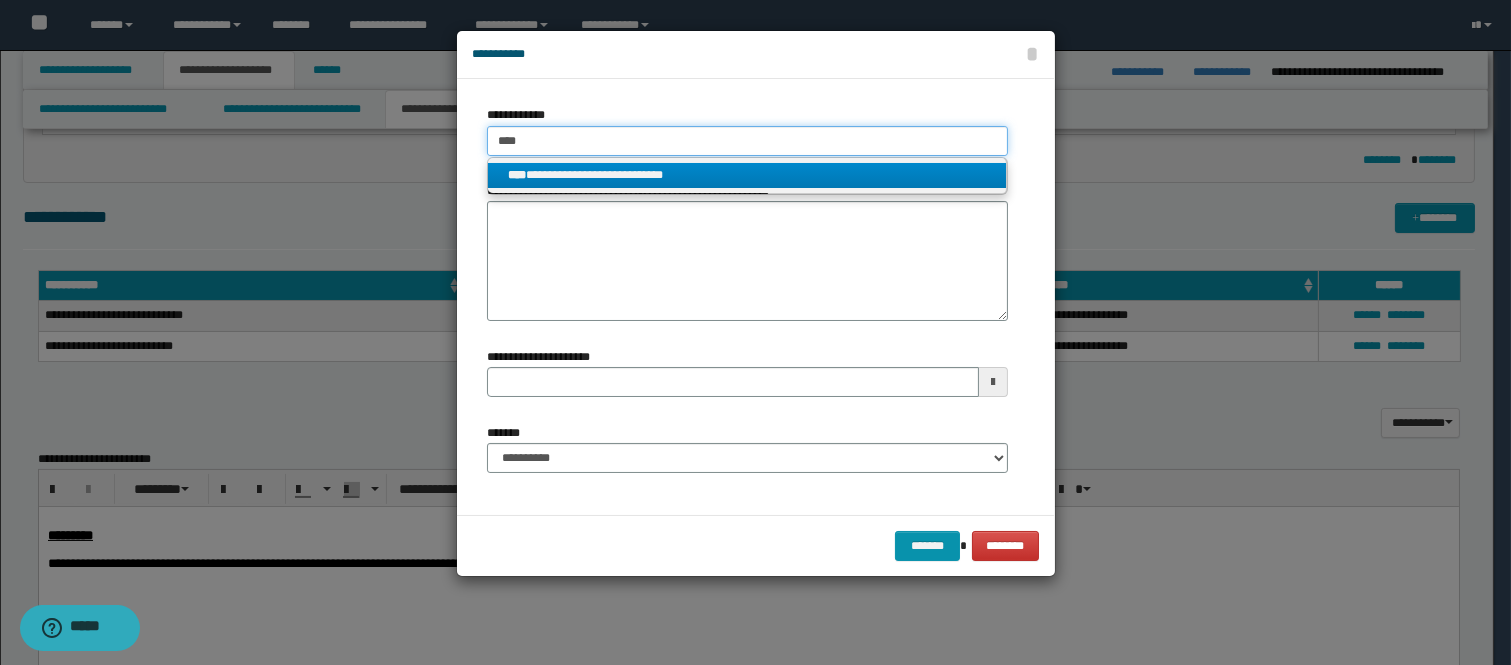 type on "**********" 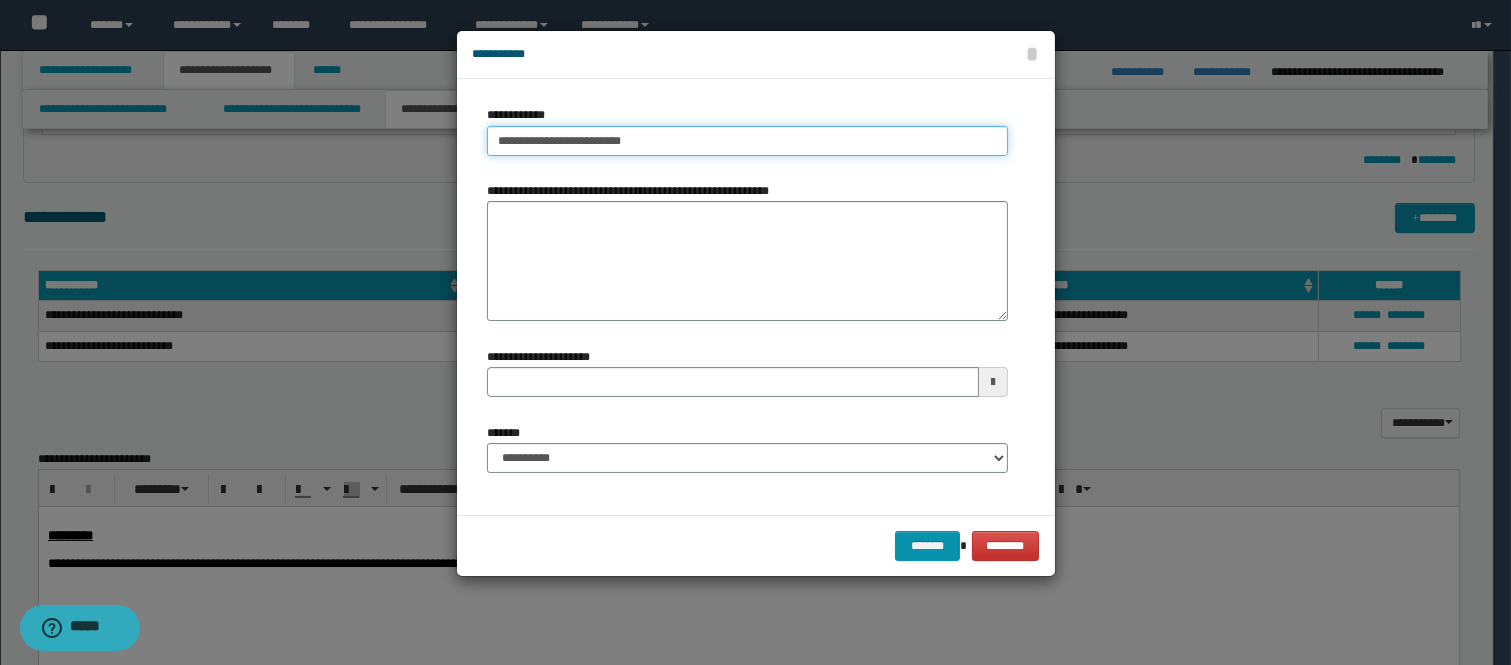 type 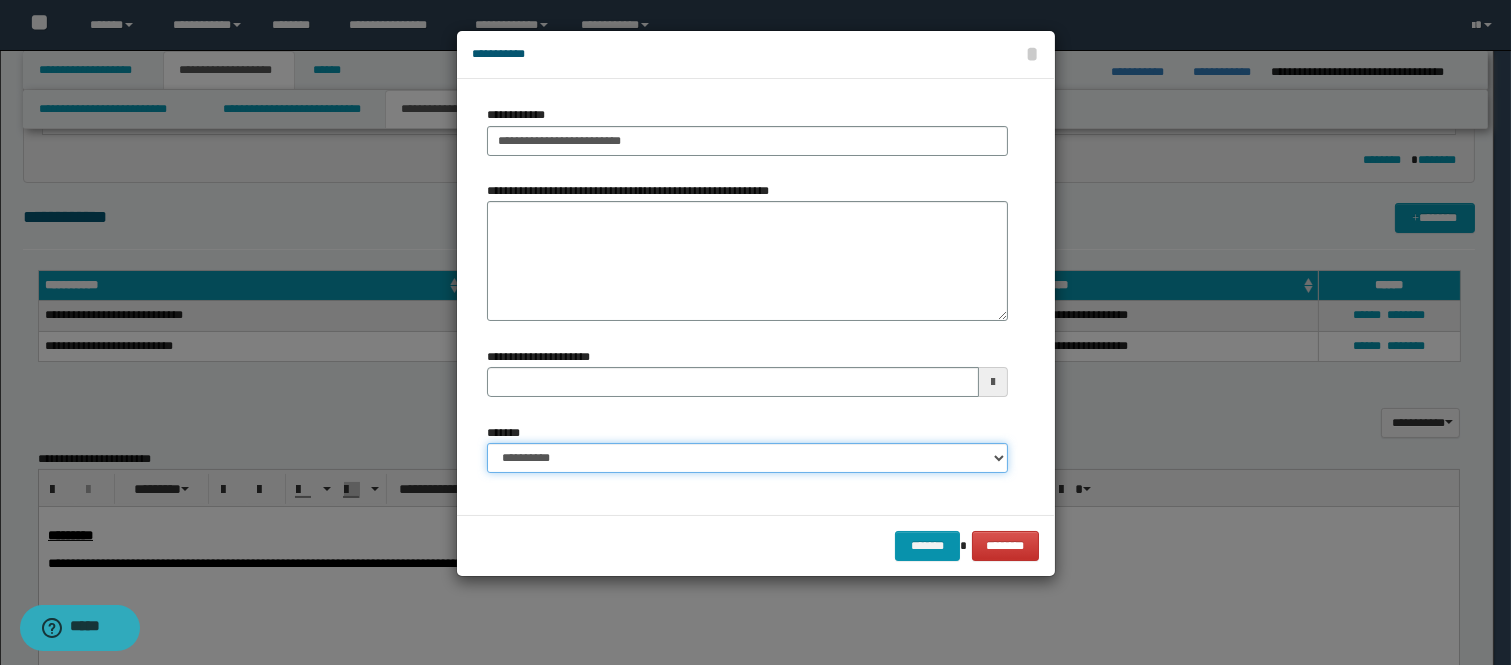 click on "**********" at bounding box center (747, 458) 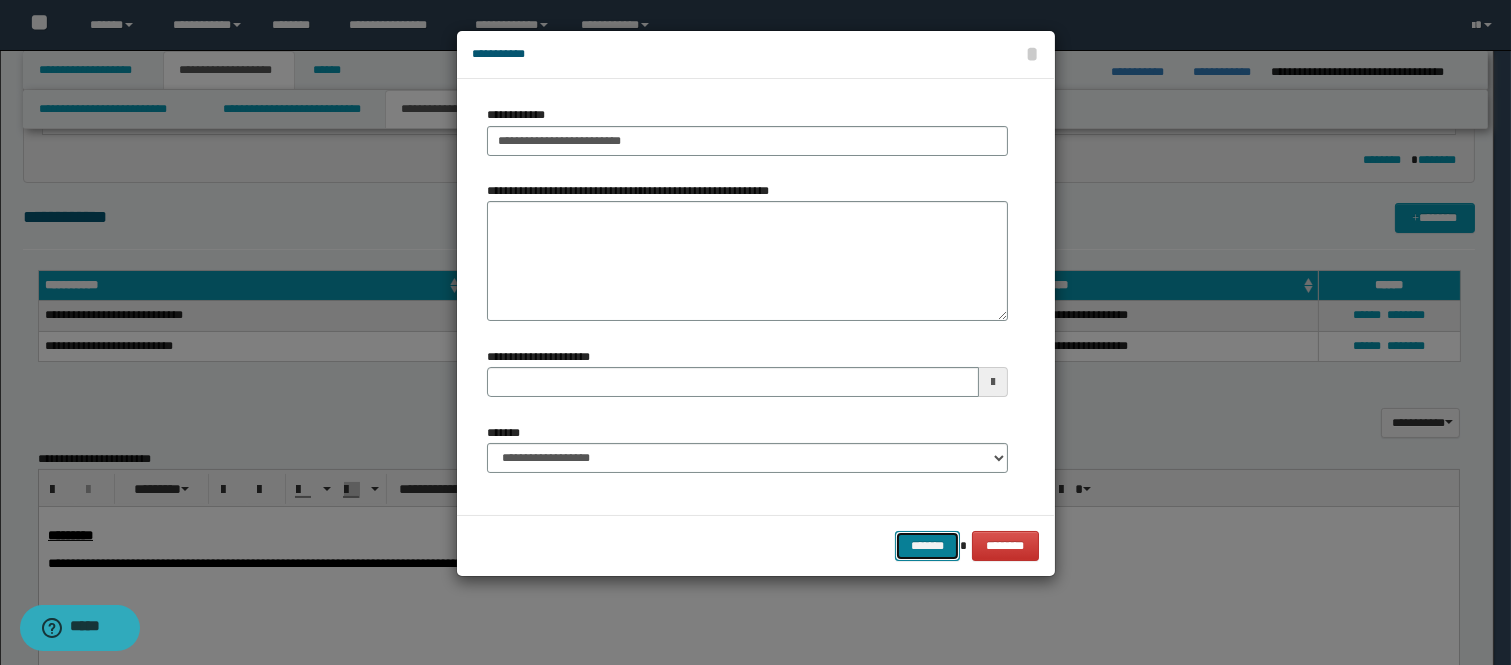 click on "*******" at bounding box center [927, 546] 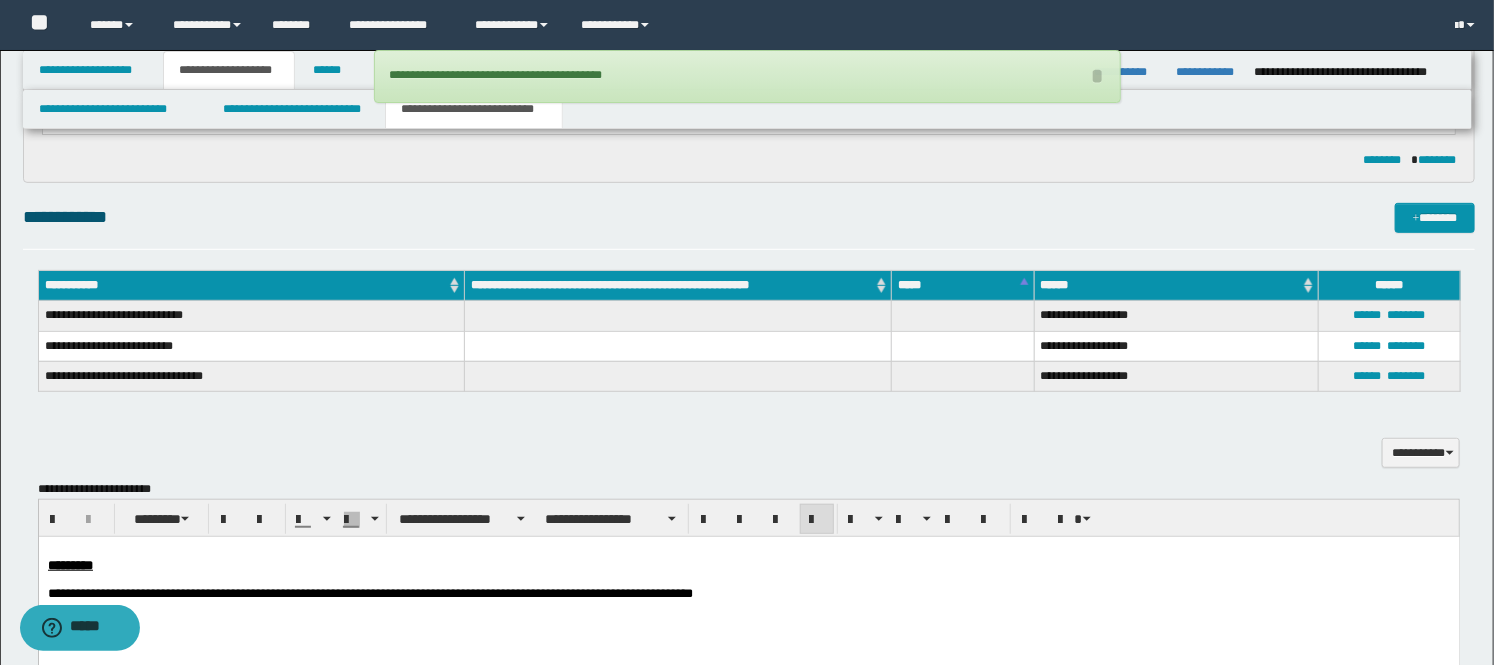 click on "[FIRST] [LAST]
[FIRST]
[LAST]
[LAST]
[FIRST]
[FIRST] [LAST]
[LAST] [LAST] [LAST]
[LAST]
[LAST]
[LAST]" at bounding box center [749, 489] 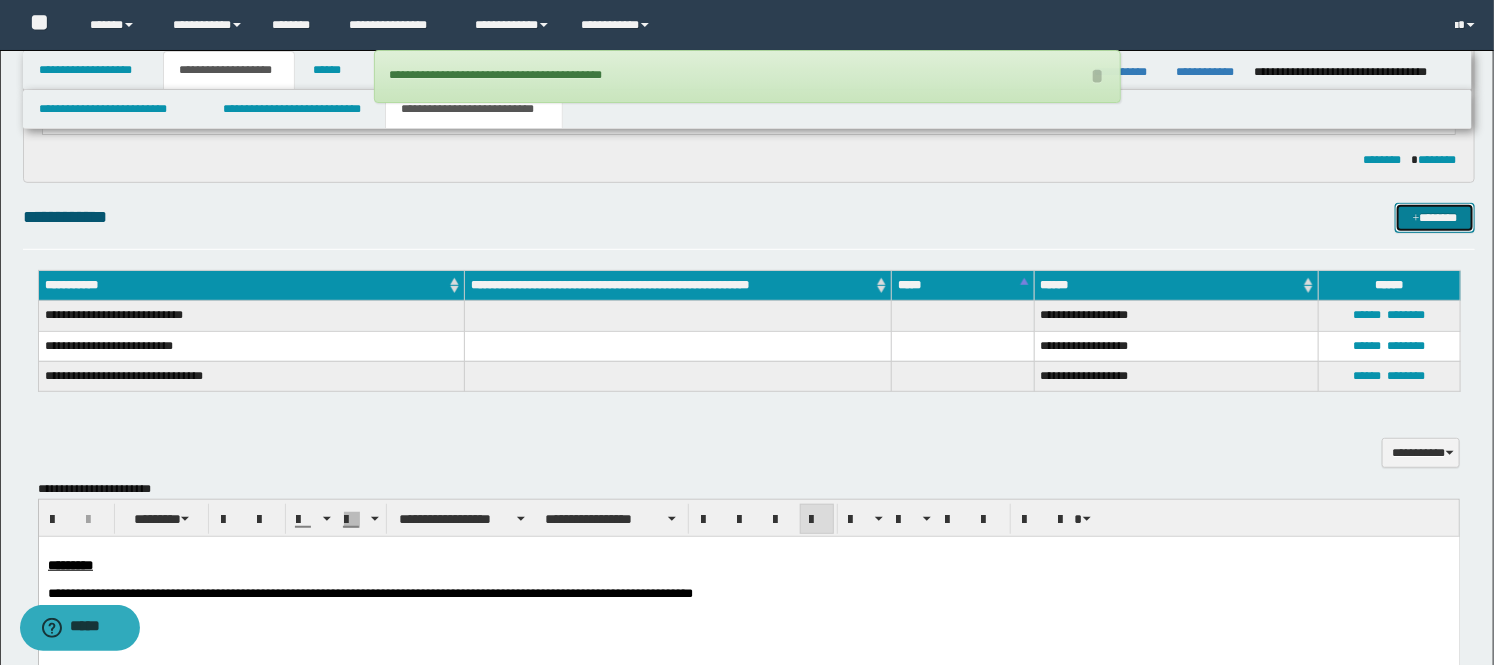 click on "*******" at bounding box center [1435, 218] 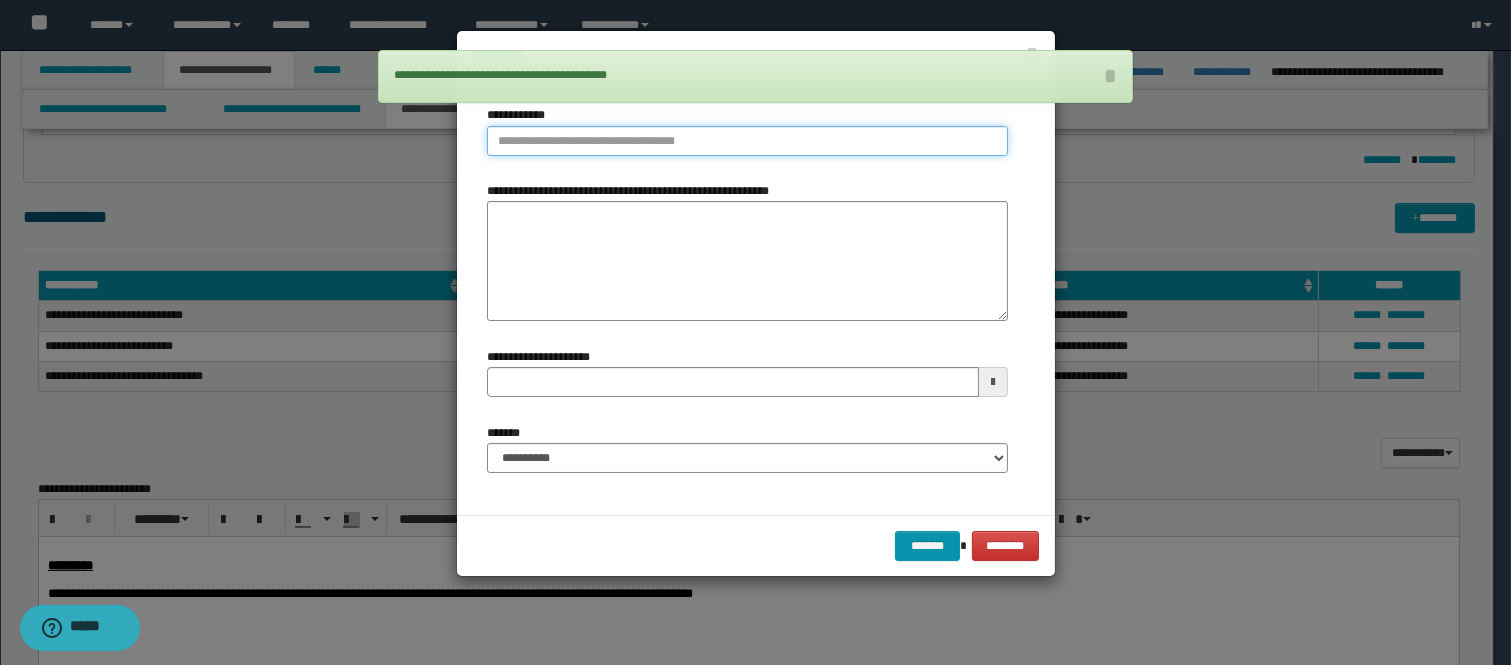 type on "**********" 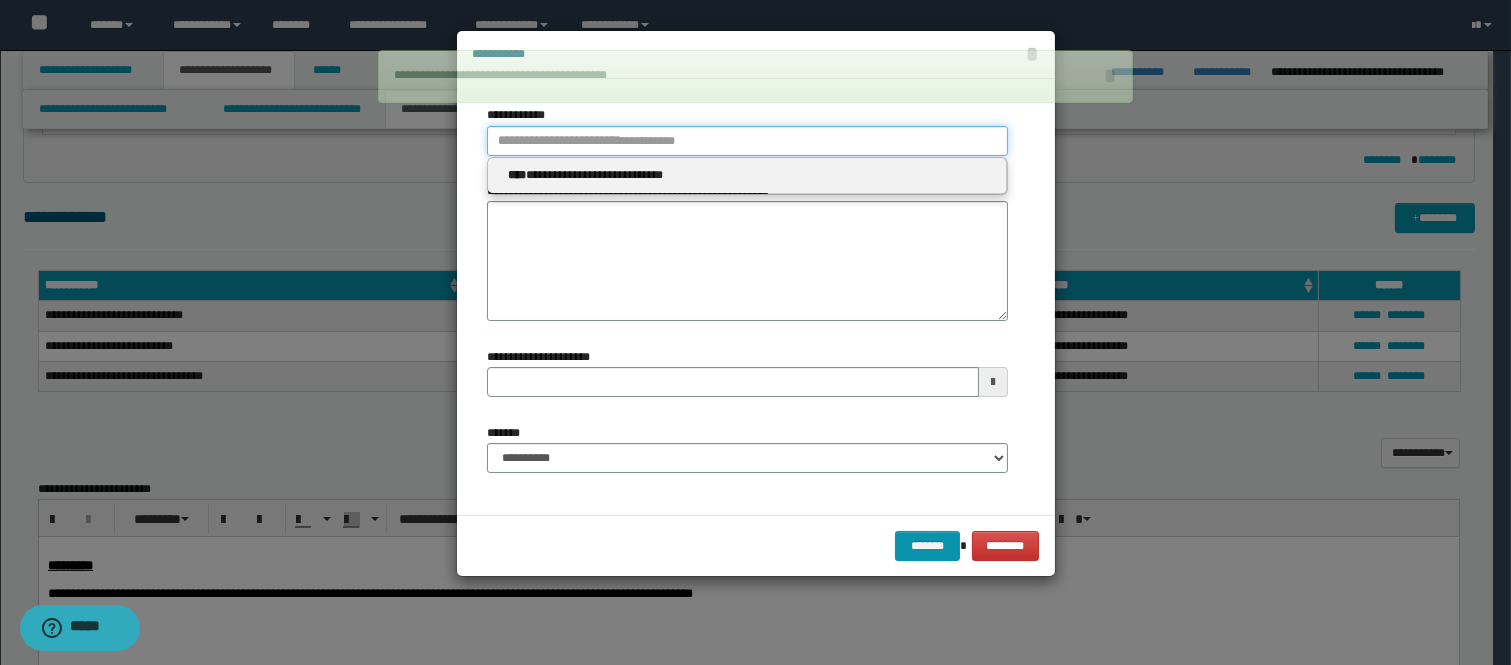 click on "**********" at bounding box center [747, 141] 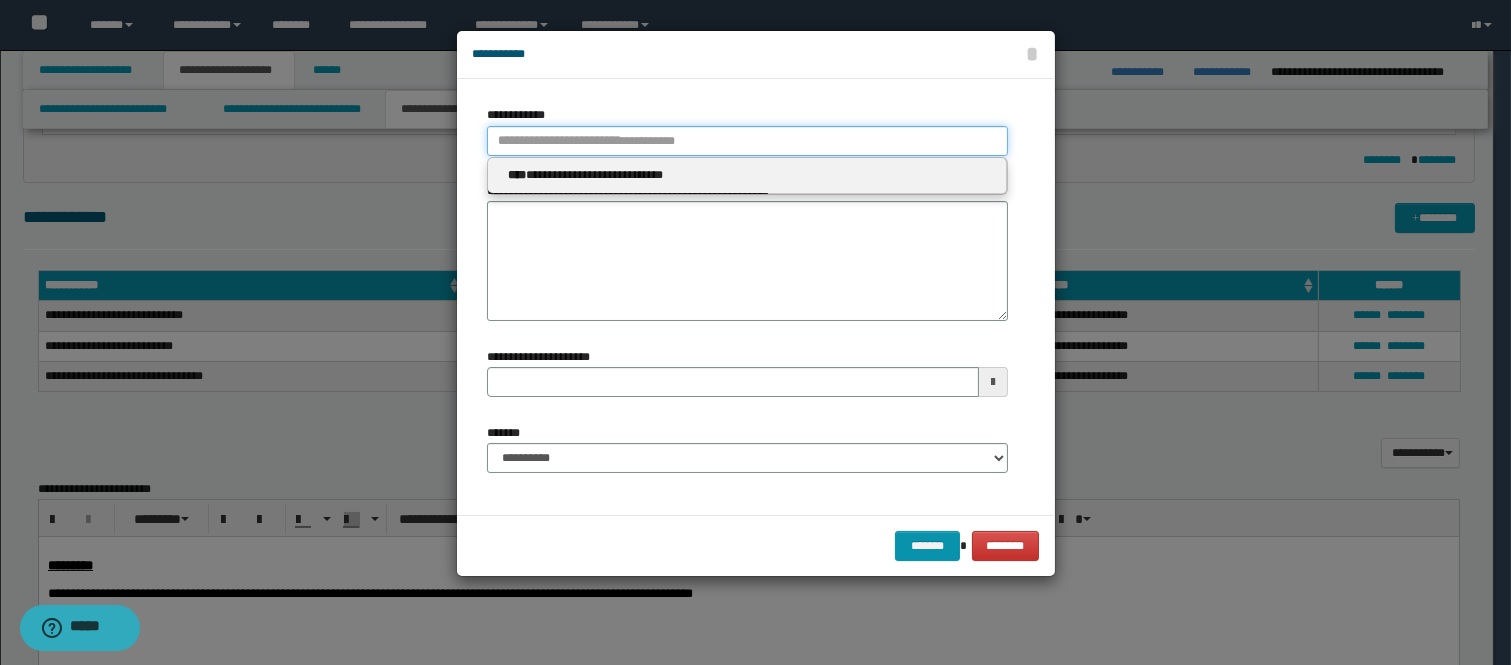 type 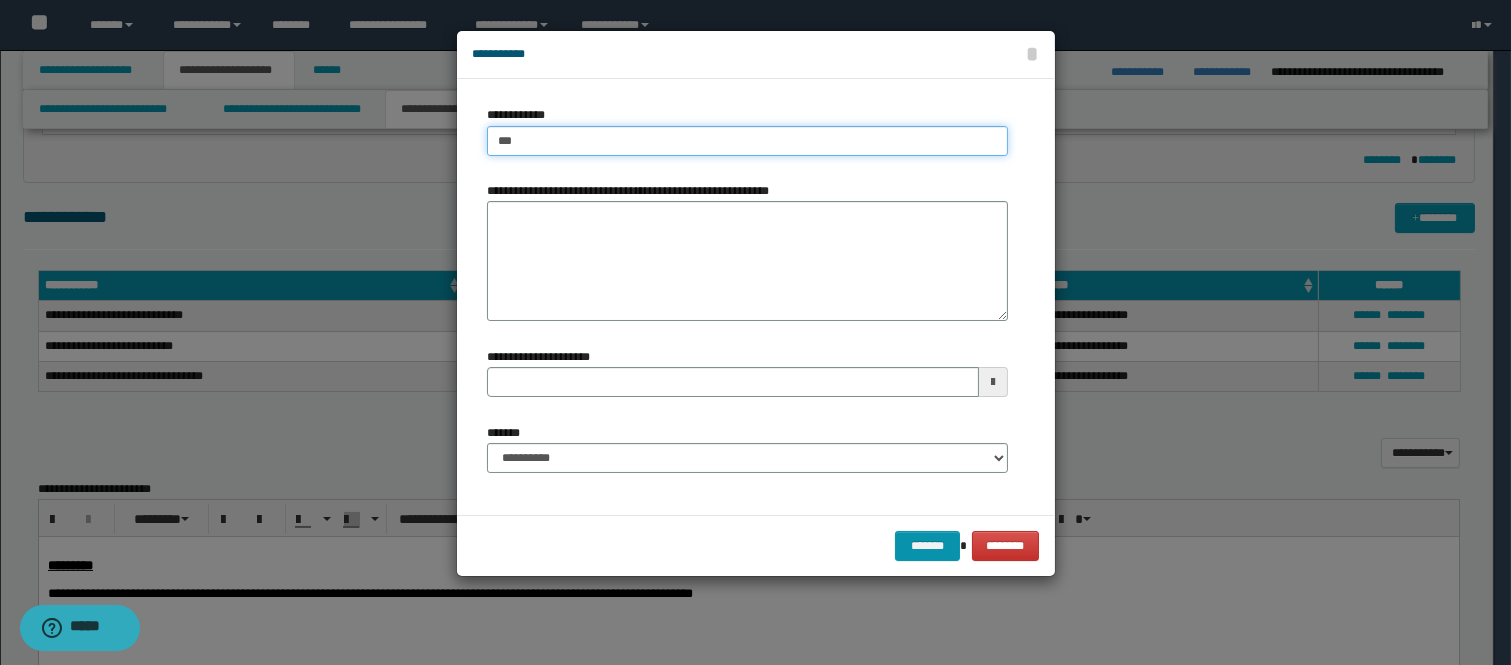 type on "****" 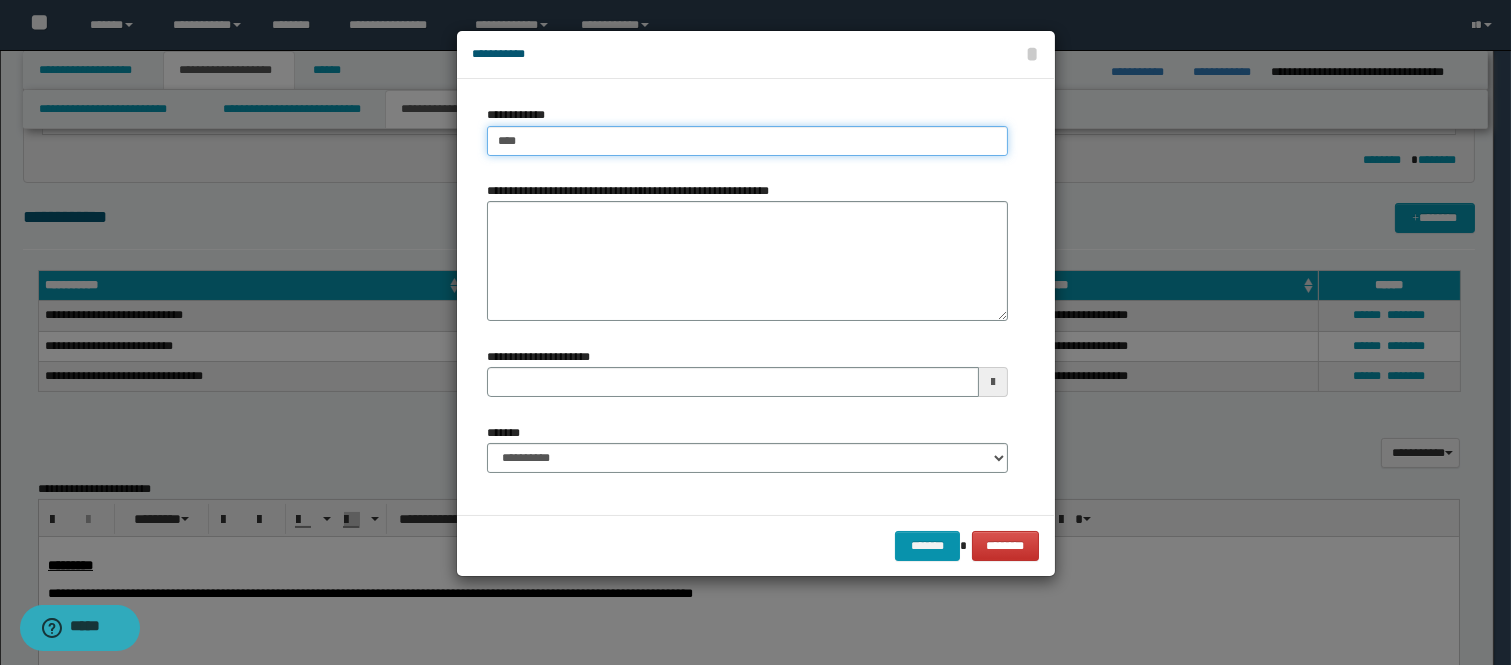 type on "****" 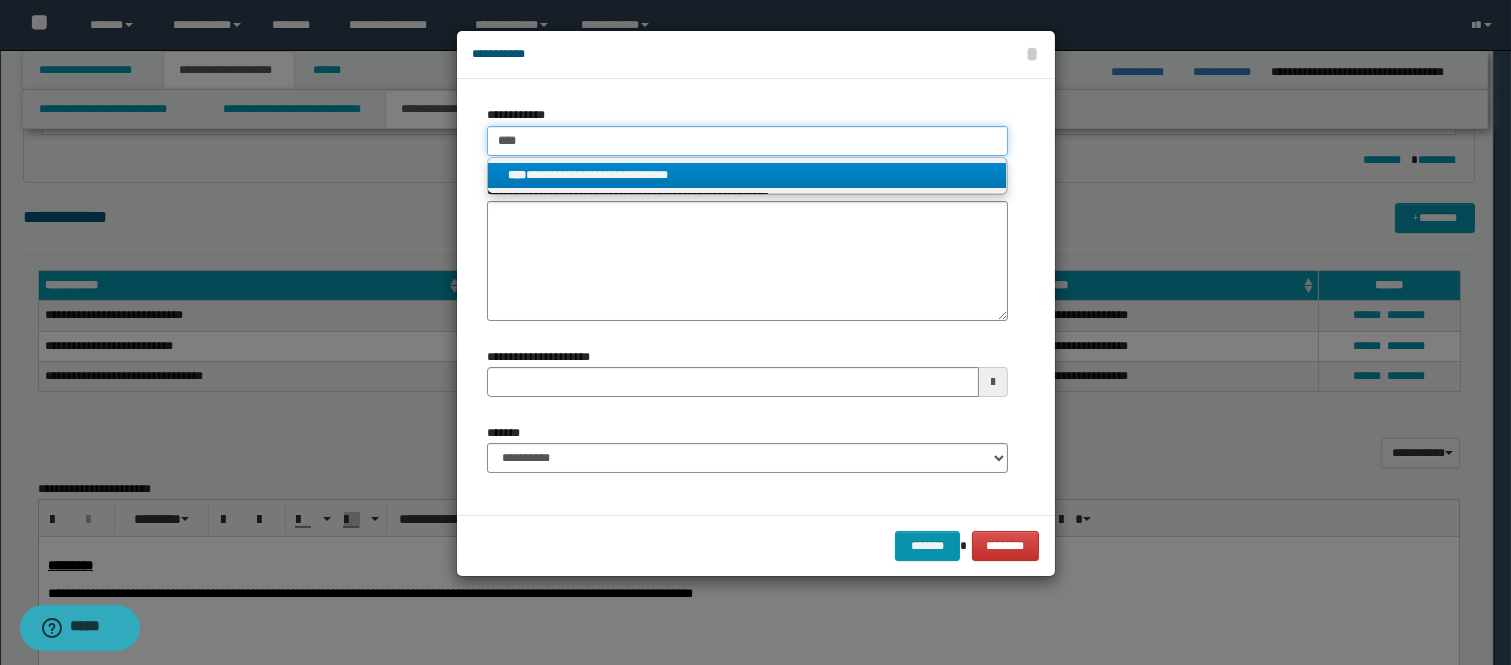 type on "****" 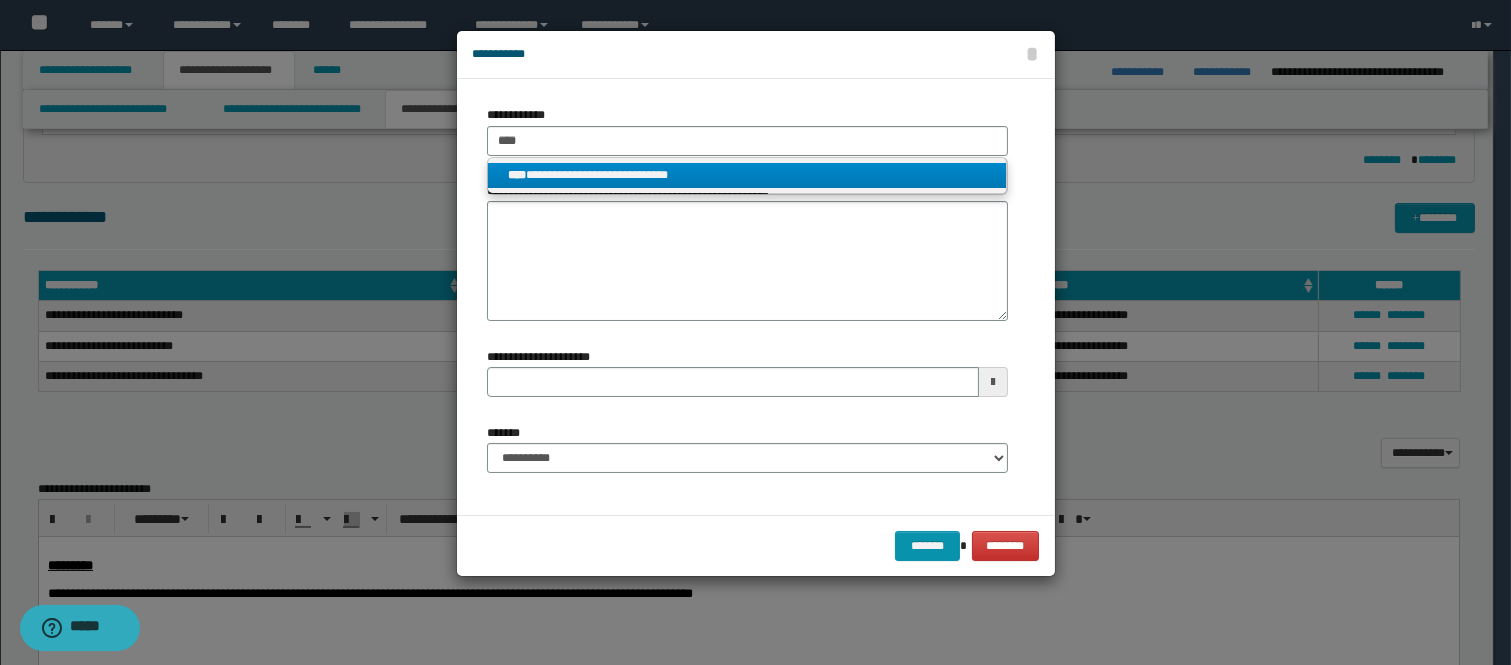 click on "**********" at bounding box center [747, 175] 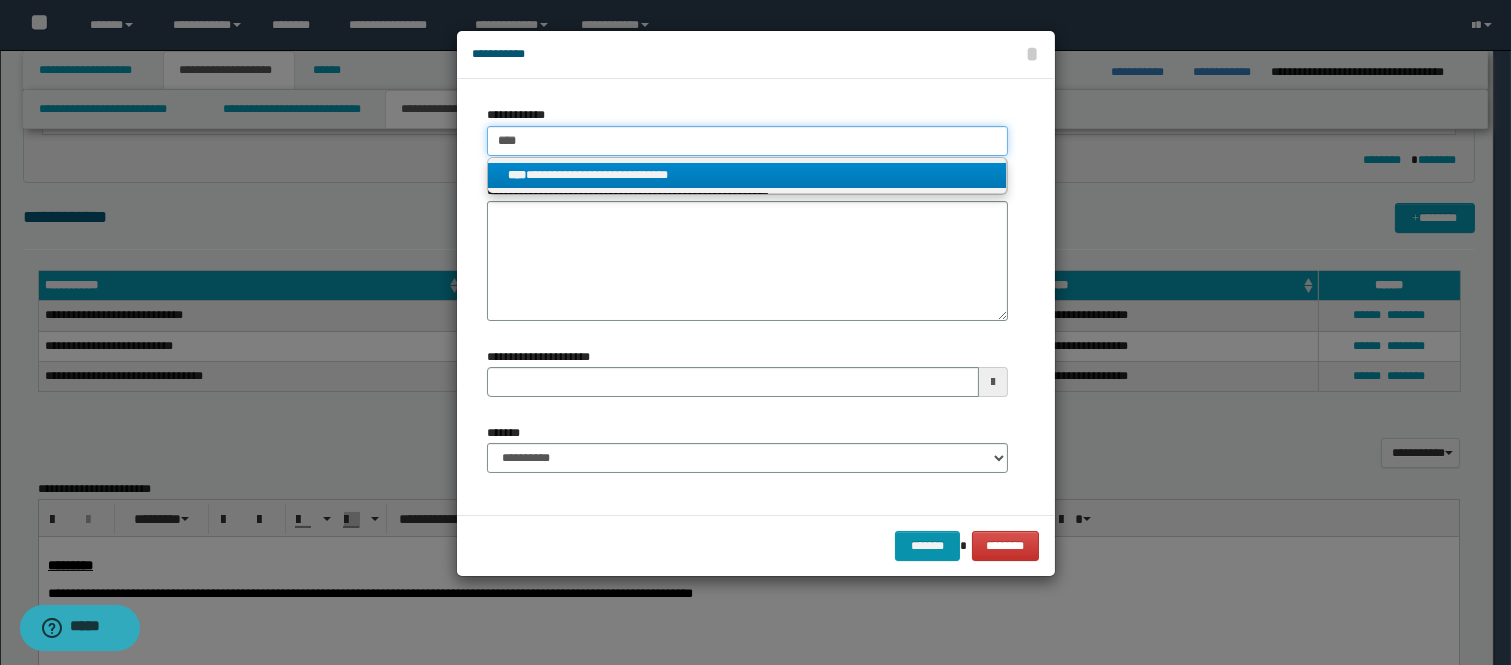 type 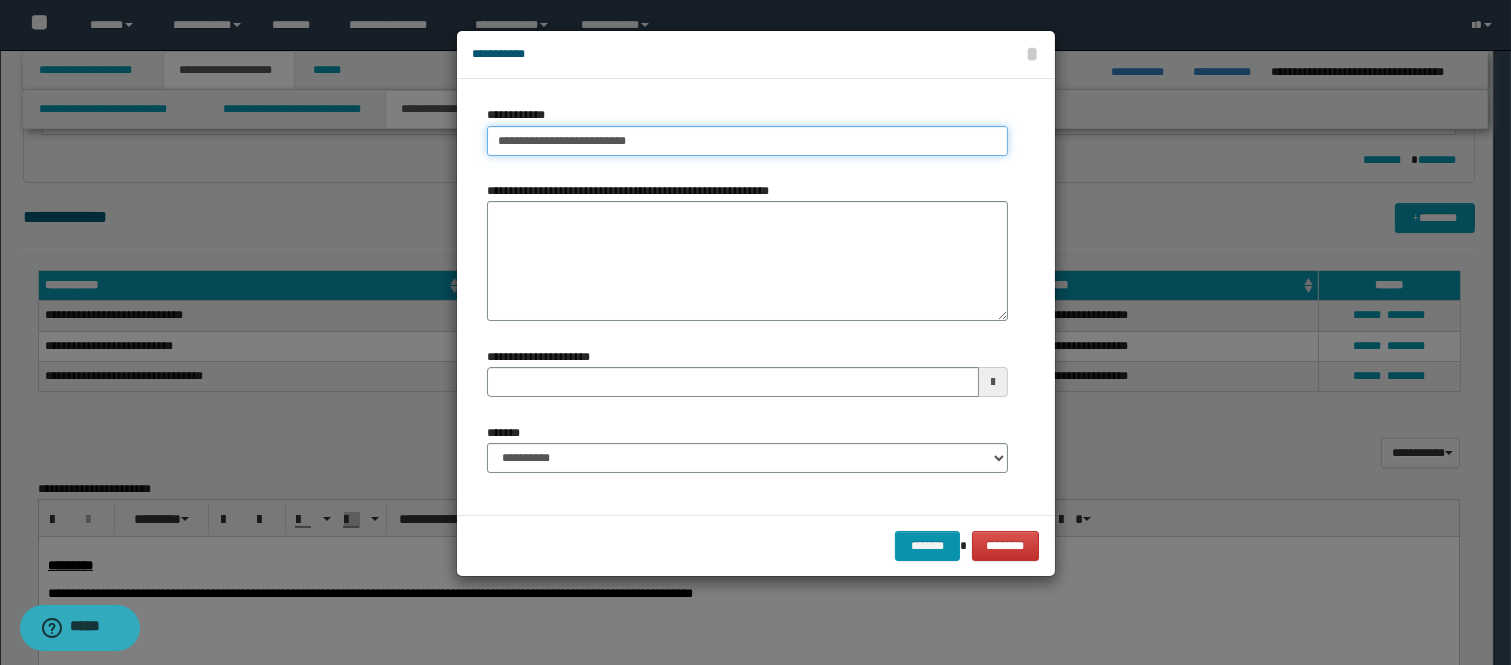 type 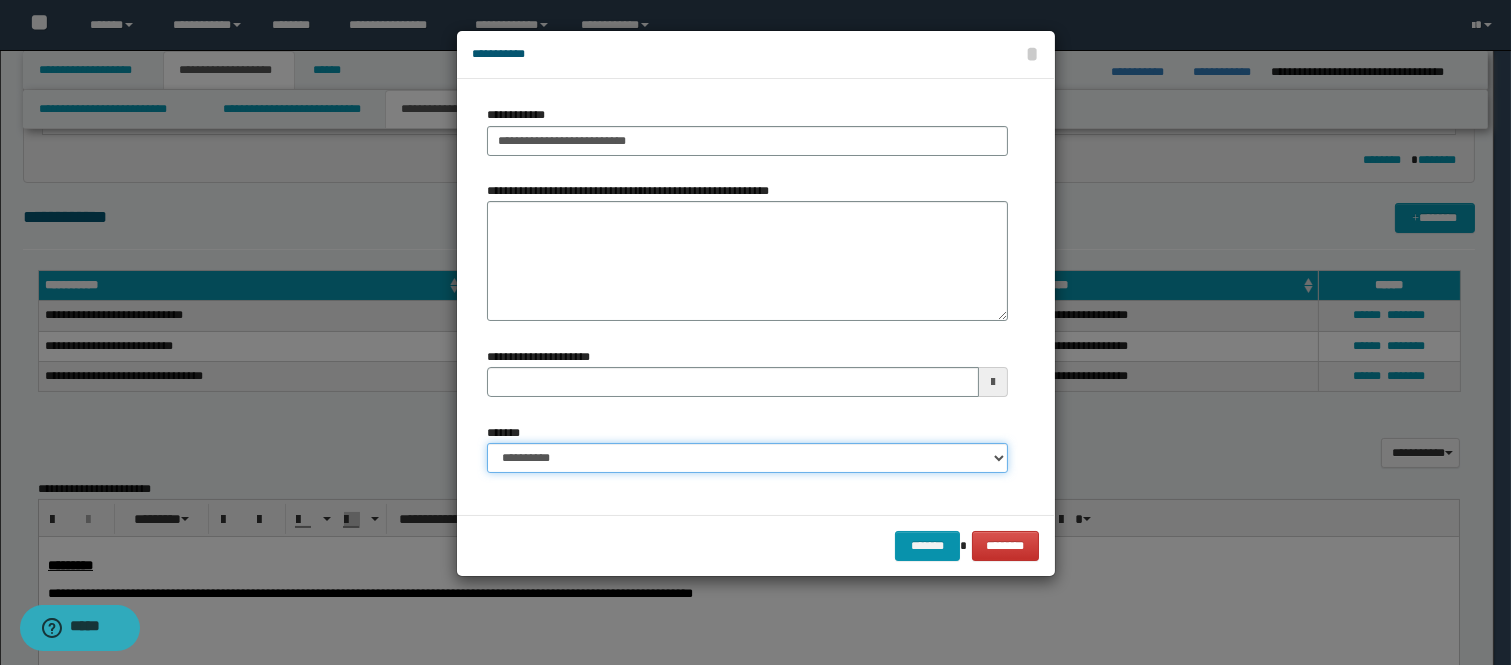 click on "**********" at bounding box center (747, 458) 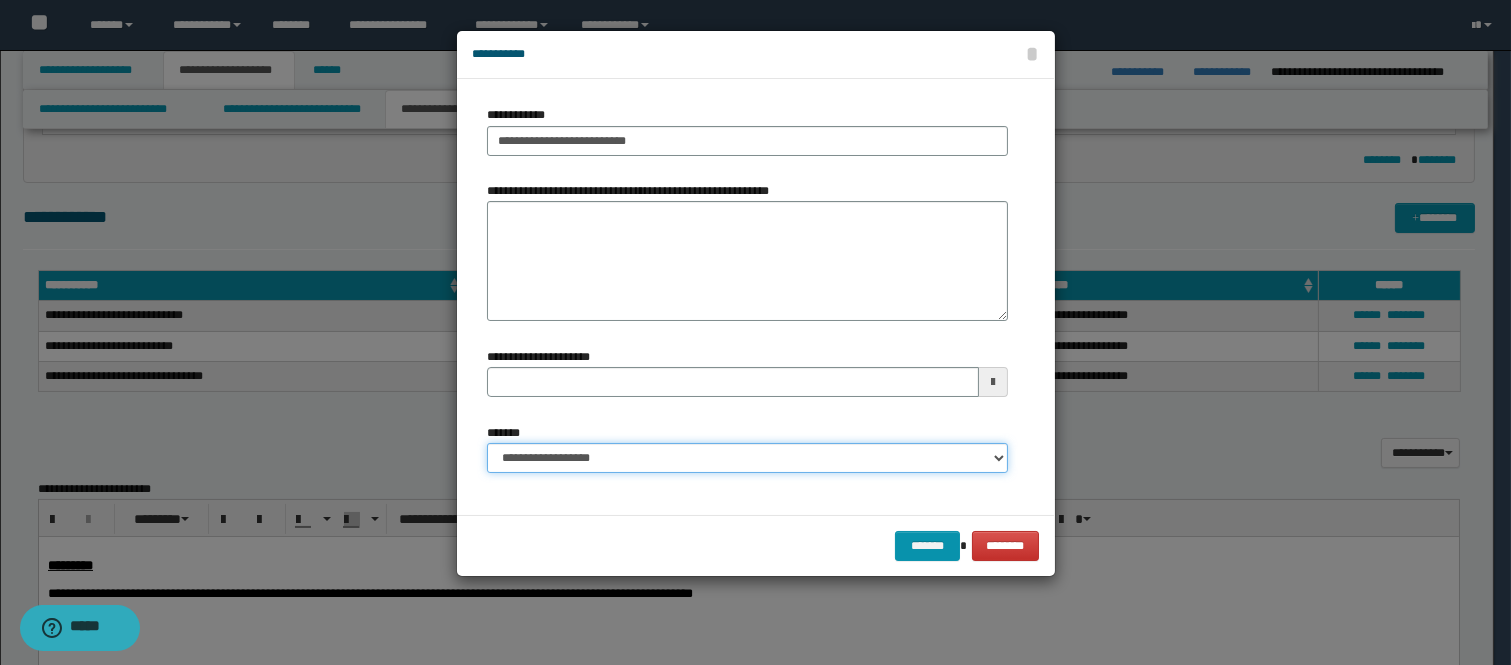 type 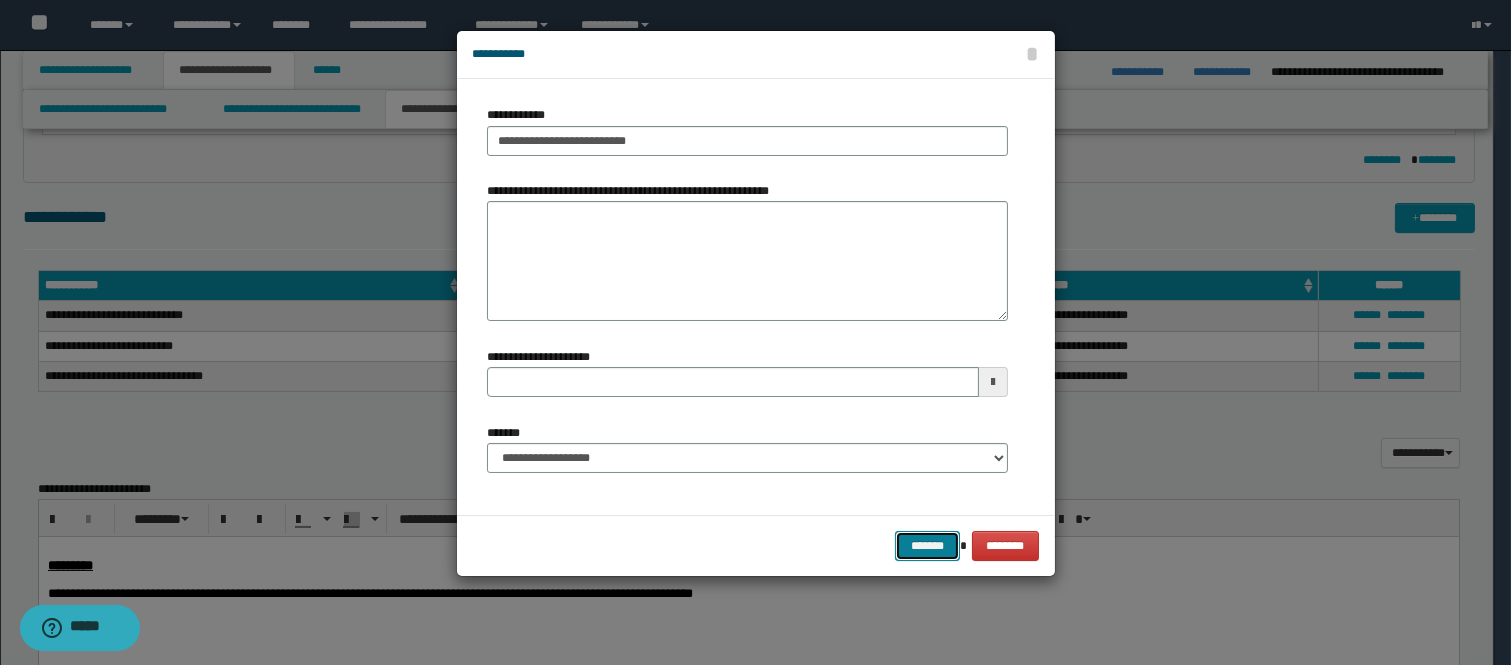 click on "*******" at bounding box center (927, 546) 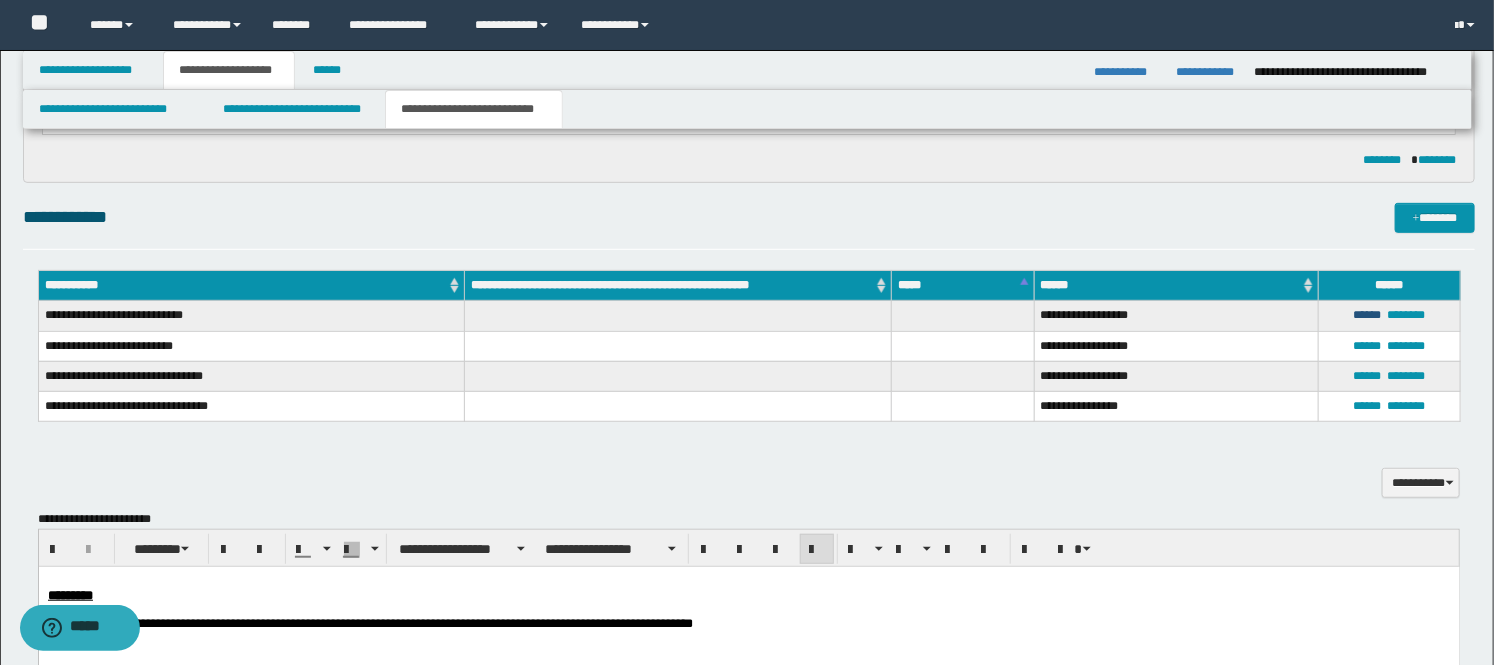 drag, startPoint x: 1360, startPoint y: 314, endPoint x: 1118, endPoint y: 313, distance: 242.00206 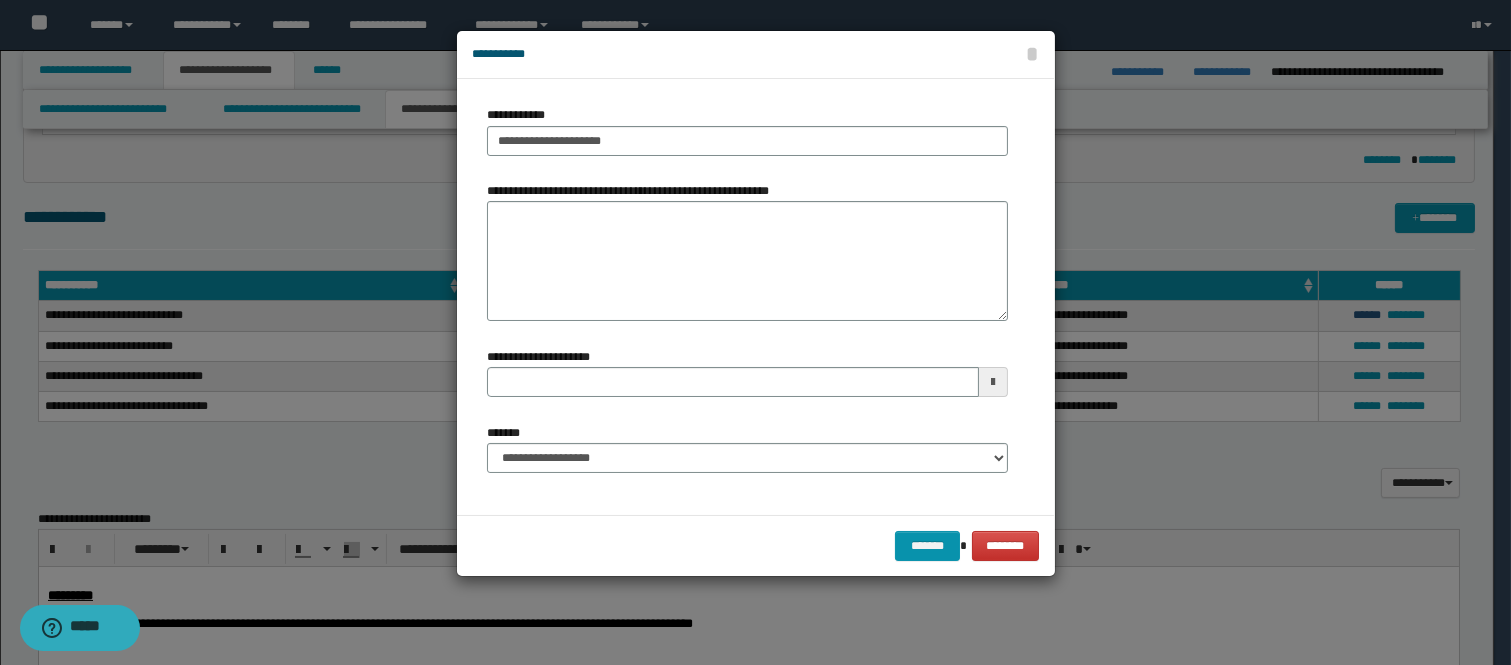 type 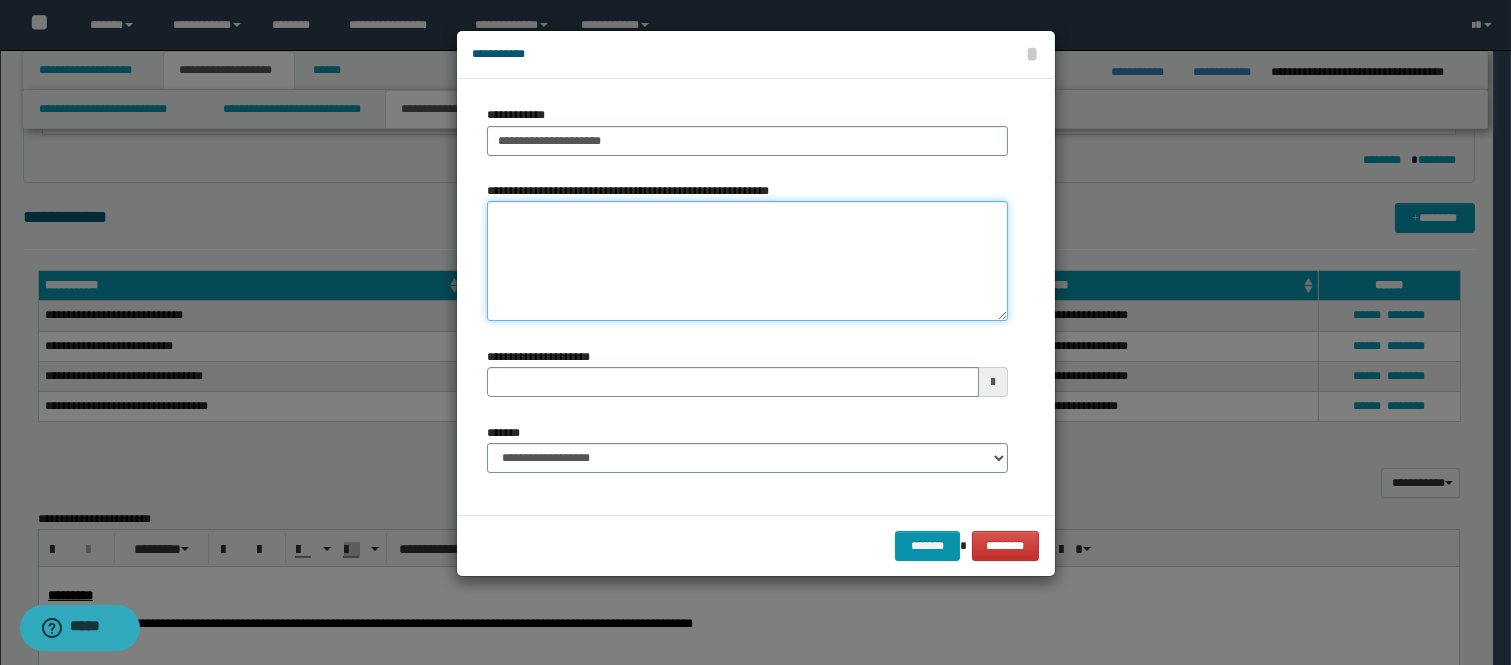 click on "**********" at bounding box center [747, 261] 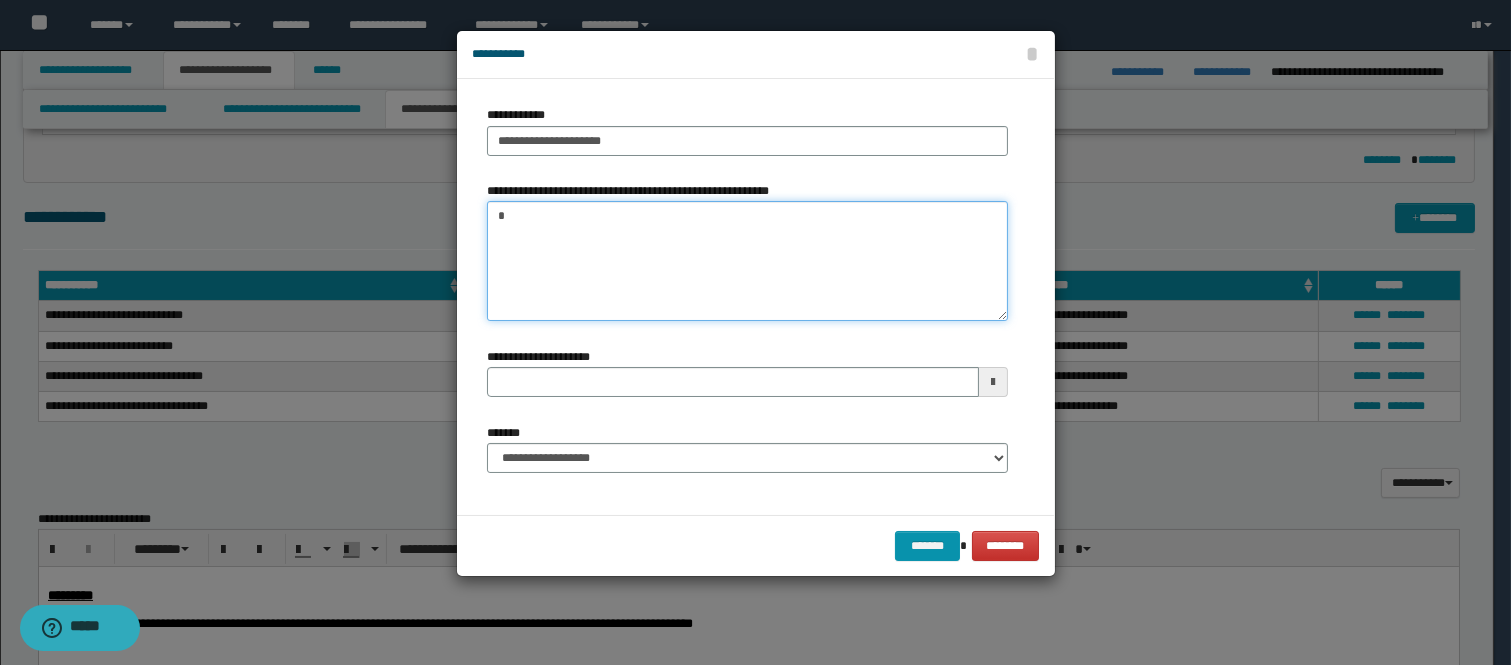 paste on "********" 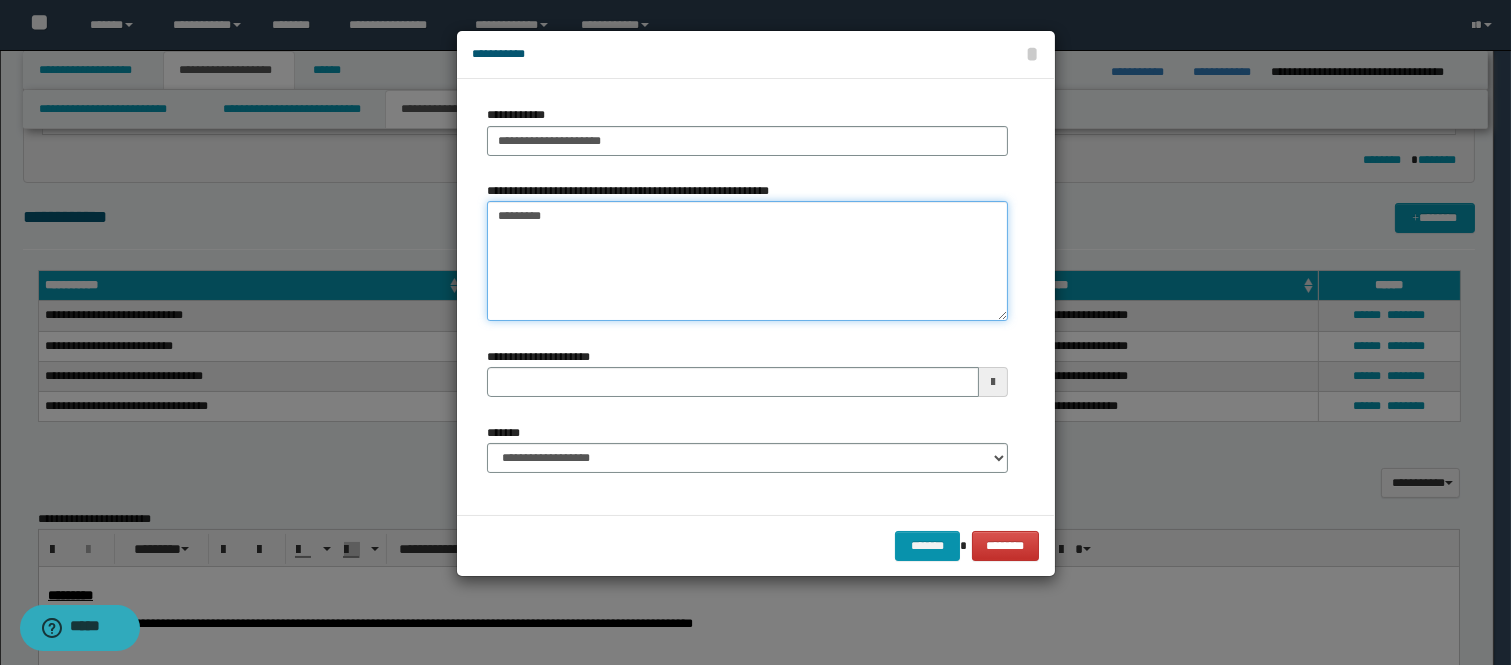 drag, startPoint x: 555, startPoint y: 211, endPoint x: 458, endPoint y: 212, distance: 97.00516 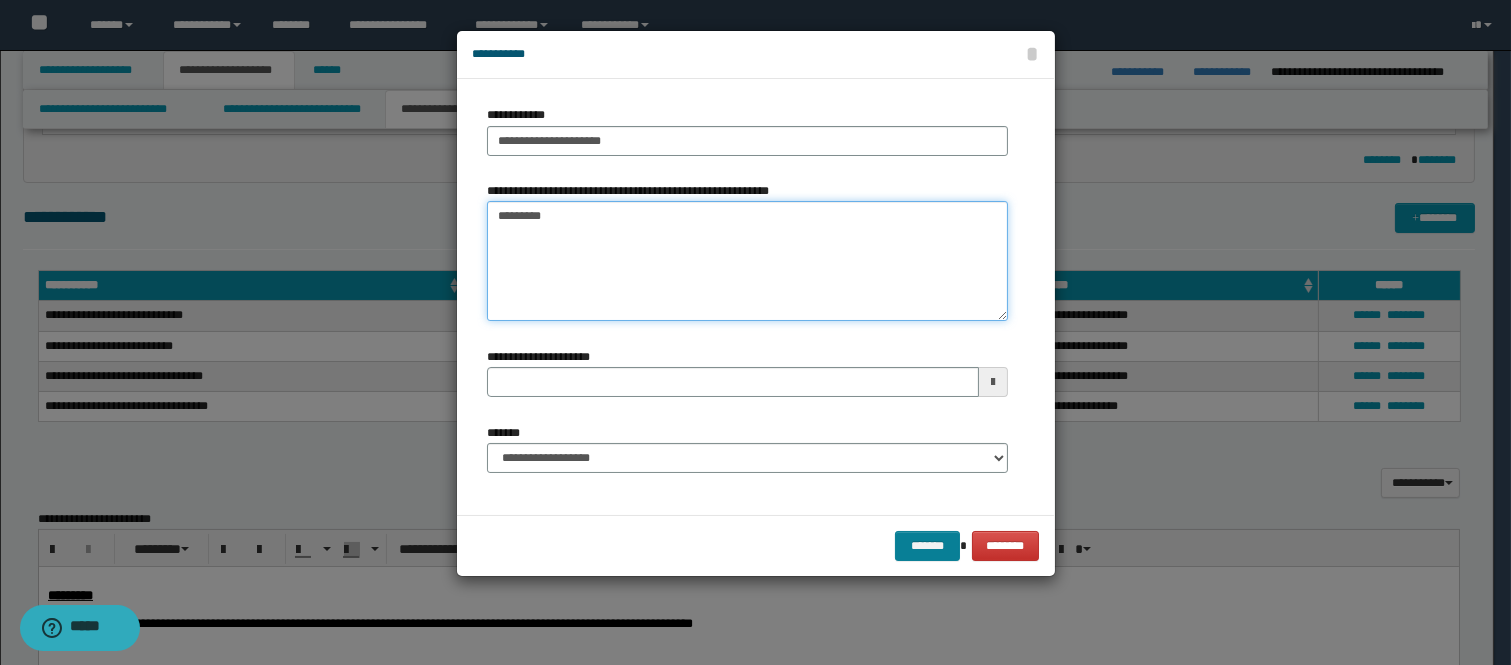 type on "*********" 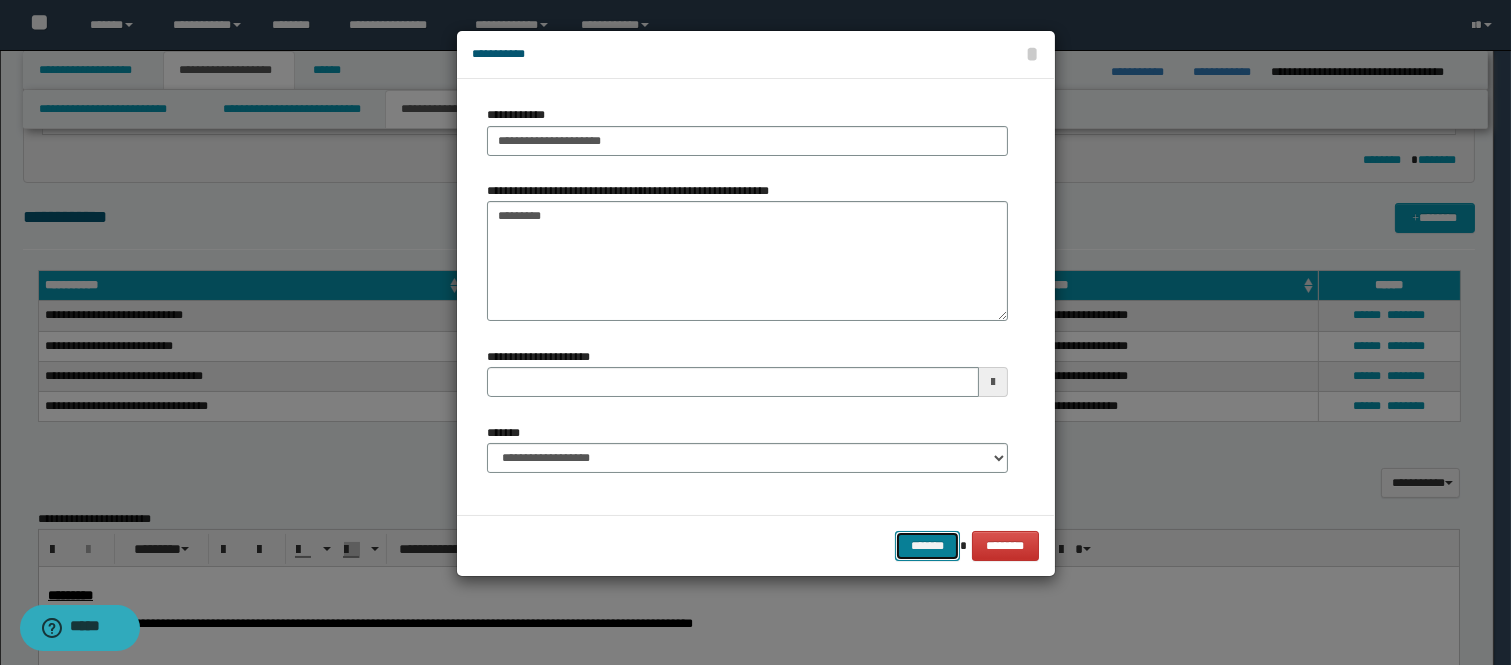 click on "*******" at bounding box center [927, 546] 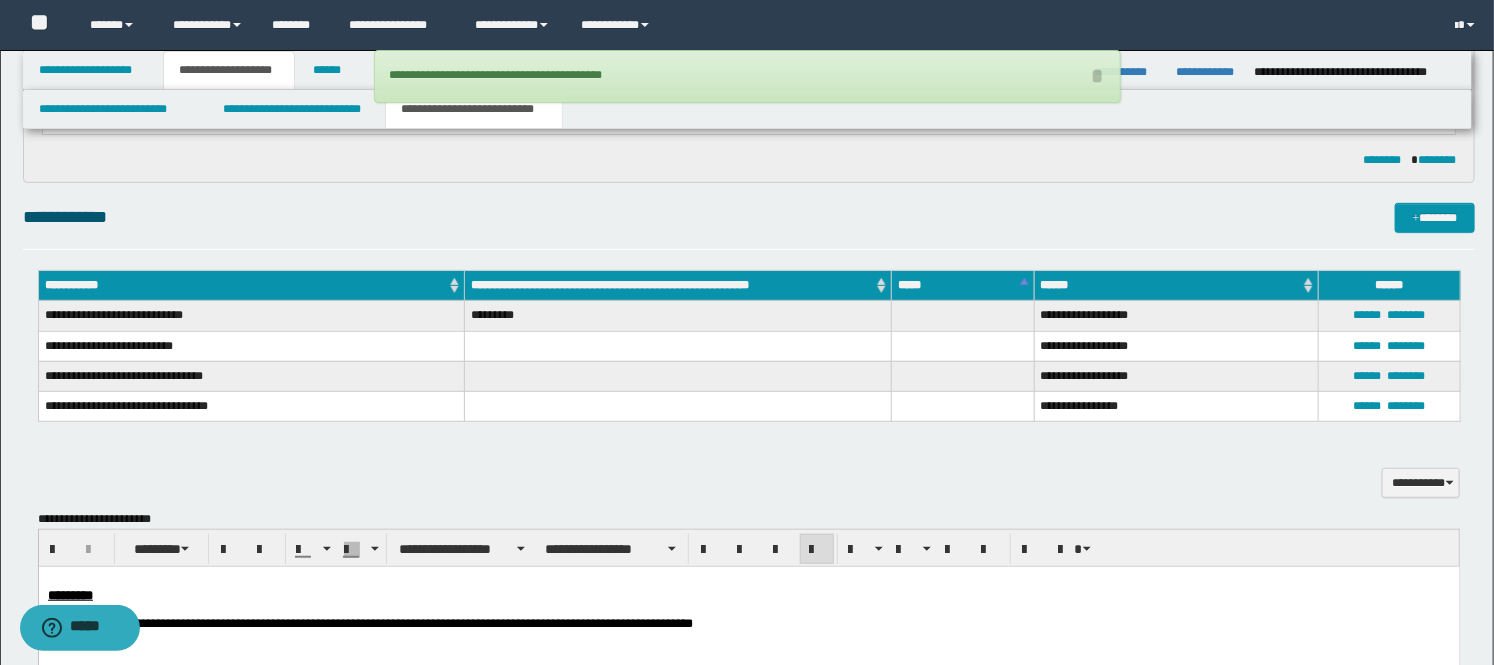 click on "*********" at bounding box center [678, 316] 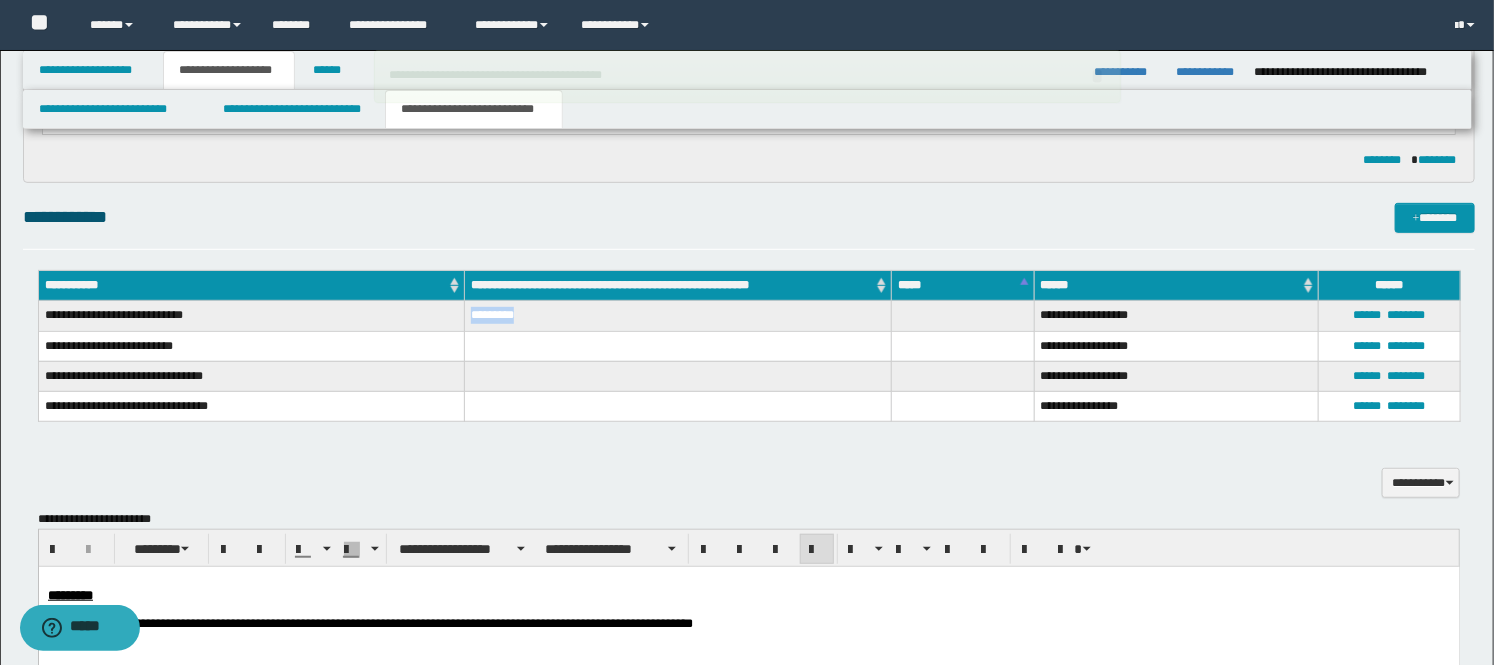 click on "*********" at bounding box center [678, 316] 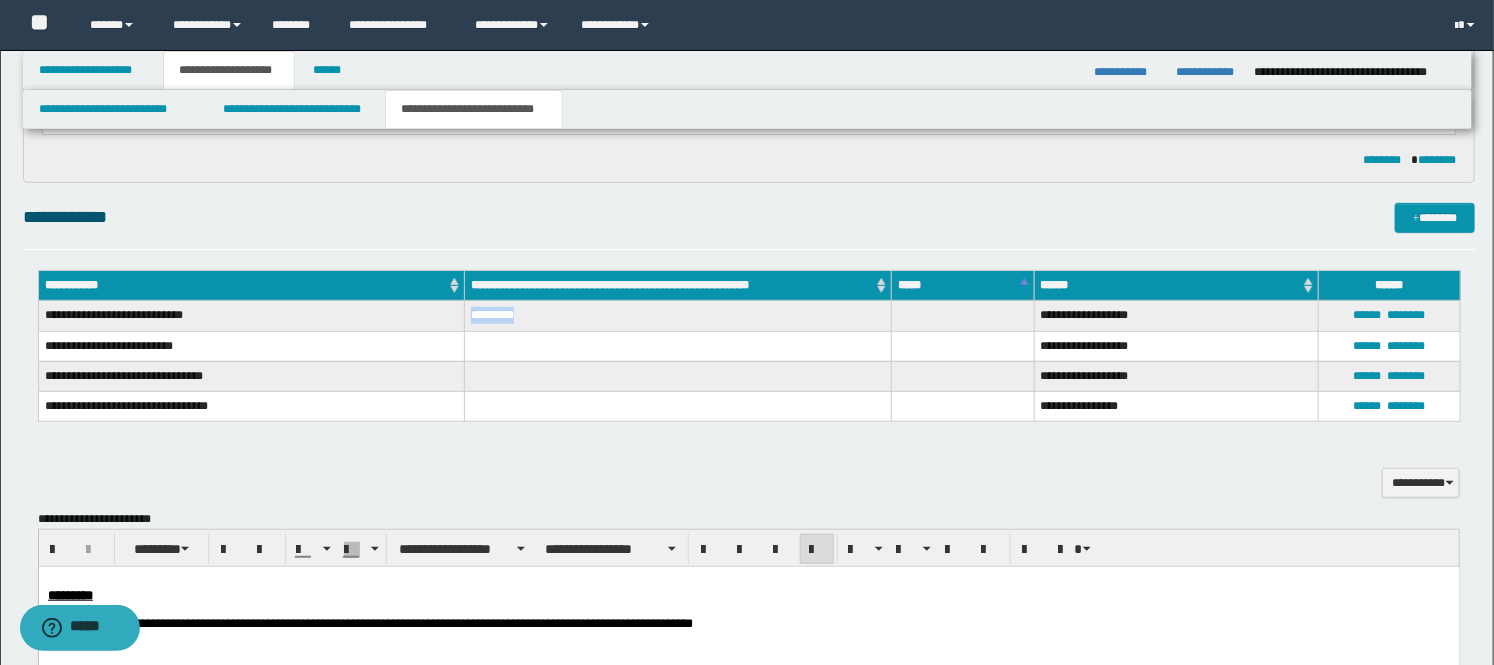 copy on "*********" 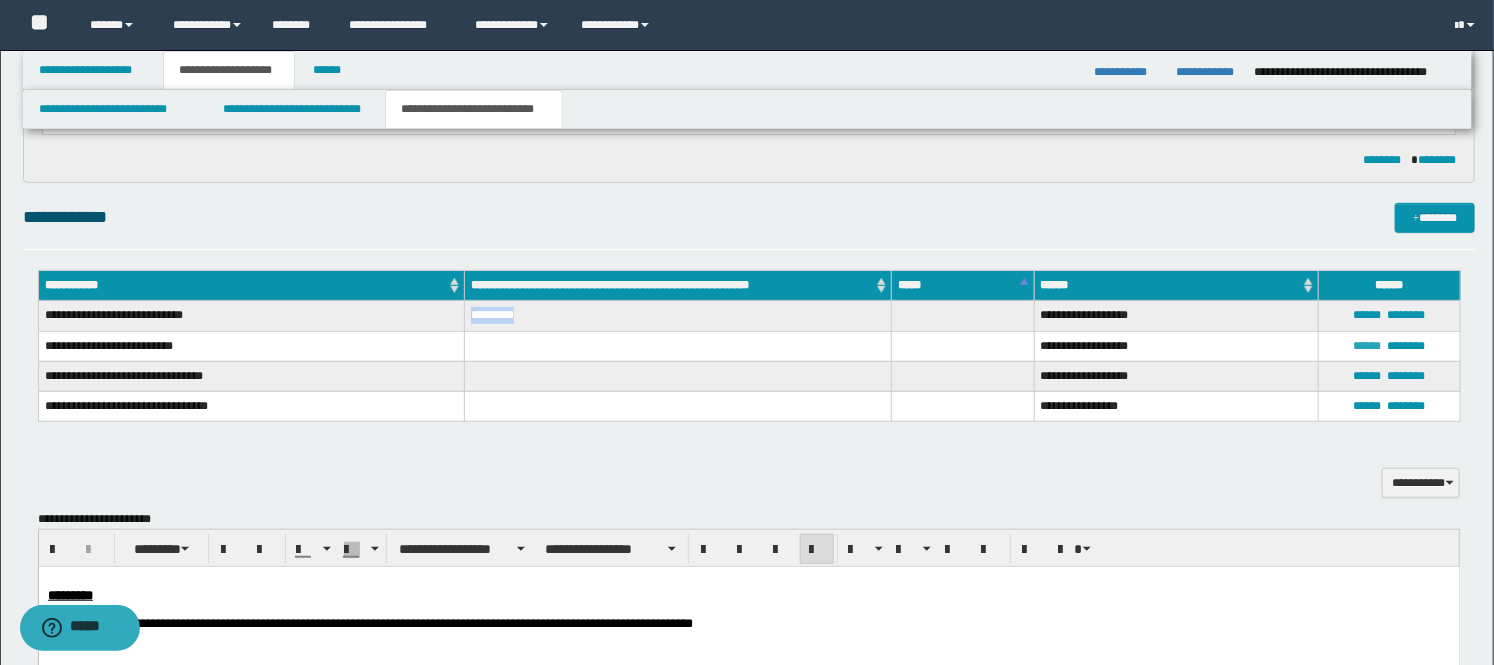 click on "******" at bounding box center (1368, 346) 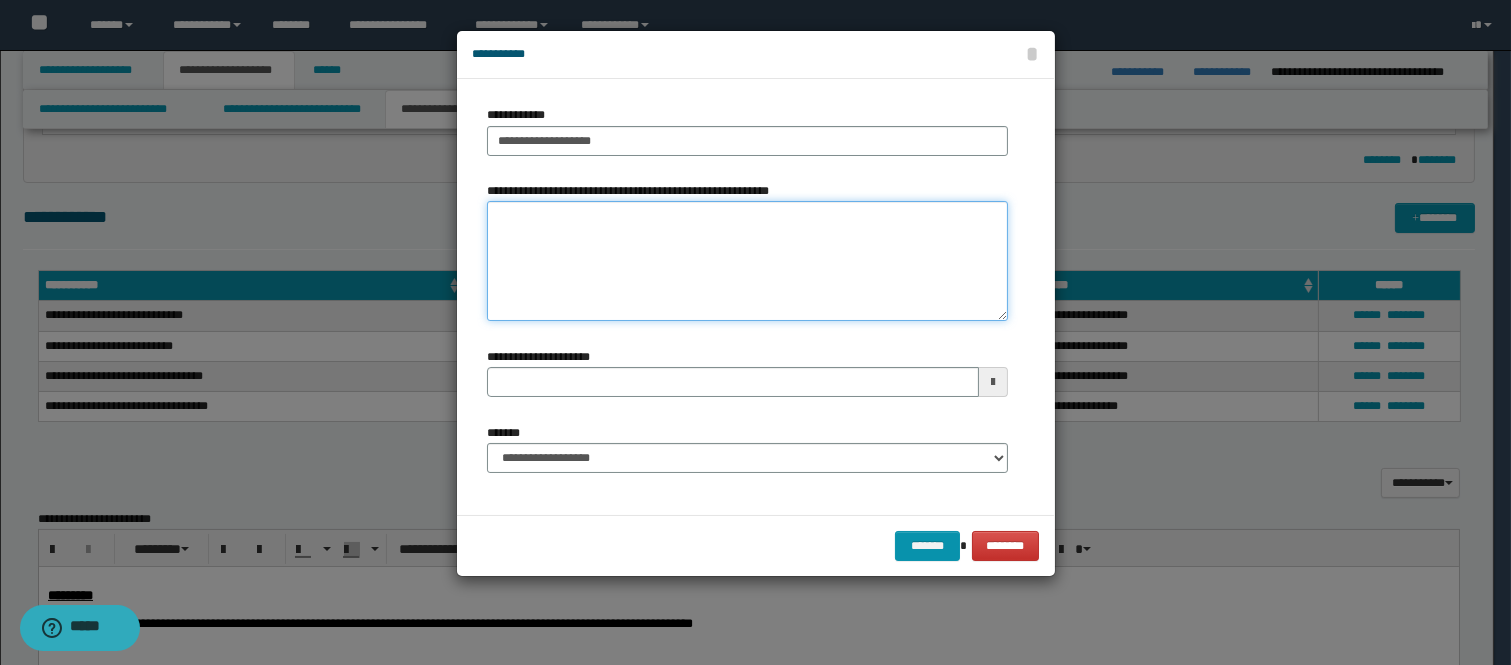 click on "**********" at bounding box center (747, 261) 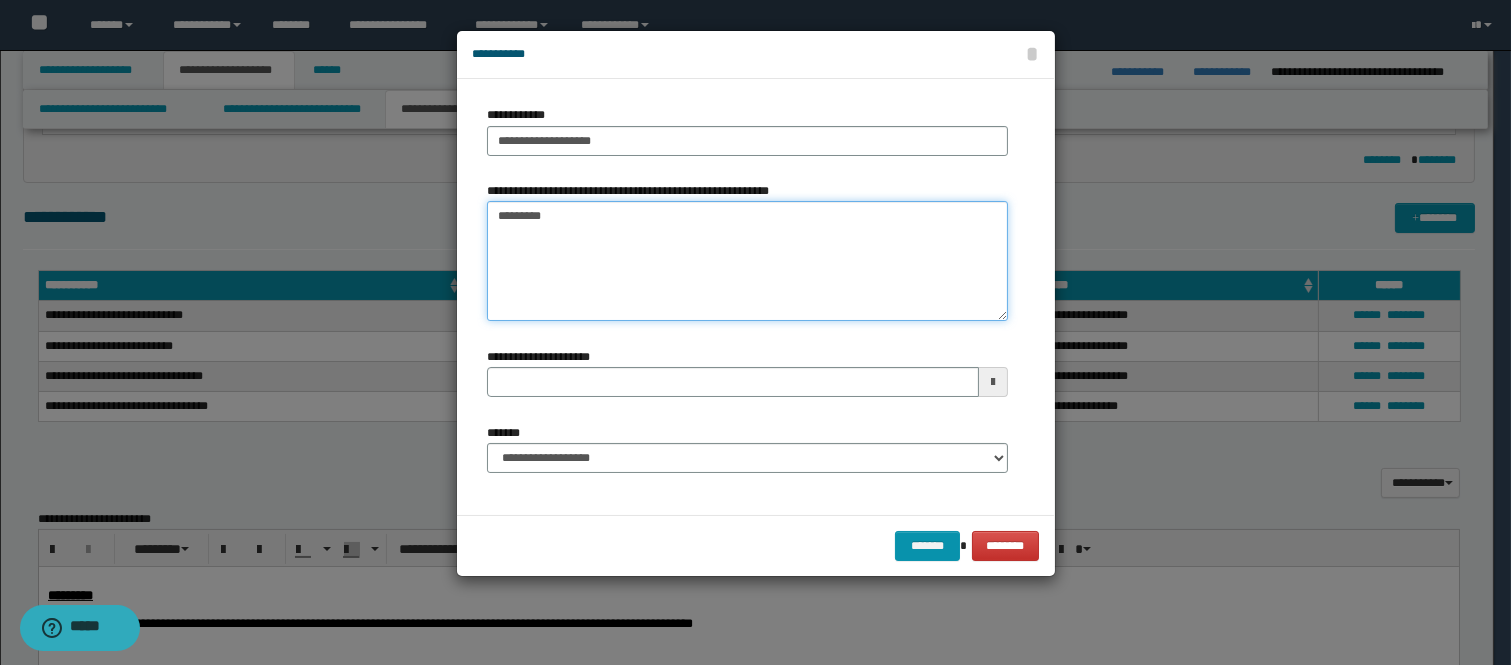type 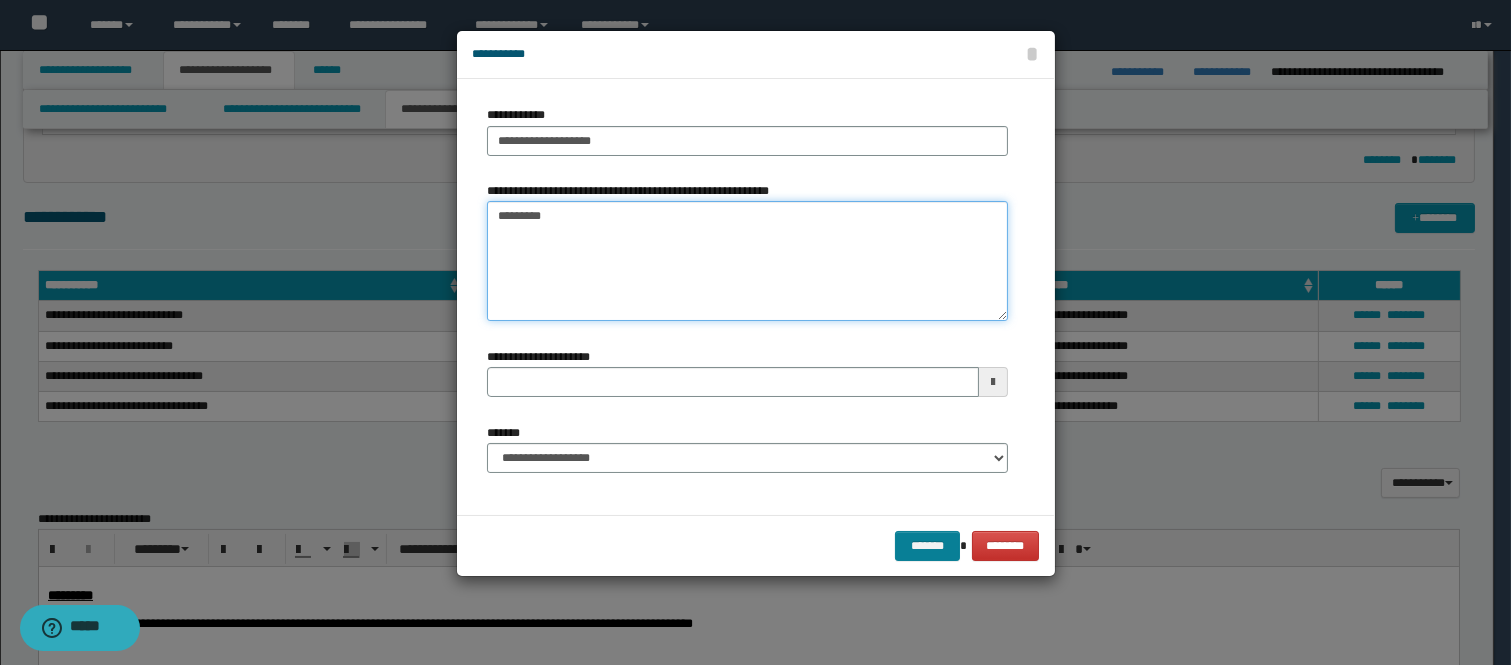 type on "*********" 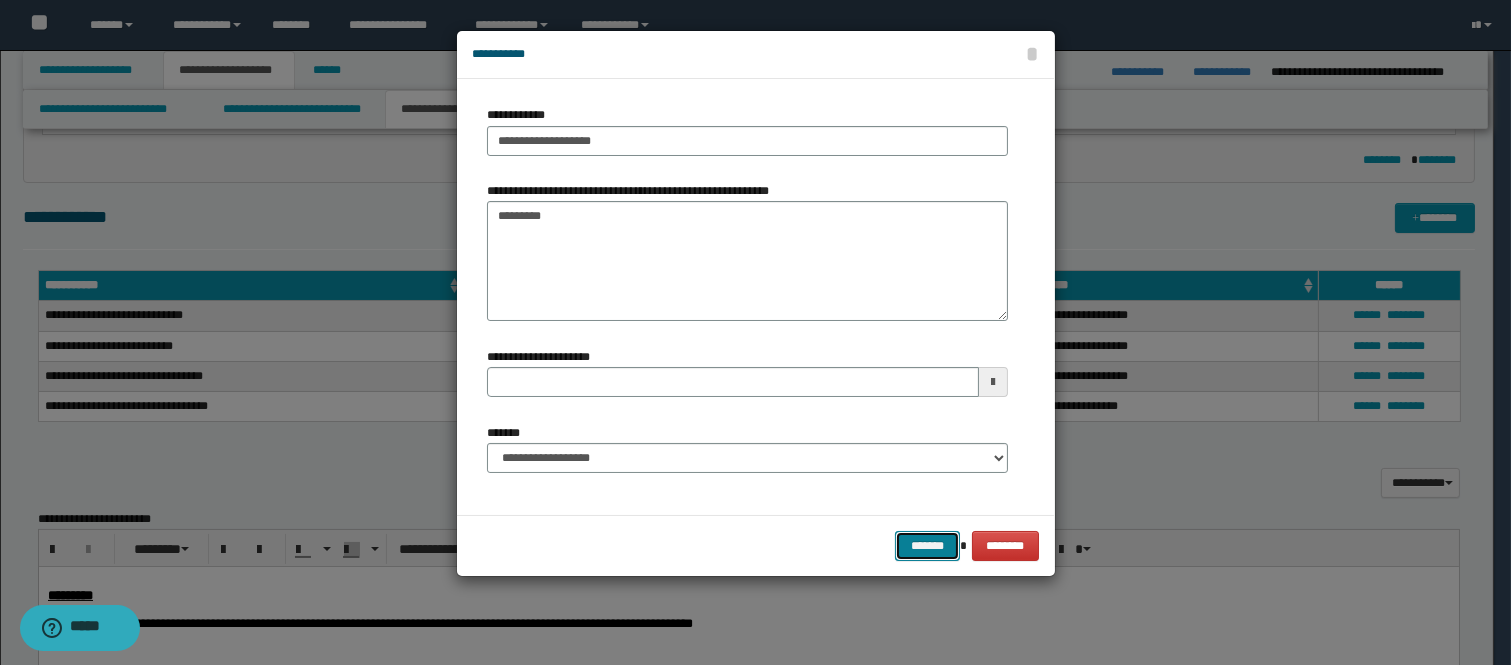 drag, startPoint x: 923, startPoint y: 547, endPoint x: 921, endPoint y: 557, distance: 10.198039 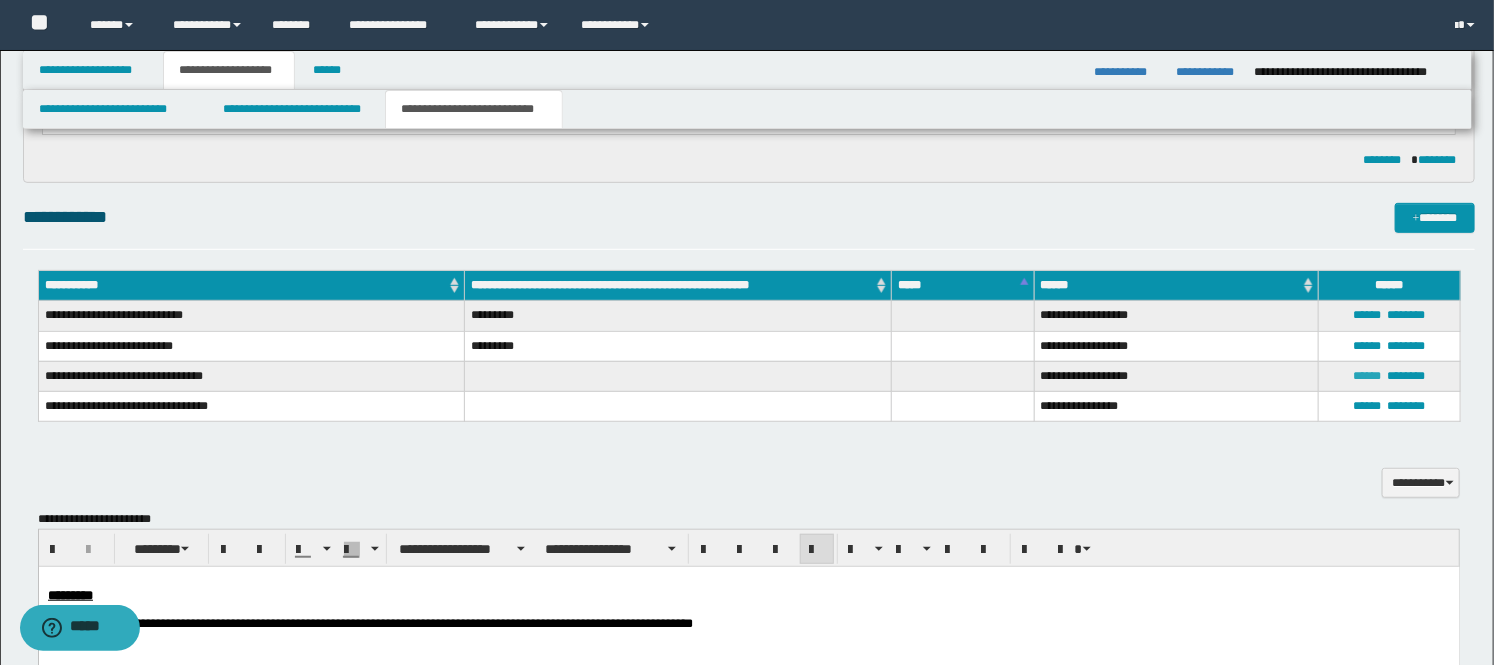click on "******" at bounding box center (1368, 376) 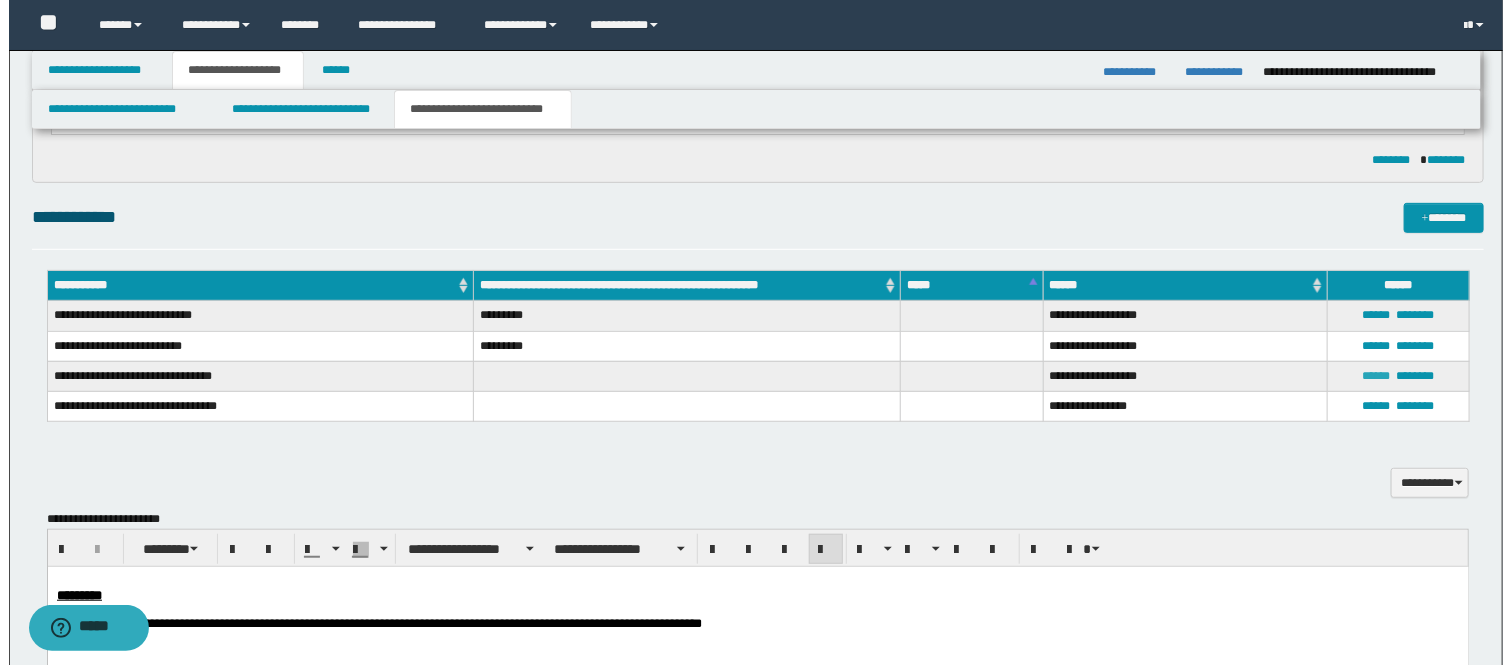 type on "**********" 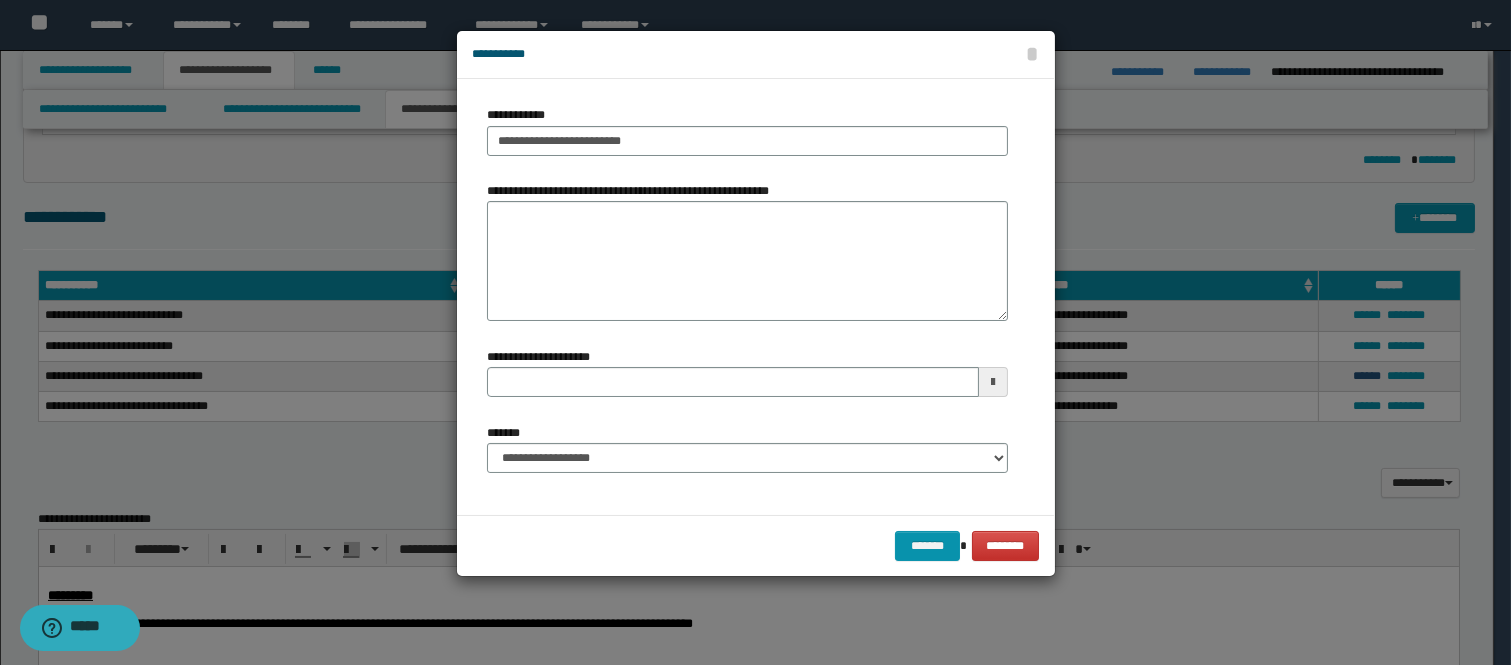 type 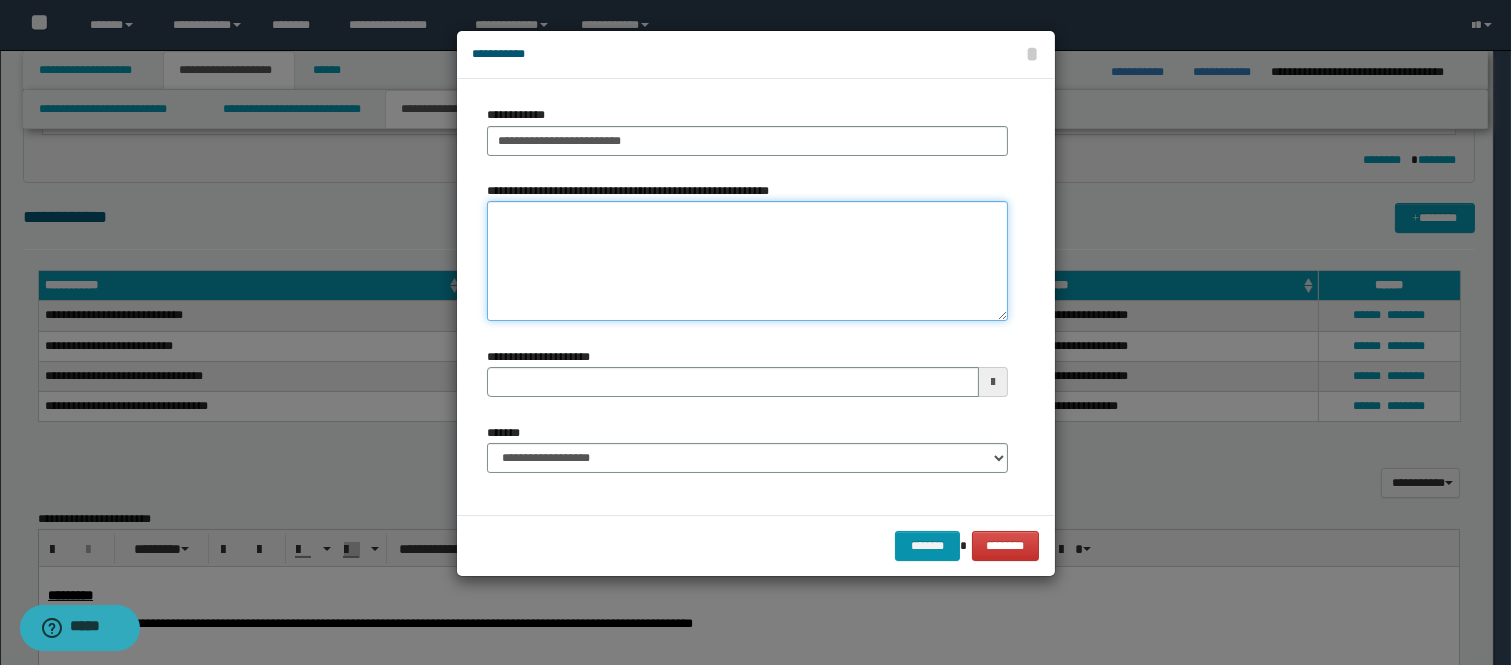 click on "**********" at bounding box center [747, 261] 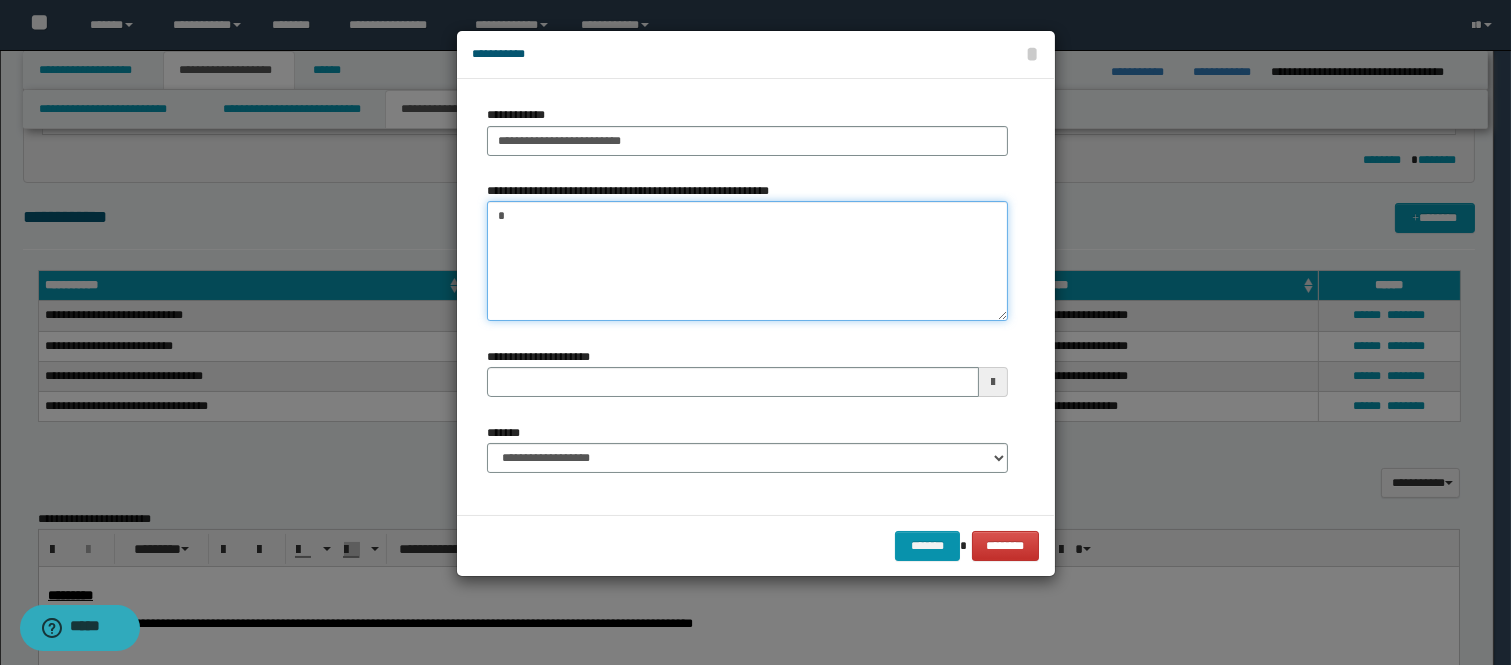 paste on "**********" 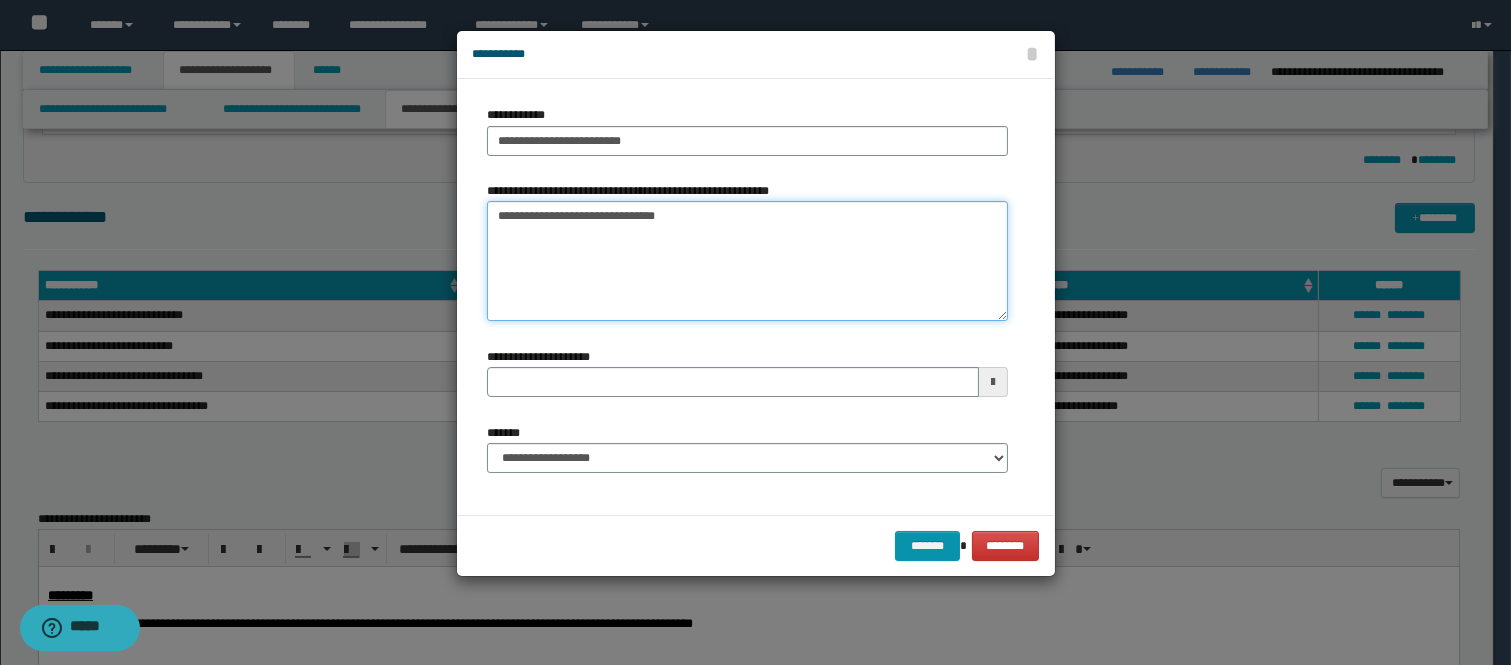 type 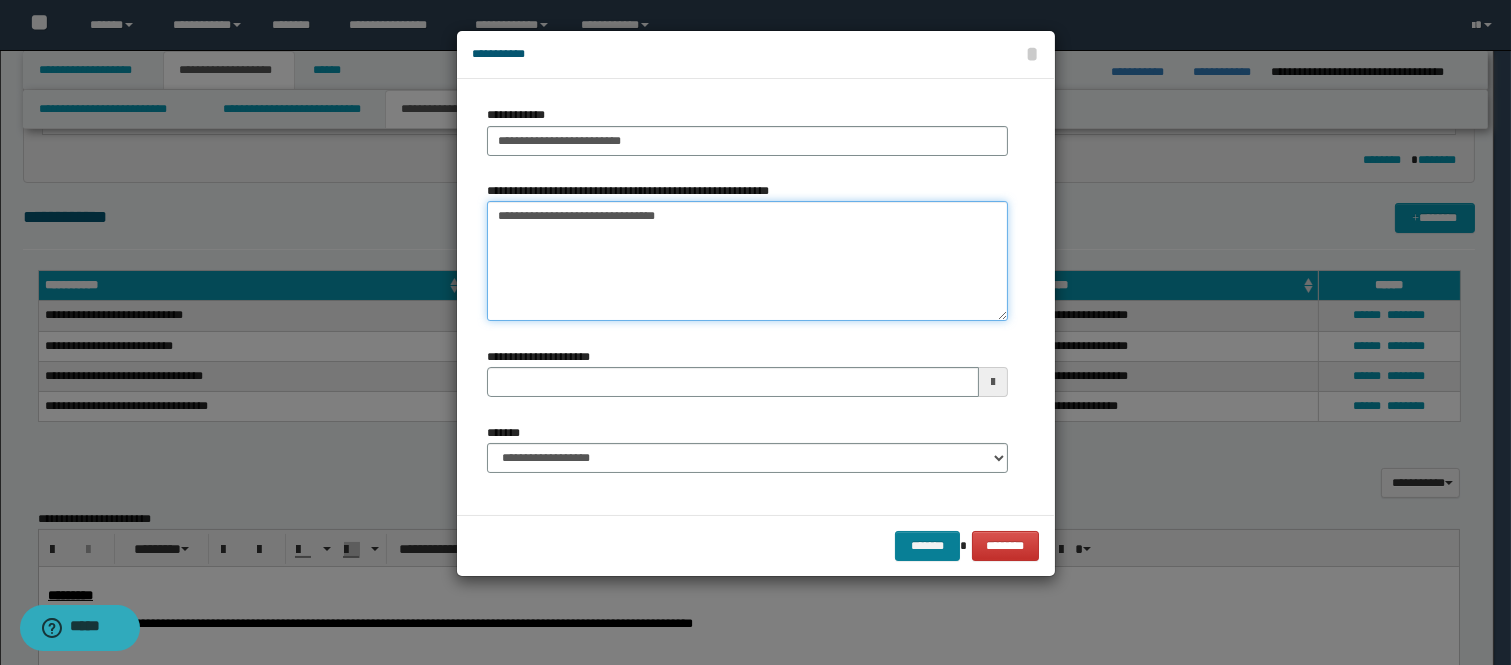 type on "**********" 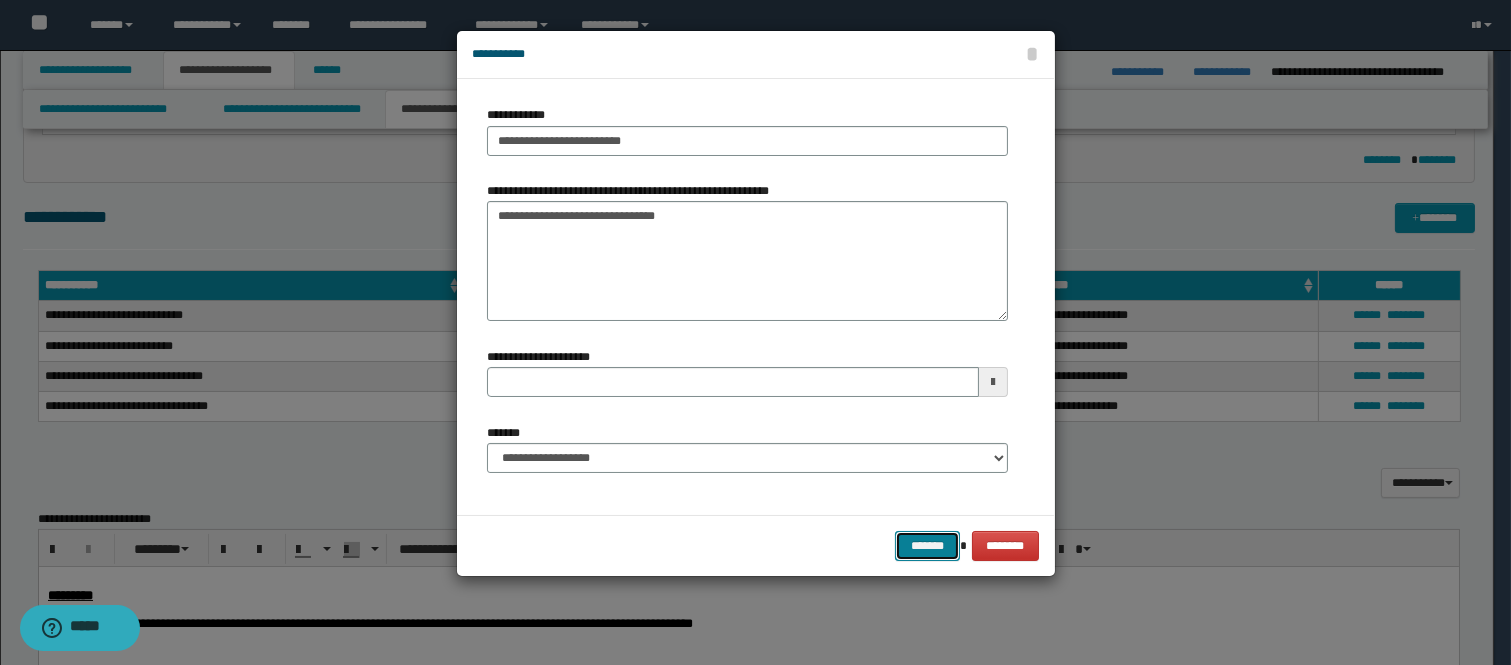 click on "*******" at bounding box center [927, 546] 